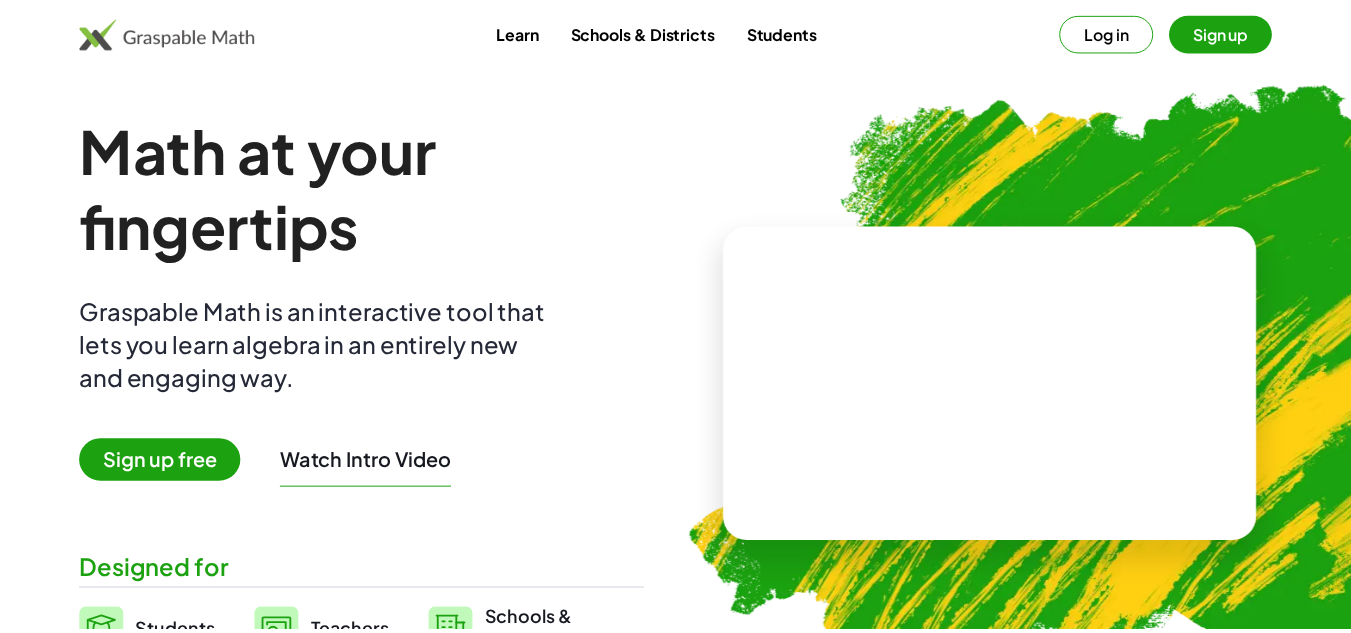 scroll, scrollTop: 0, scrollLeft: 0, axis: both 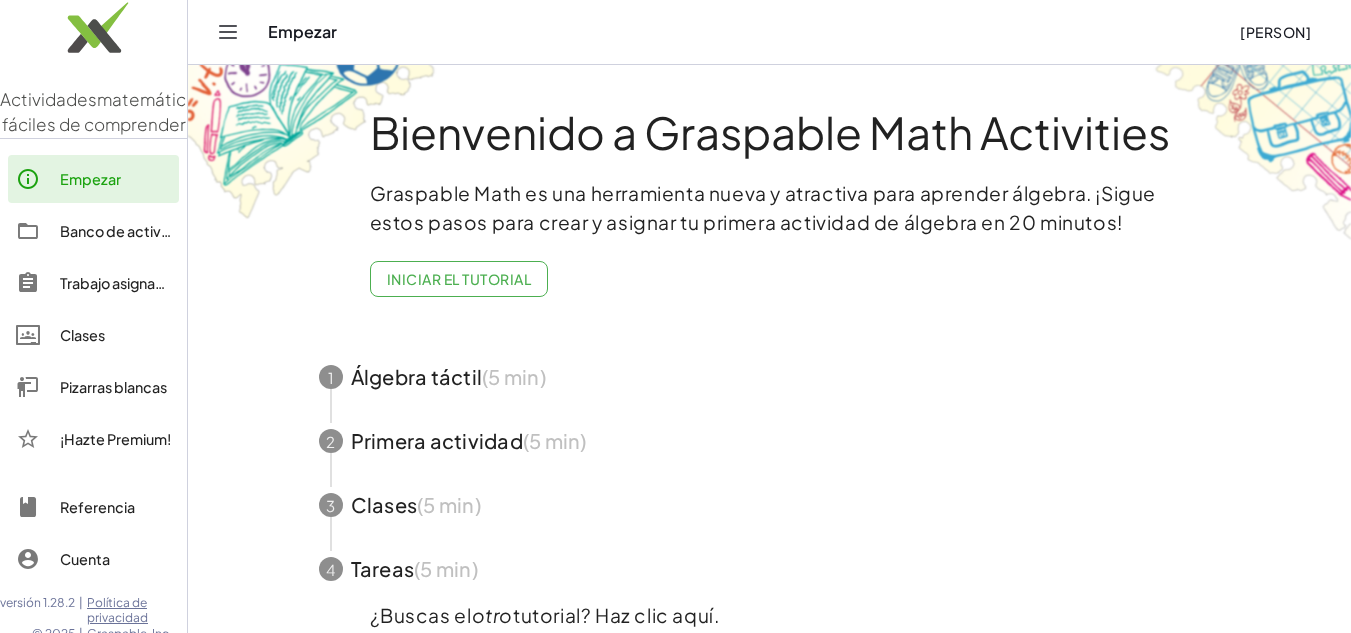 click on "Bienvenido a Graspable Math Activities Graspable Math es una herramienta nueva y atractiva para aprender álgebra. ¡Sigue estos pasos para crear y asignar tu primera actividad de álgebra en 20 minutos! Iniciar el tutorial 1 Álgebra táctil  (5 min) 2 Primera actividad  (5 min) 3 Clases  (5 min) 4 Tareas  (5 min) ¿Buscas el  otro  tutorial? Haz clic aquí. Iniciar el tutorial de GM basado en texto" 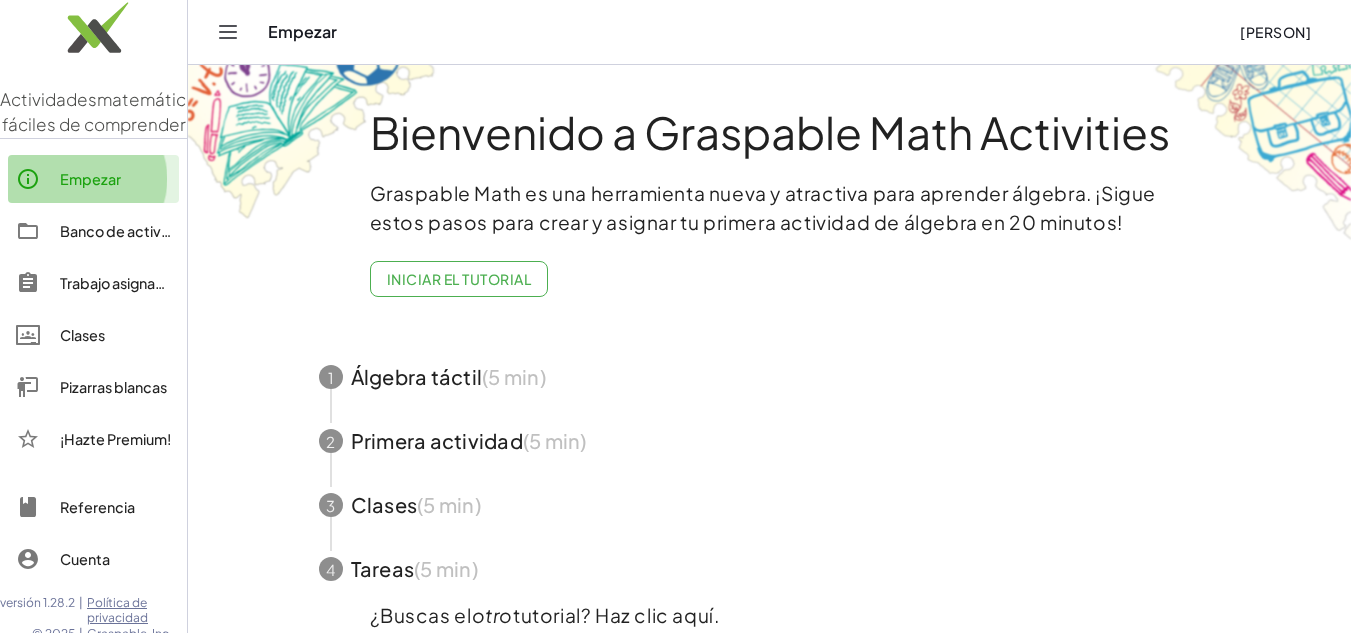 click on "Empezar" at bounding box center (90, 179) 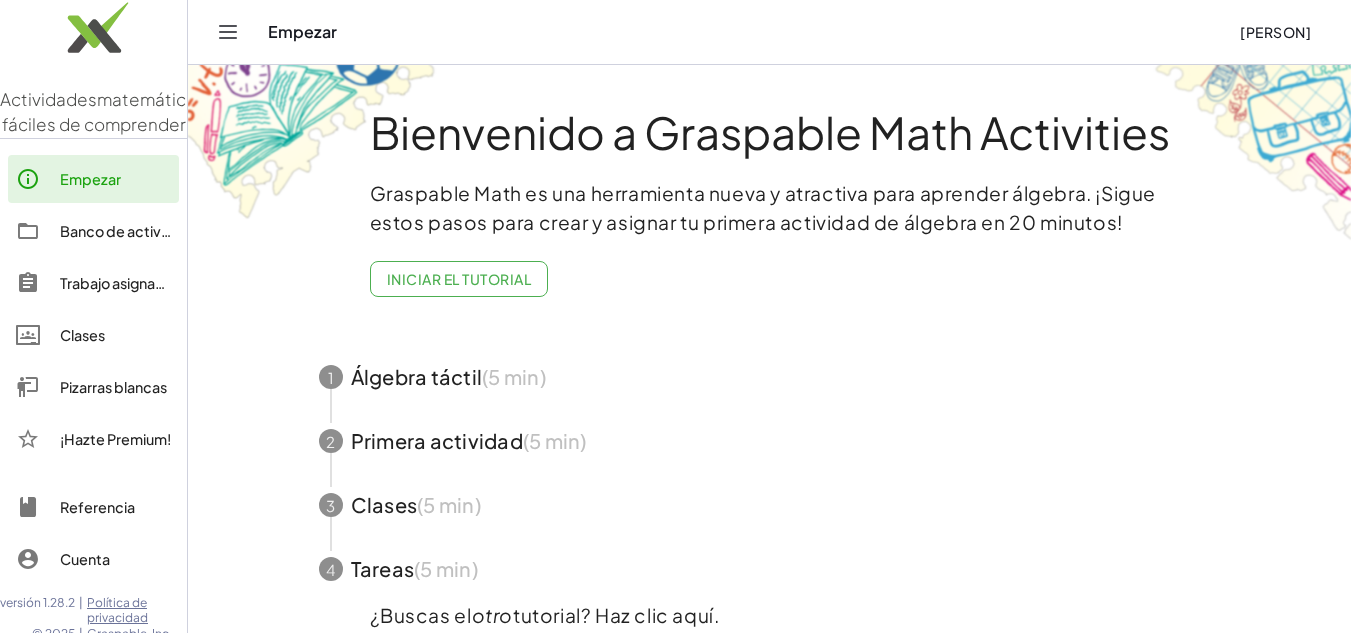 scroll, scrollTop: 100, scrollLeft: 0, axis: vertical 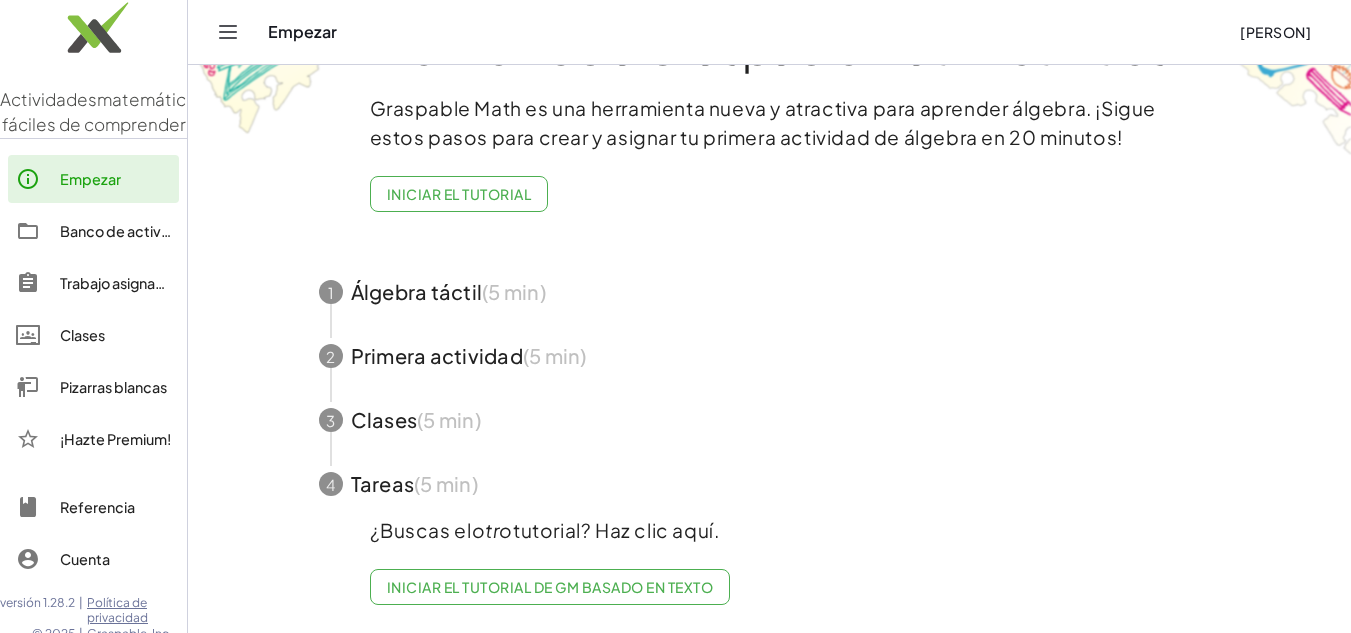 click on "Bienvenido a Graspable Math Activities Graspable Math es una herramienta nueva y atractiva para aprender álgebra. ¡Sigue estos pasos para crear y asignar tu primera actividad de álgebra en 20 minutos! Iniciar el tutorial 1 Álgebra táctil  (5 min) 2 Primera actividad  (5 min) 3 Clases  (5 min) 4 Tareas  (5 min) ¿Buscas el  otro  tutorial? Haz clic aquí. Iniciar el tutorial de GM basado en texto" 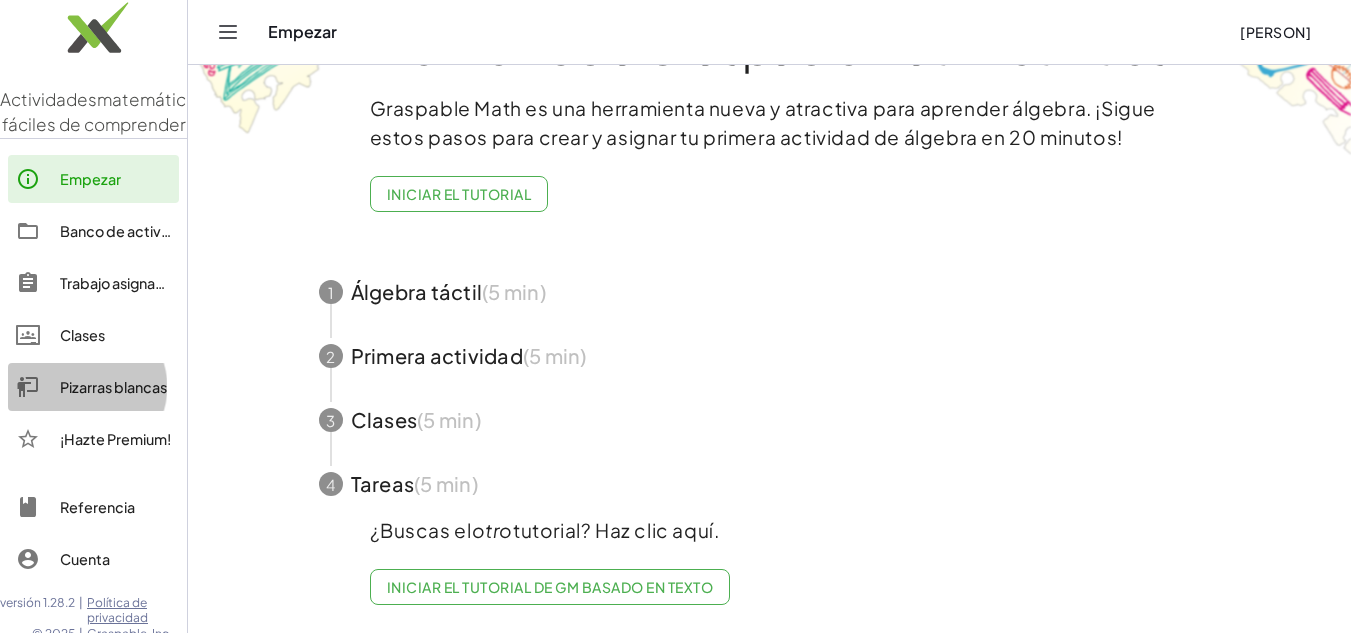 click on "Pizarras blancas" at bounding box center (113, 387) 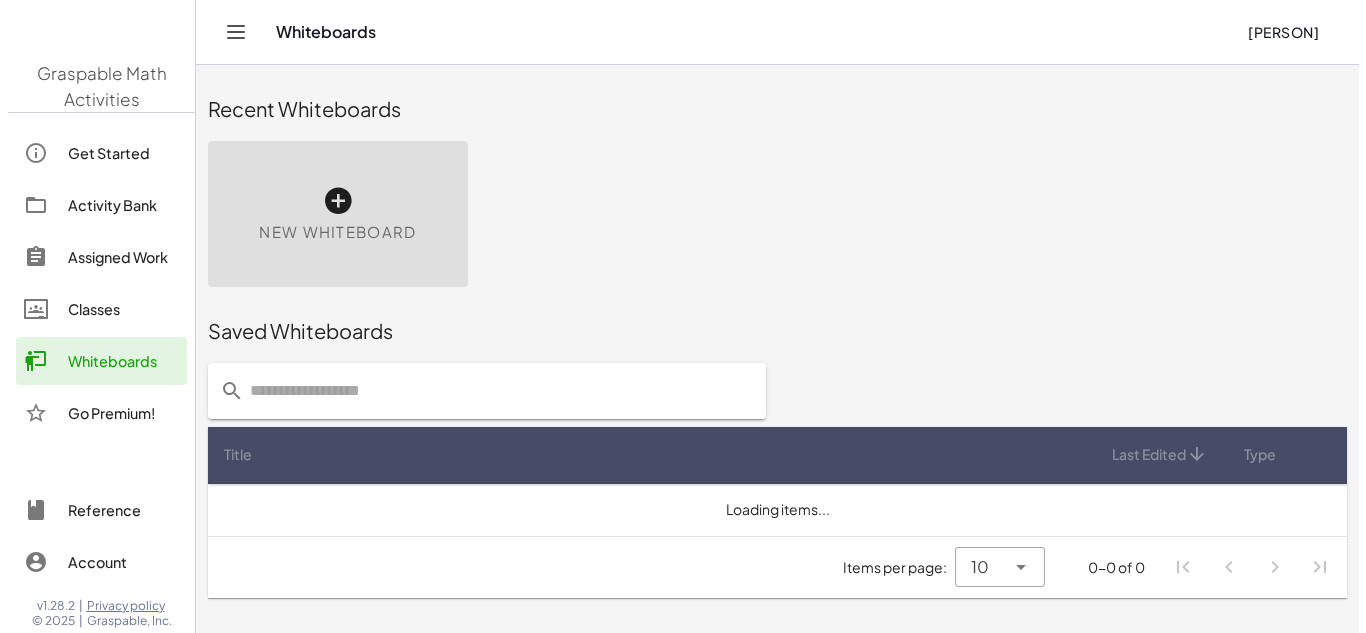 scroll, scrollTop: 0, scrollLeft: 0, axis: both 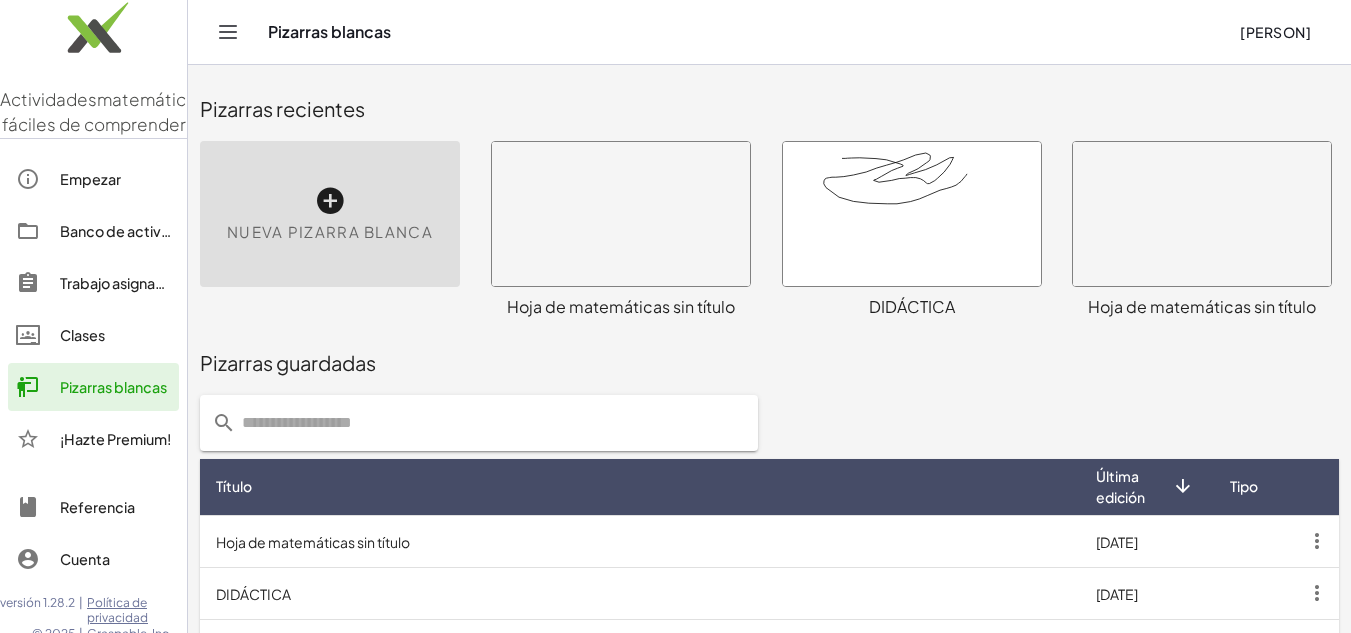click at bounding box center (330, 201) 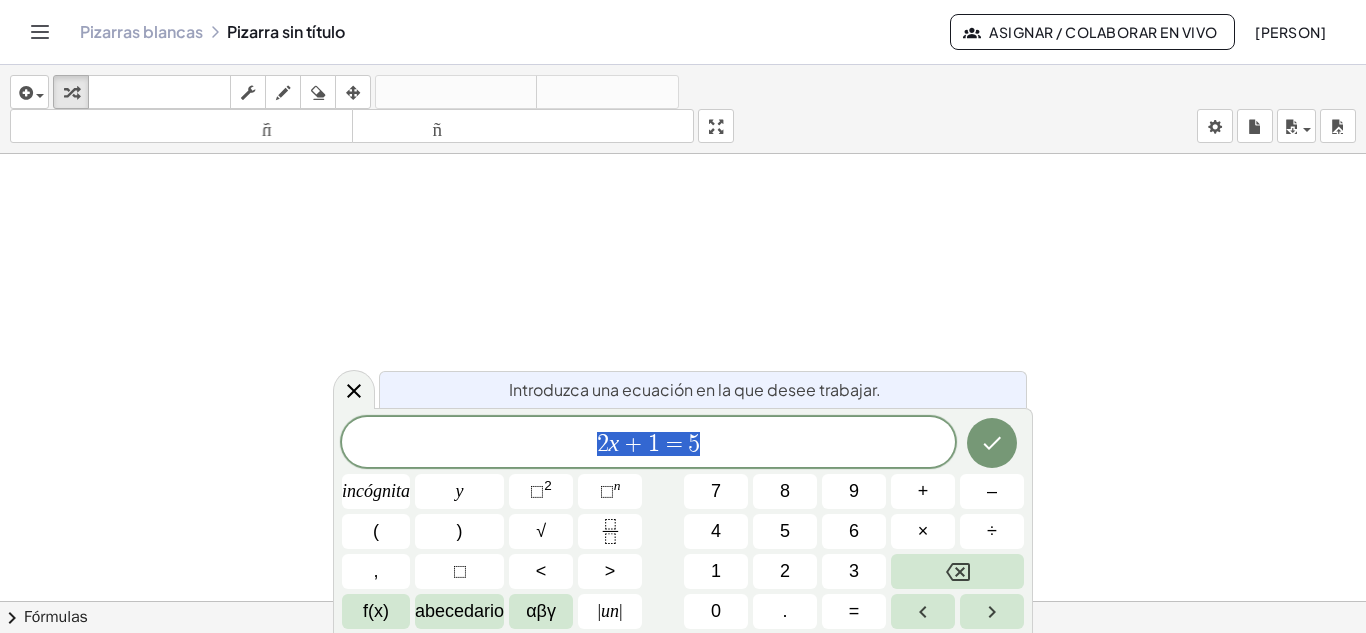 click 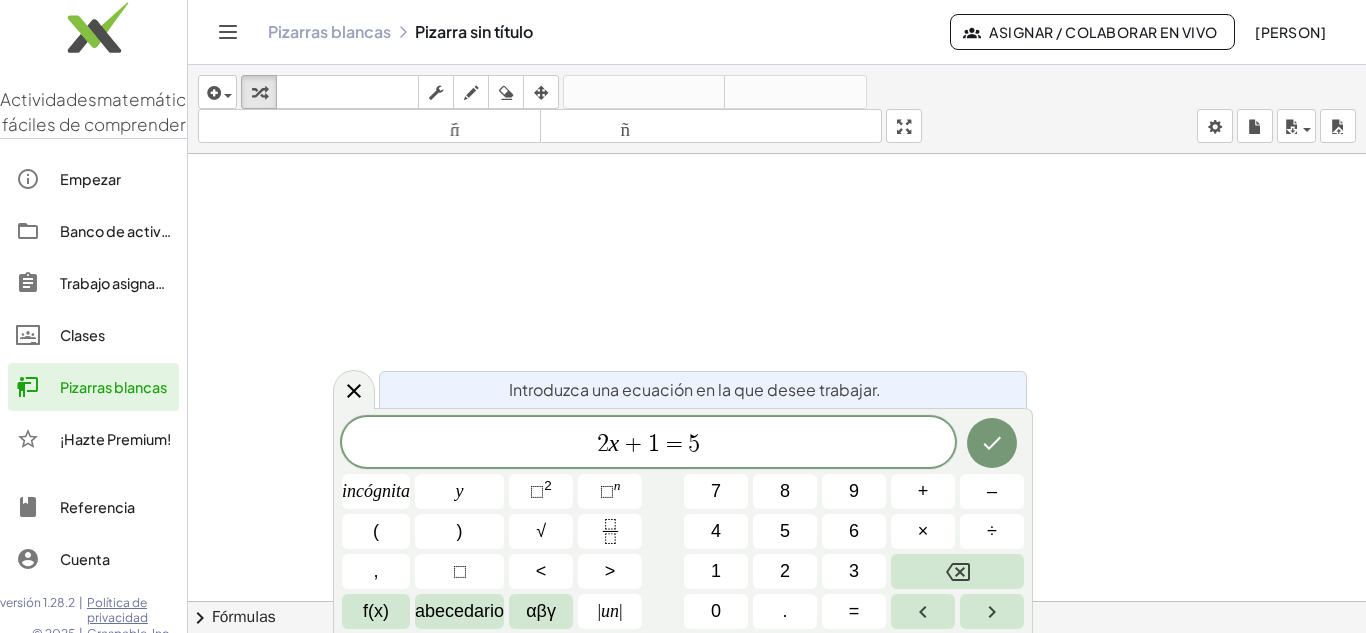 click at bounding box center [777, 615] 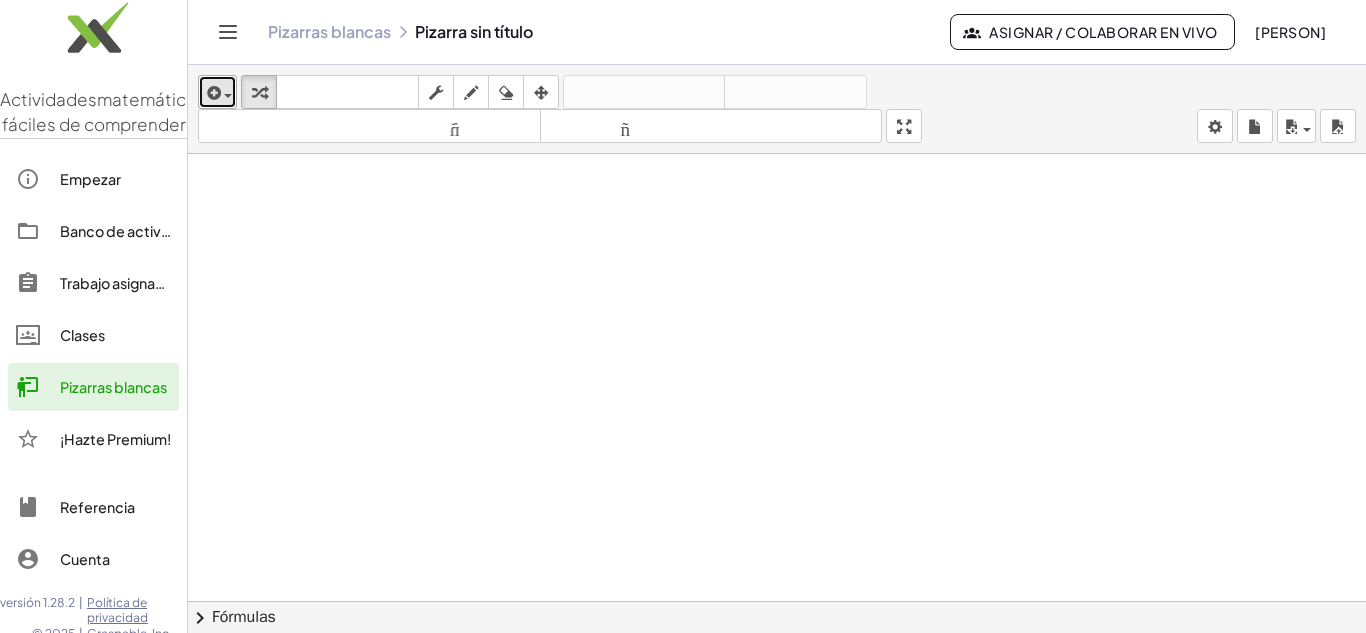 click at bounding box center [212, 93] 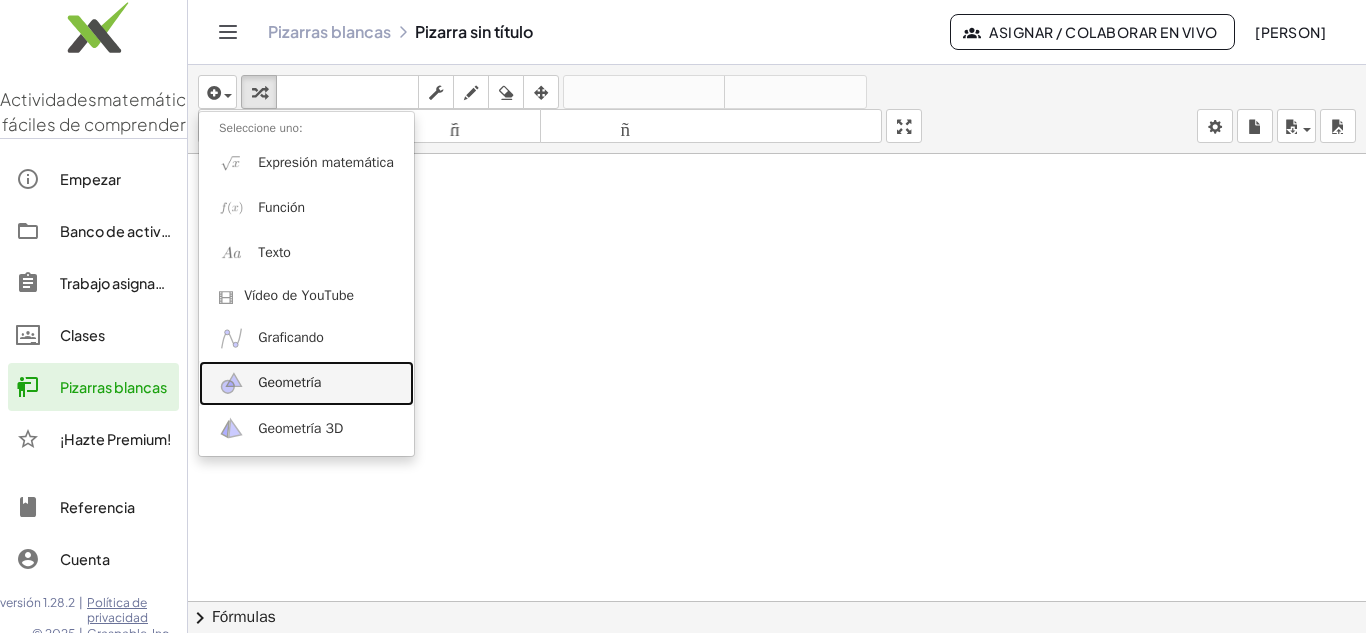 click on "Geometría" at bounding box center [289, 382] 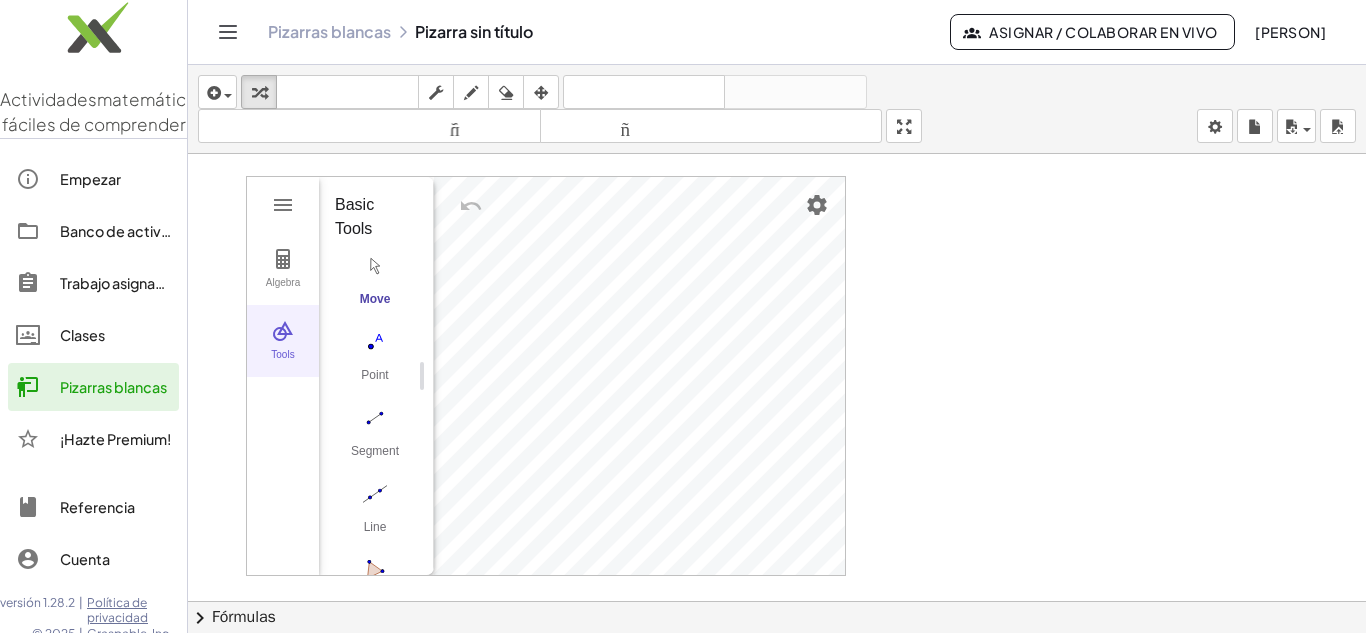 click at bounding box center [283, 331] 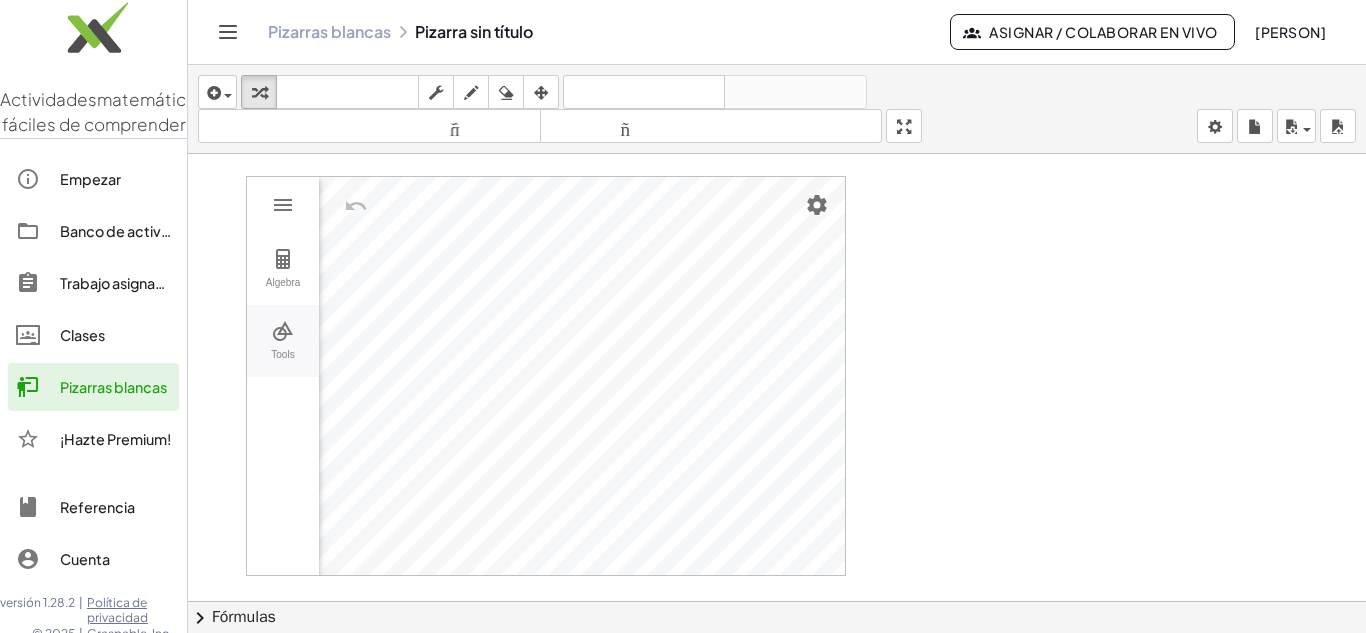 click at bounding box center [283, 331] 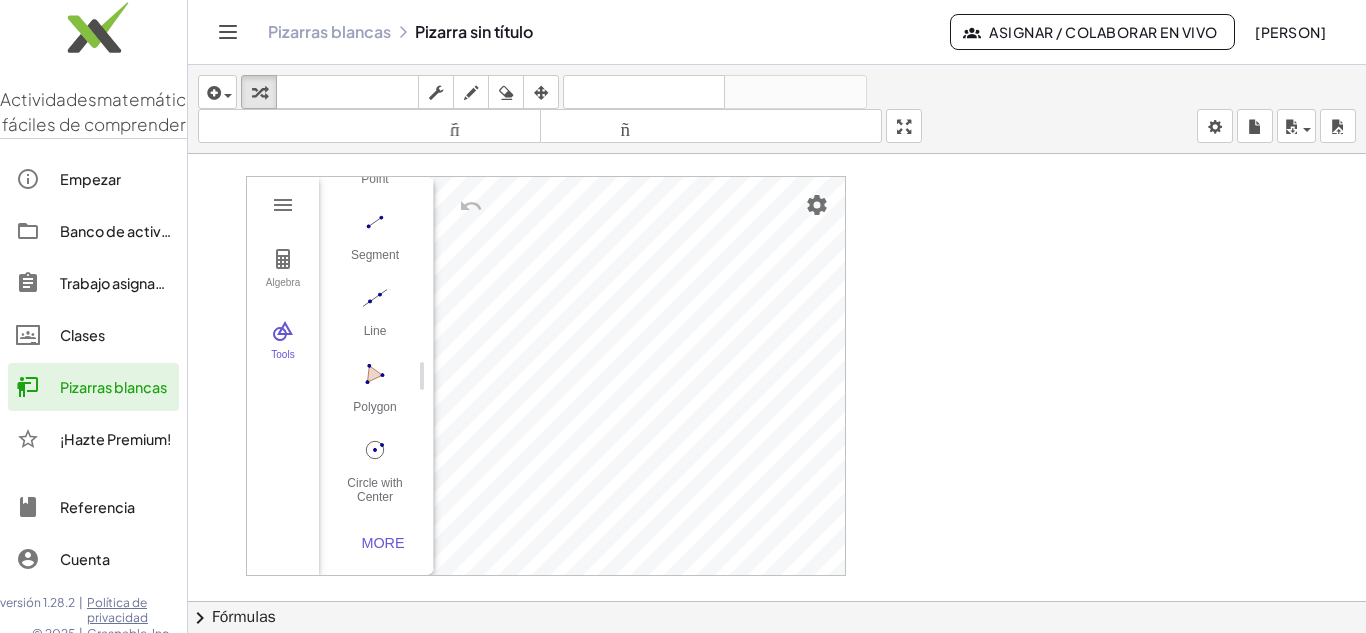 scroll, scrollTop: 206, scrollLeft: 0, axis: vertical 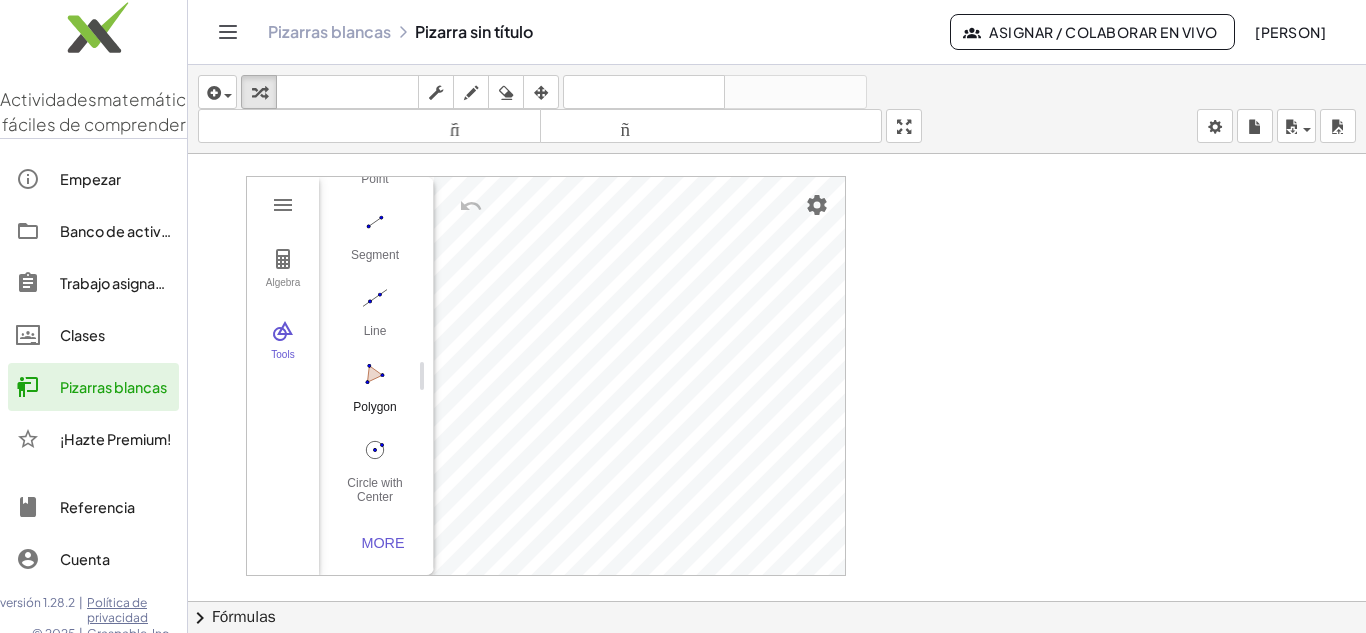click at bounding box center (375, 374) 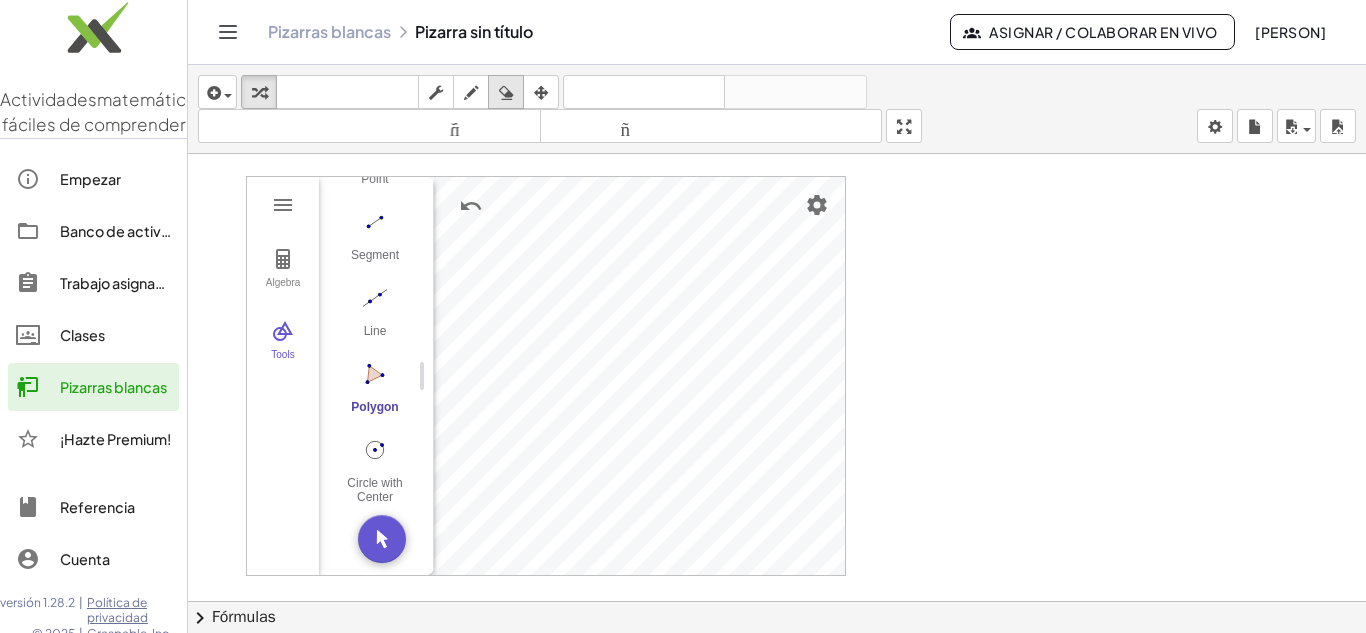 click at bounding box center [506, 93] 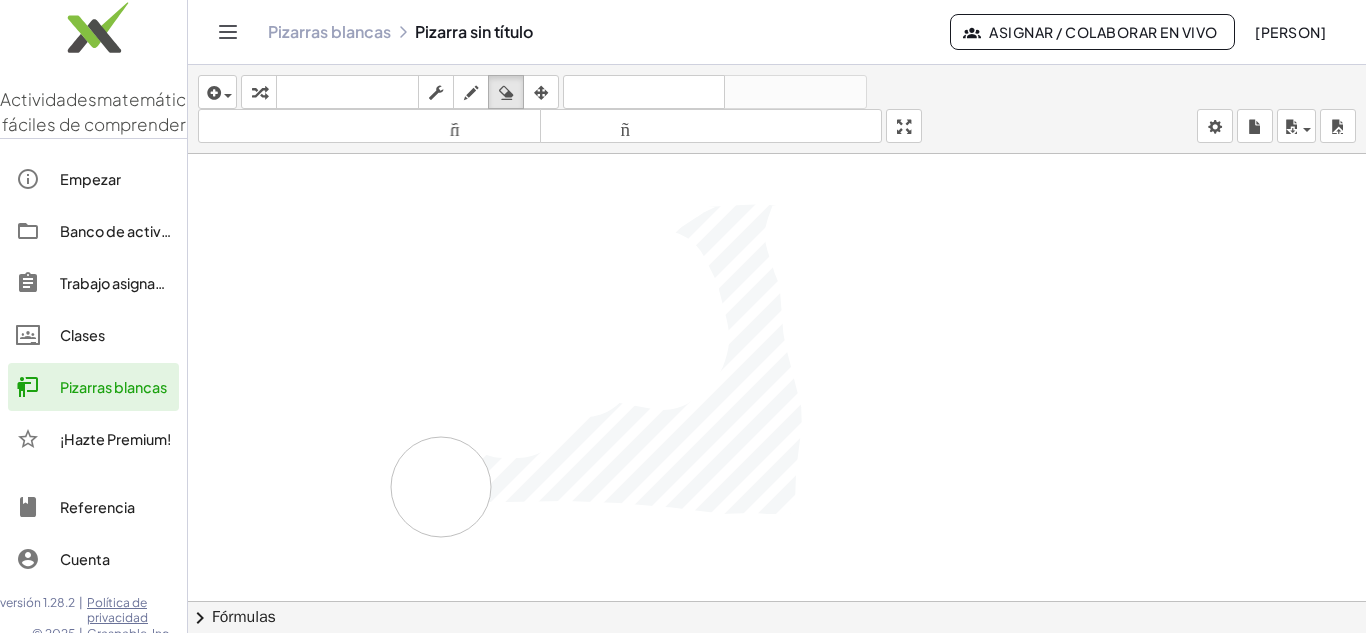 drag, startPoint x: 497, startPoint y: 218, endPoint x: 450, endPoint y: 479, distance: 265.19803 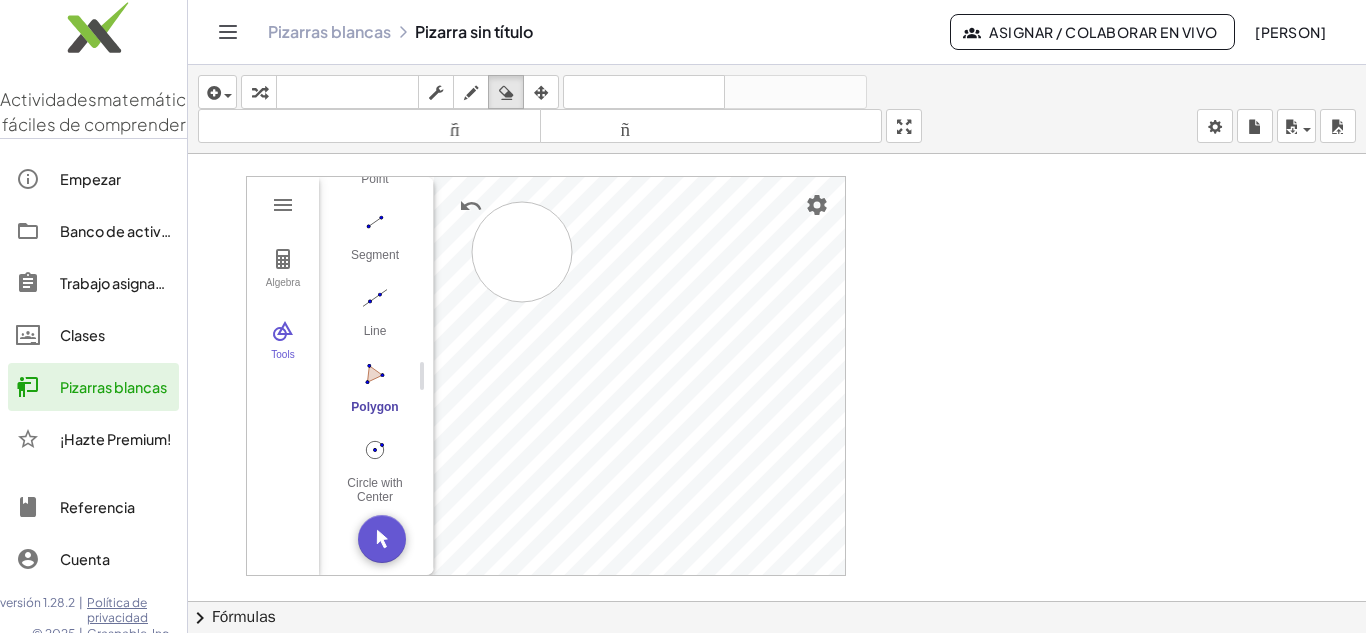 click at bounding box center (777, 615) 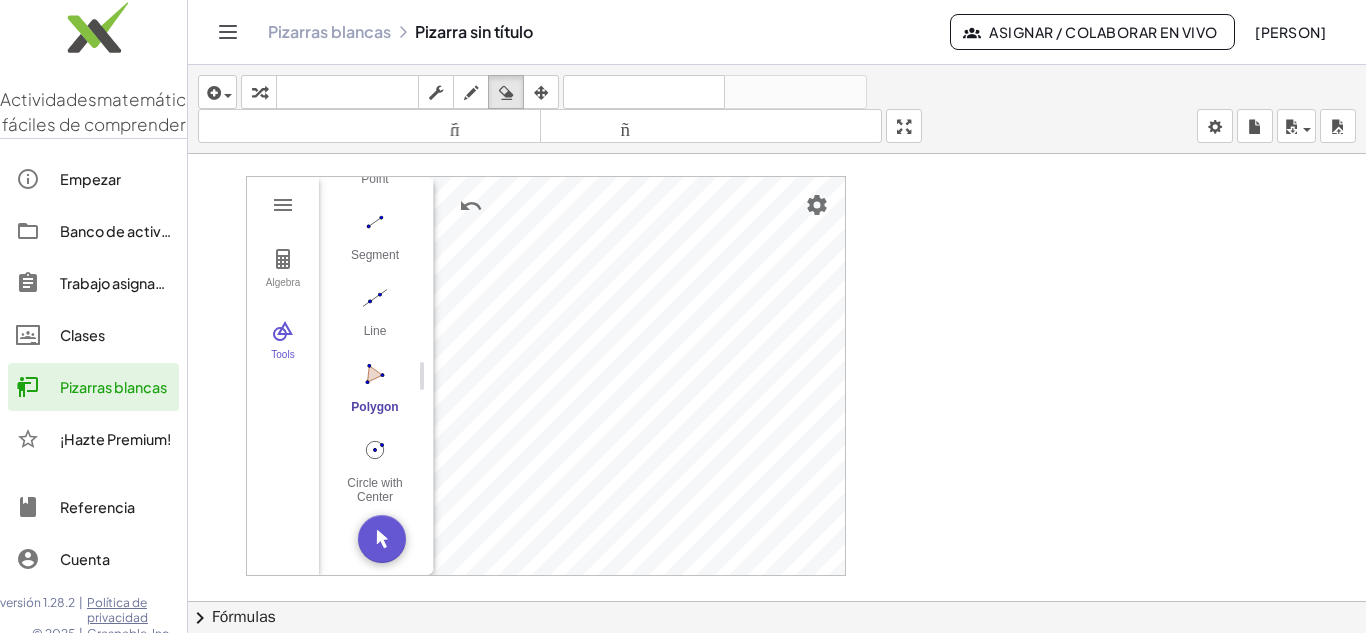 click at bounding box center [777, 615] 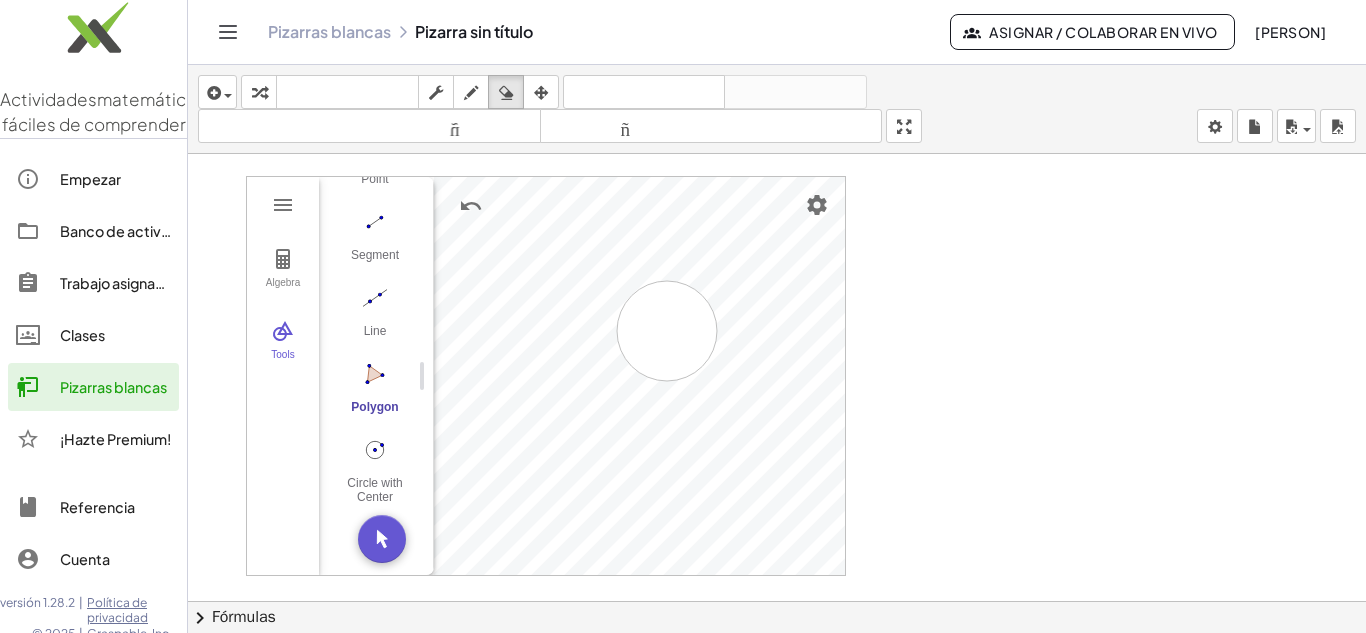 click at bounding box center [777, 615] 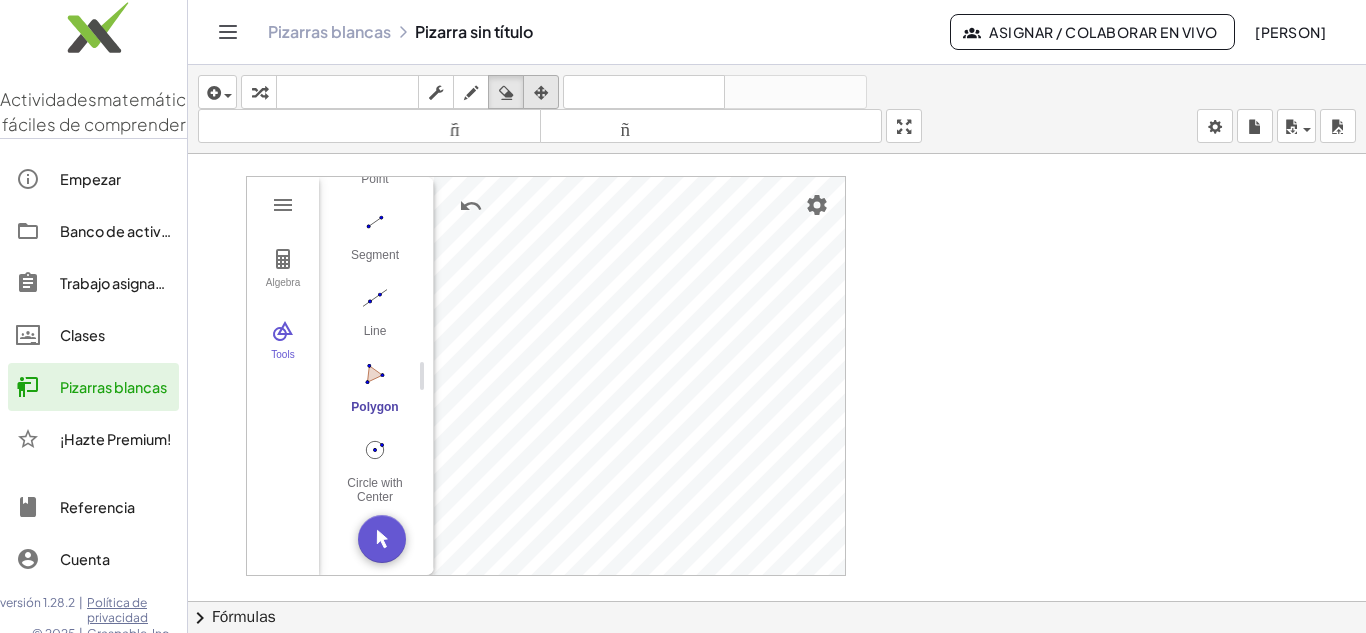 click at bounding box center [541, 93] 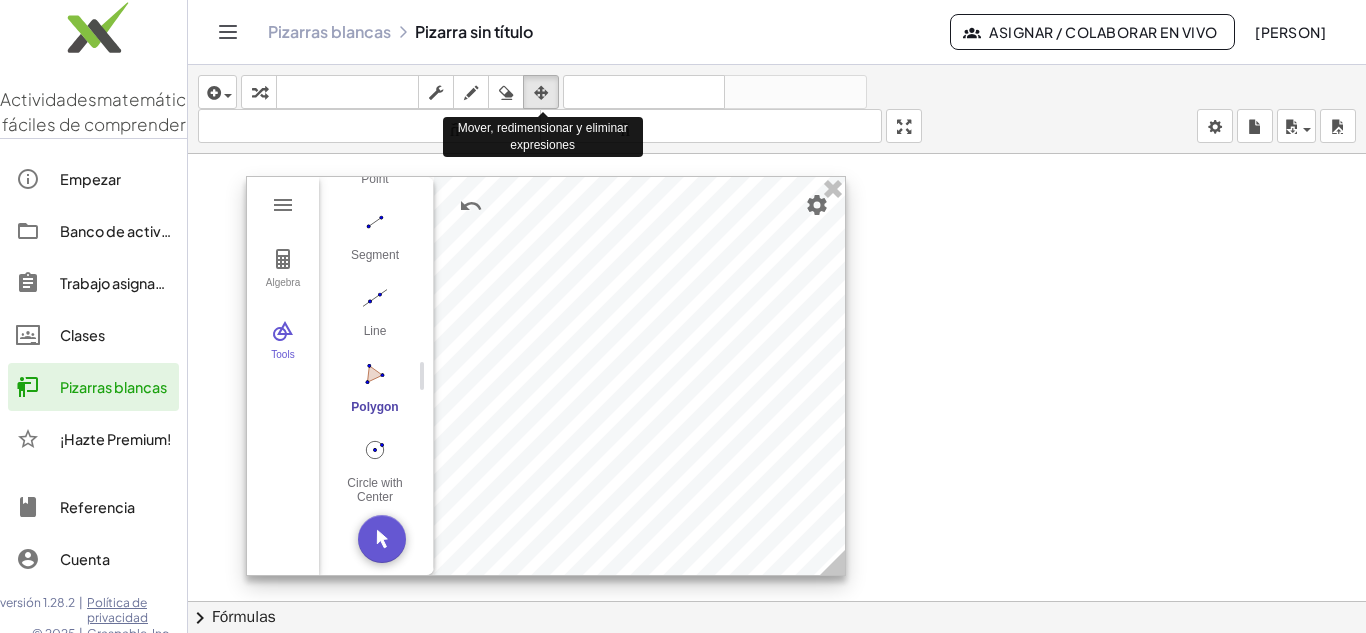click at bounding box center (546, 376) 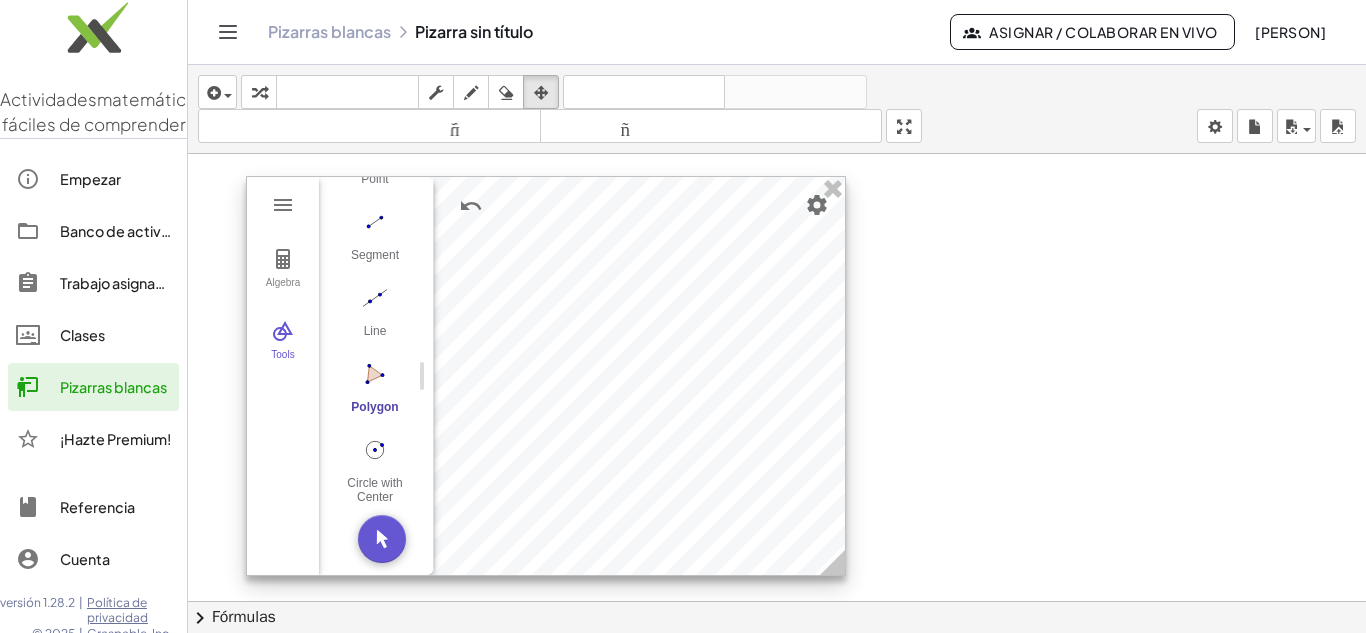 click at bounding box center (546, 376) 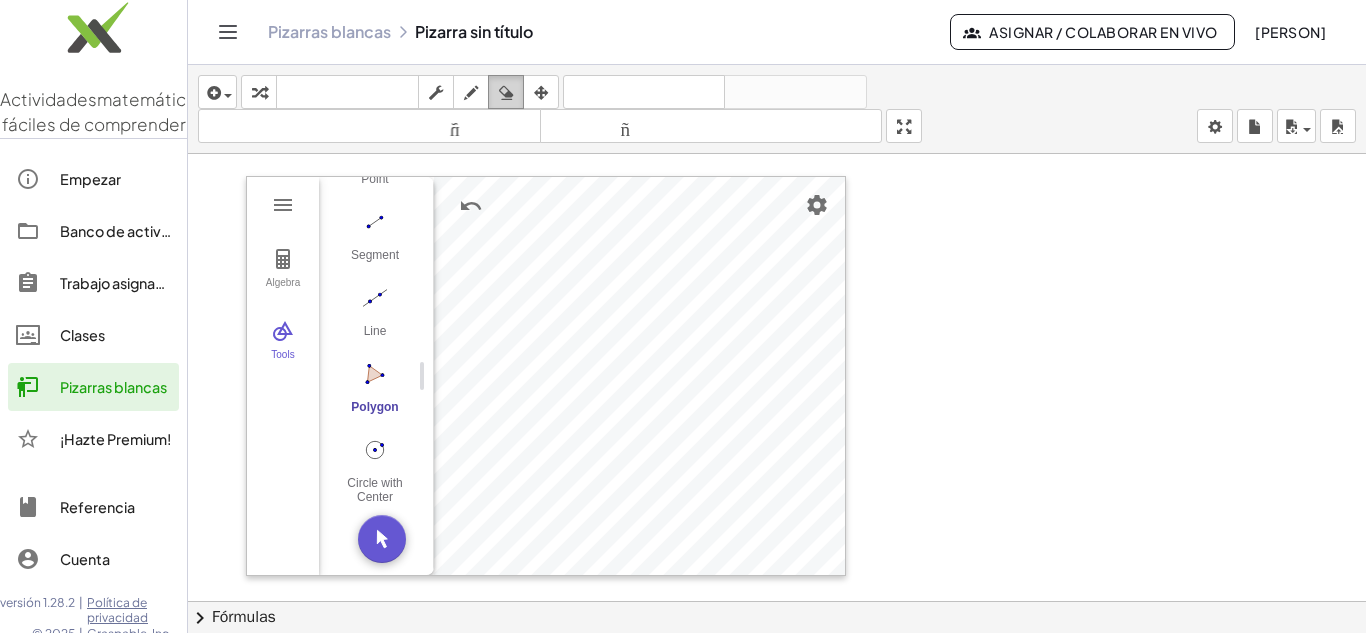 click at bounding box center [506, 93] 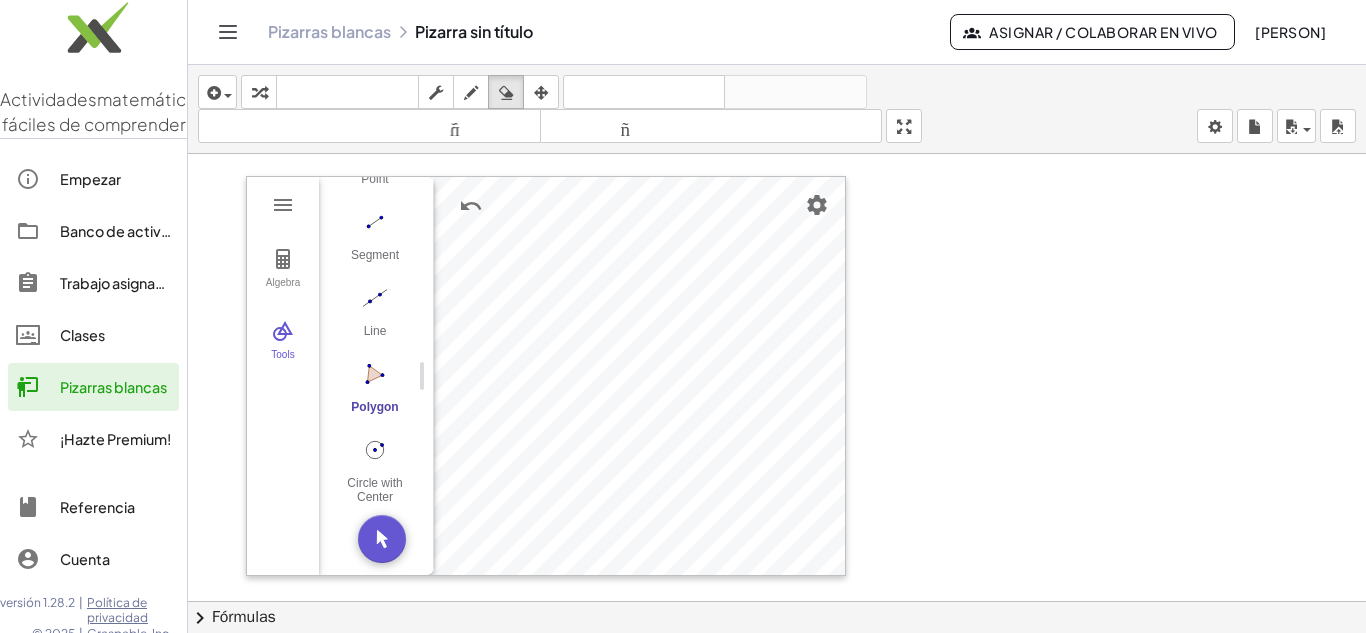 click at bounding box center [777, 615] 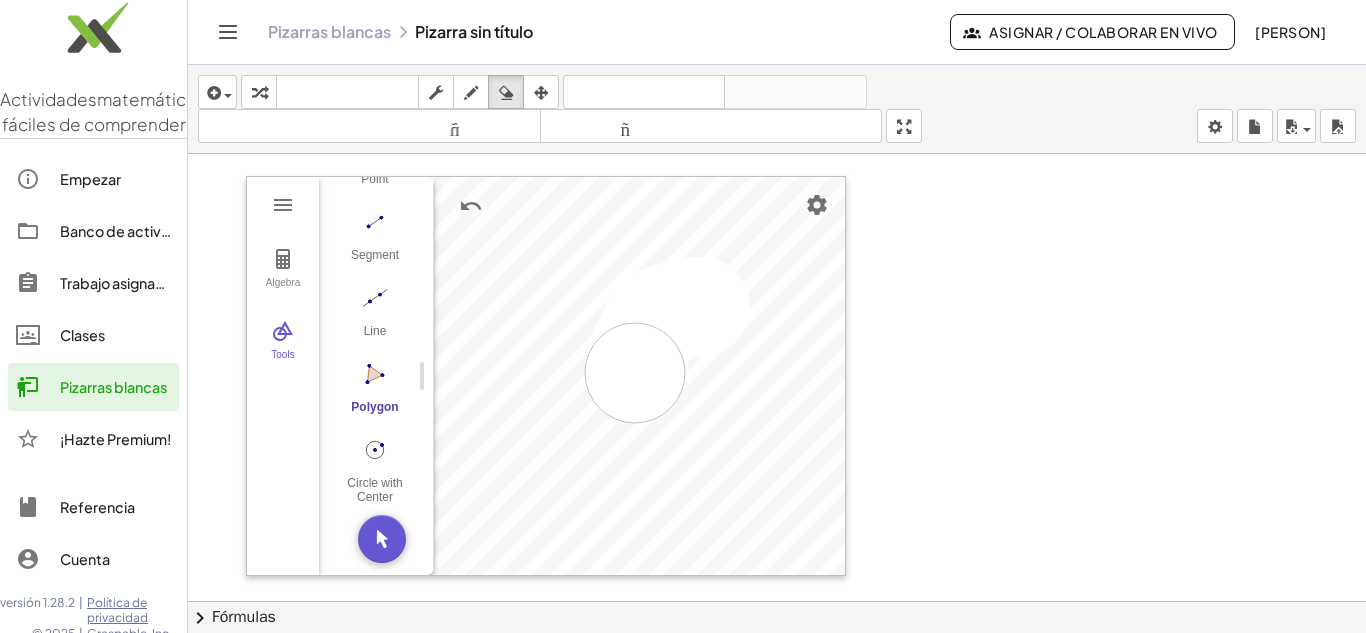 drag, startPoint x: 700, startPoint y: 307, endPoint x: 738, endPoint y: 345, distance: 53.740116 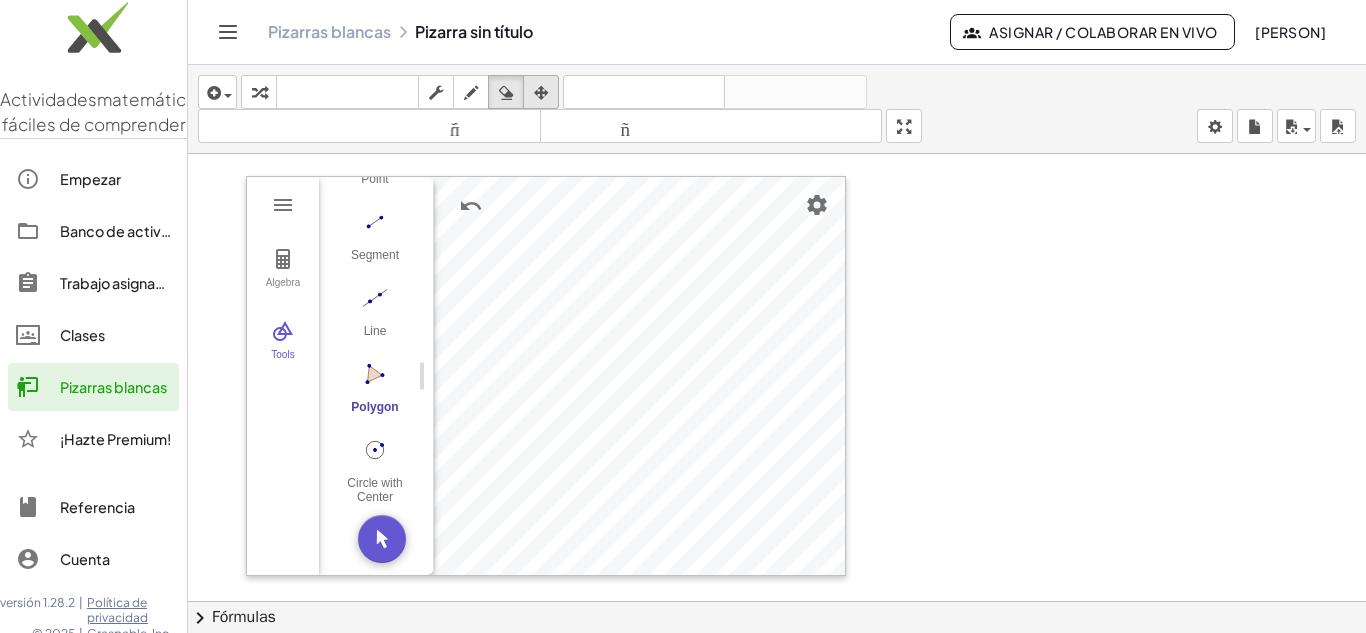 click at bounding box center (541, 92) 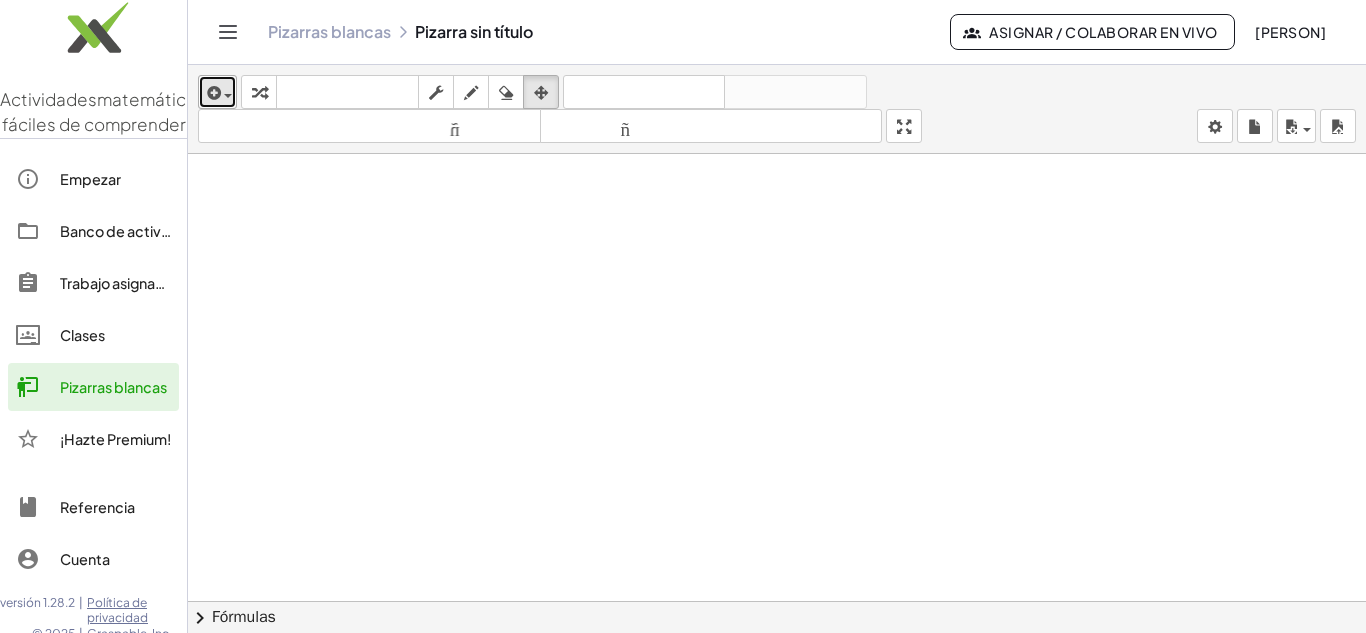 click at bounding box center [217, 92] 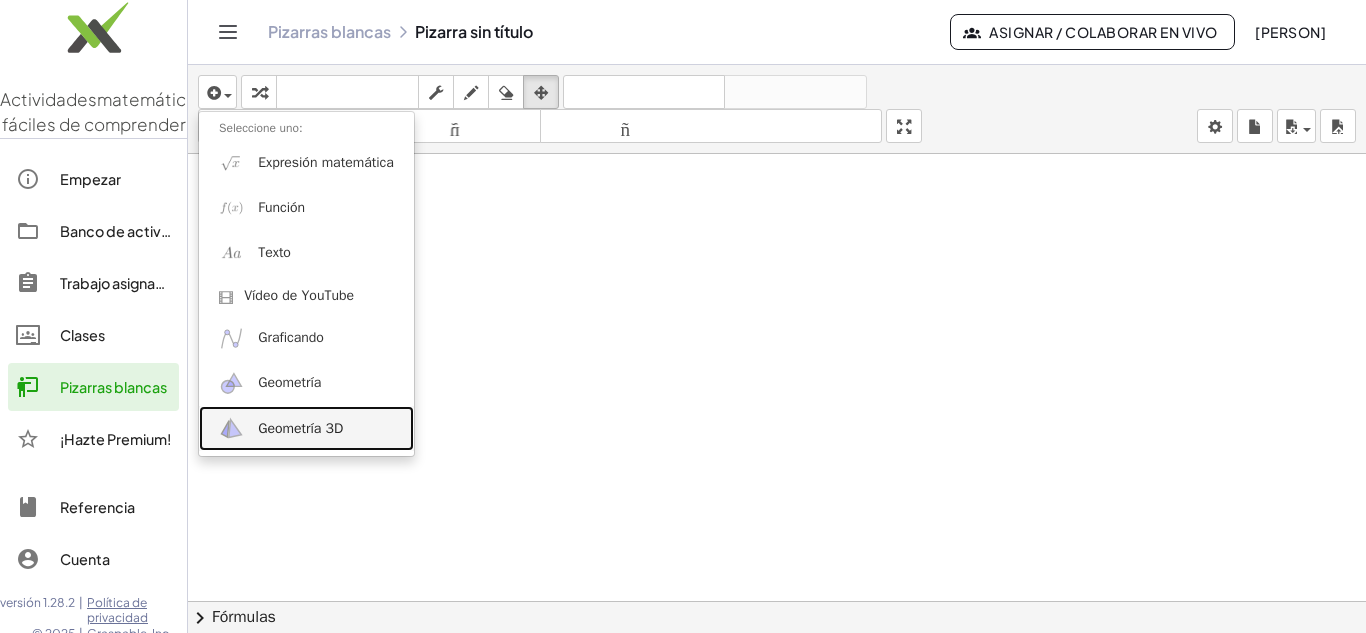 click on "Geometría 3D" at bounding box center (300, 428) 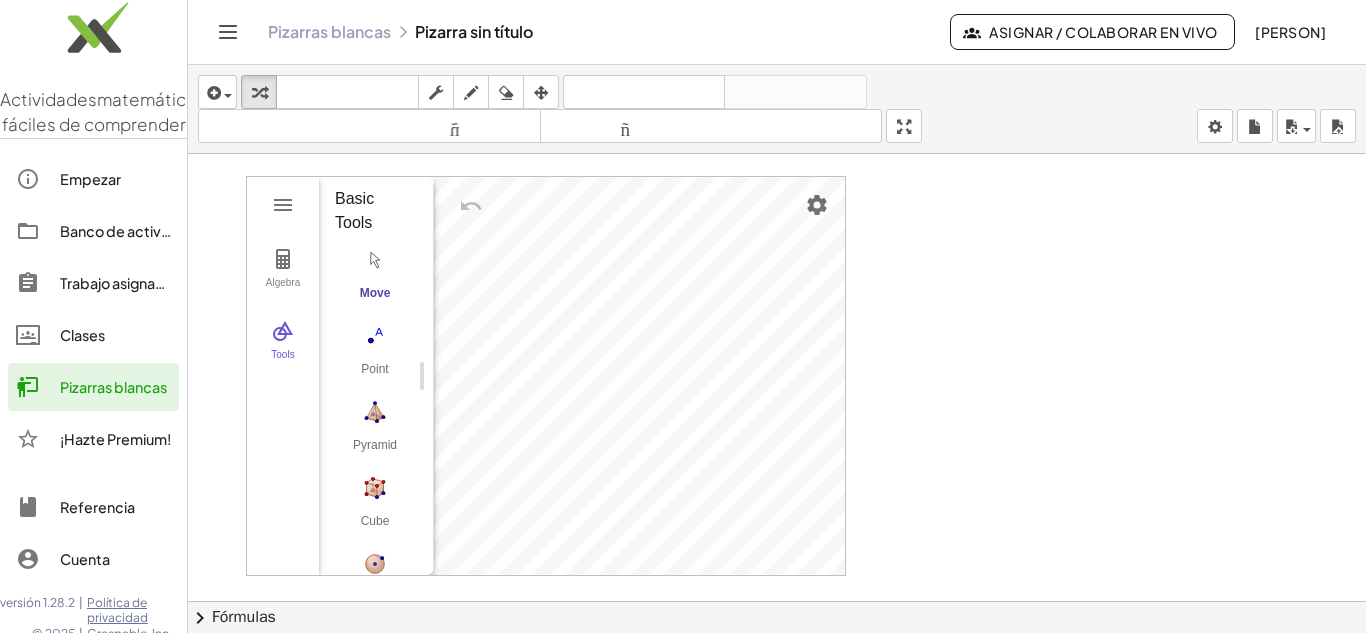scroll, scrollTop: 0, scrollLeft: 0, axis: both 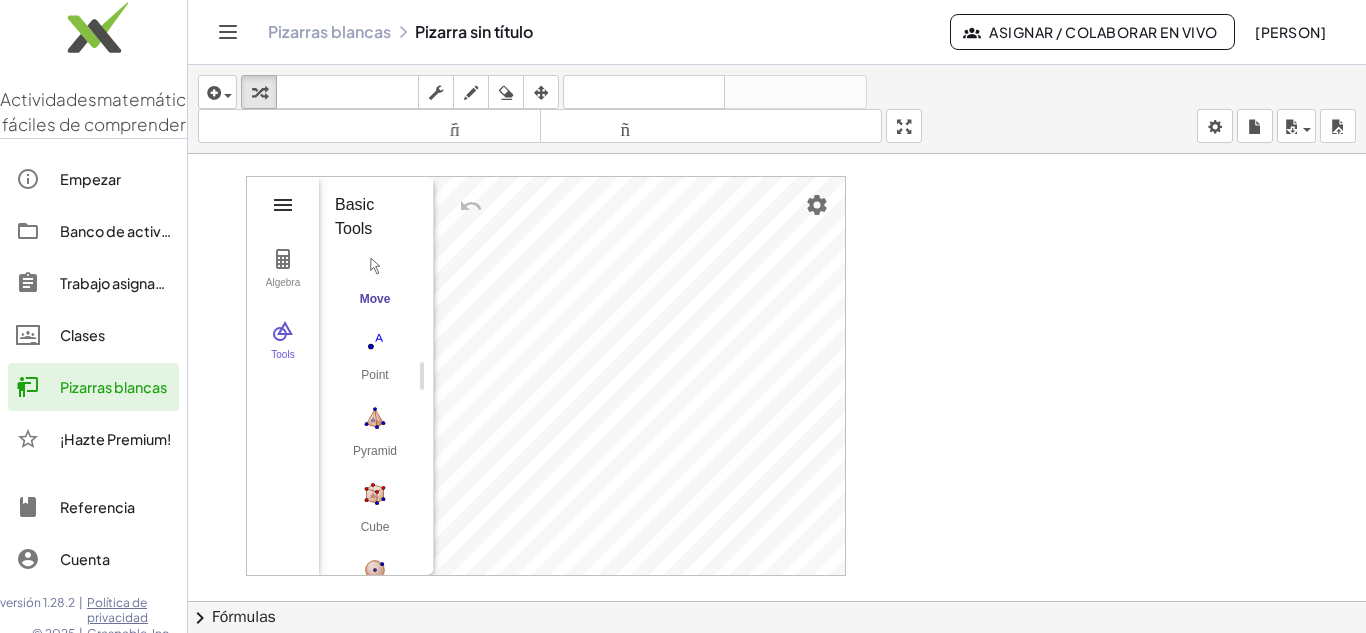 click at bounding box center [283, 205] 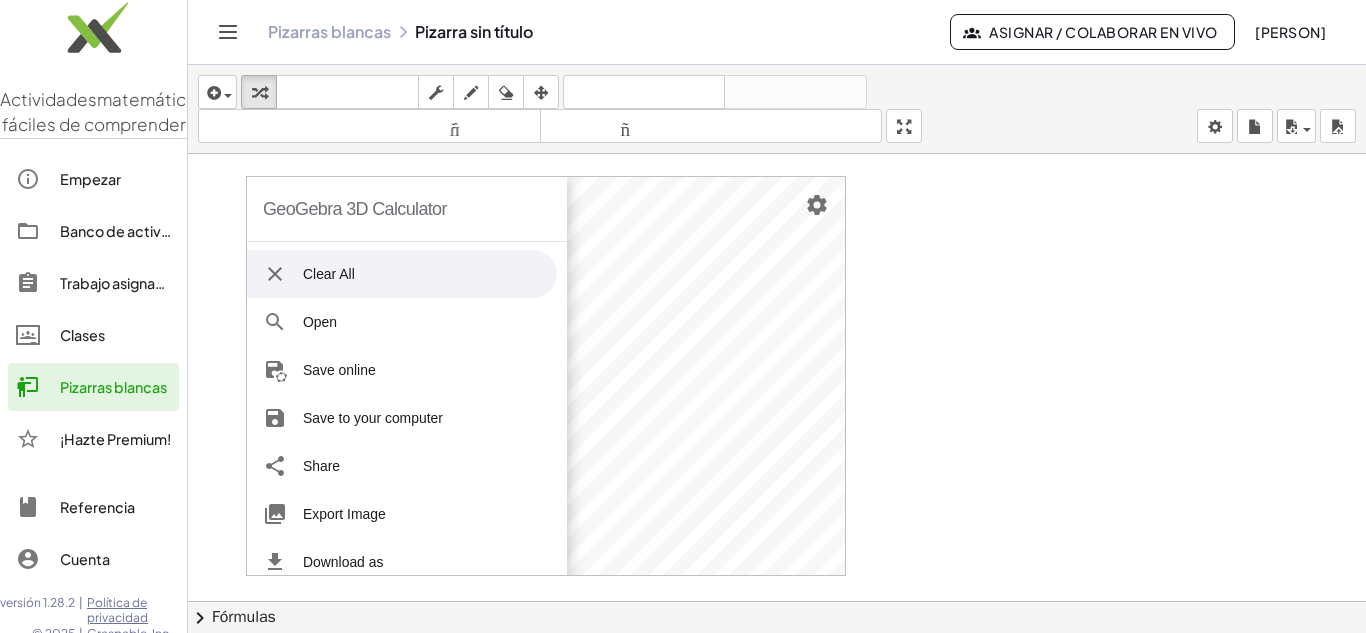 click on "Clear All" at bounding box center (402, 274) 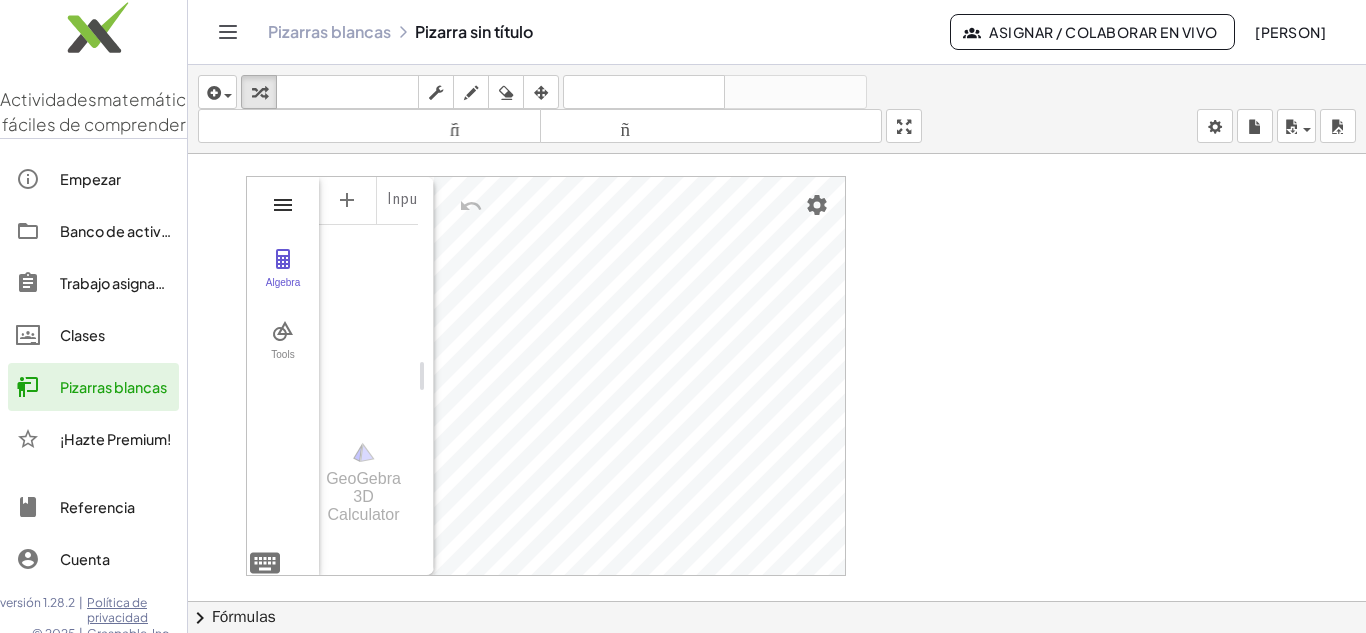 click at bounding box center [283, 205] 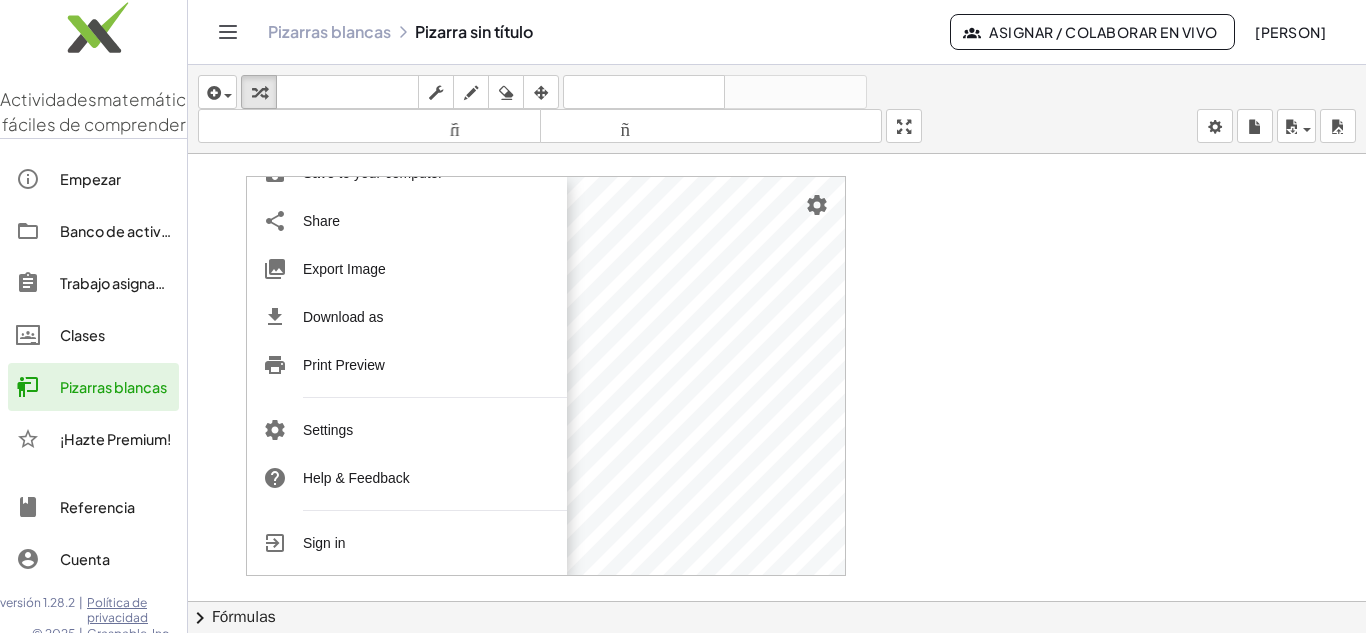 scroll, scrollTop: 0, scrollLeft: 0, axis: both 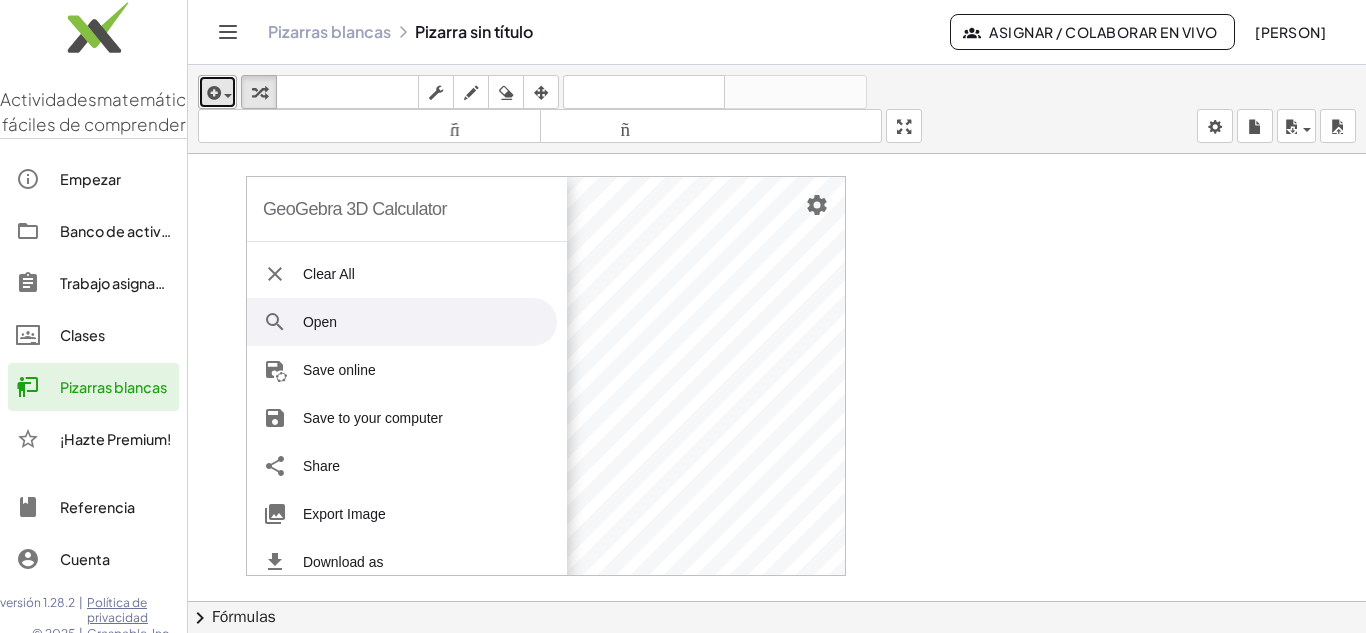 click at bounding box center [212, 93] 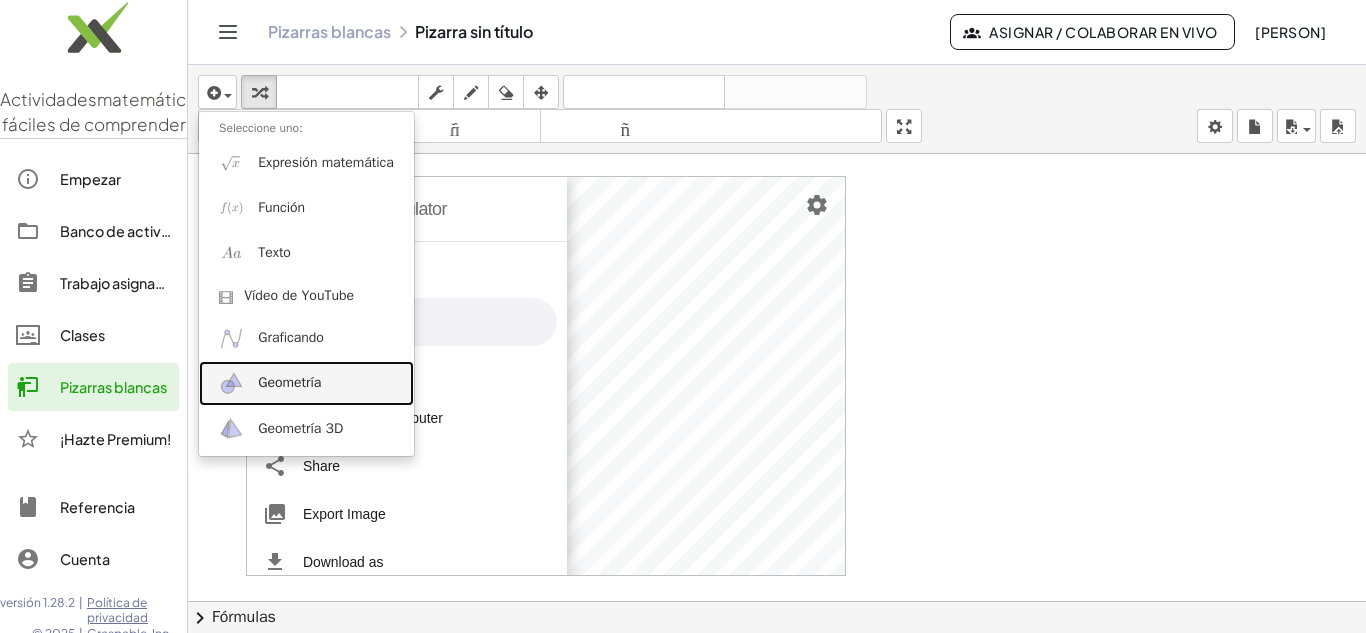 click on "Geometría" at bounding box center [289, 382] 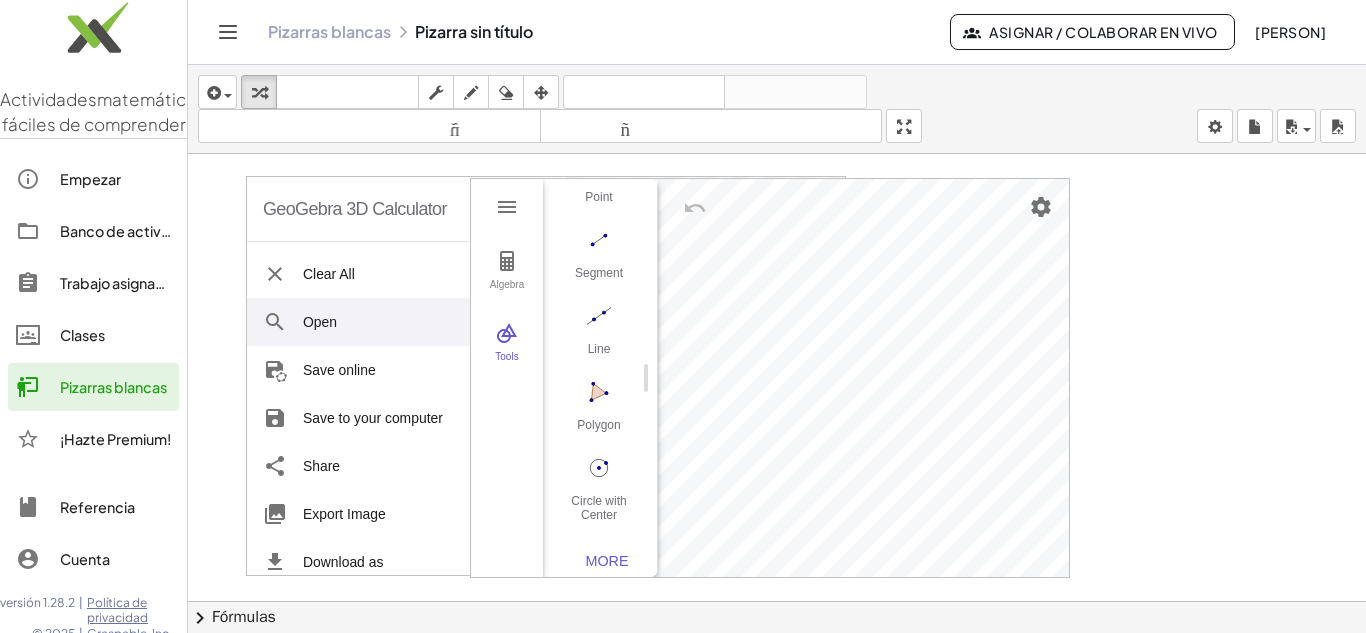 scroll, scrollTop: 206, scrollLeft: 0, axis: vertical 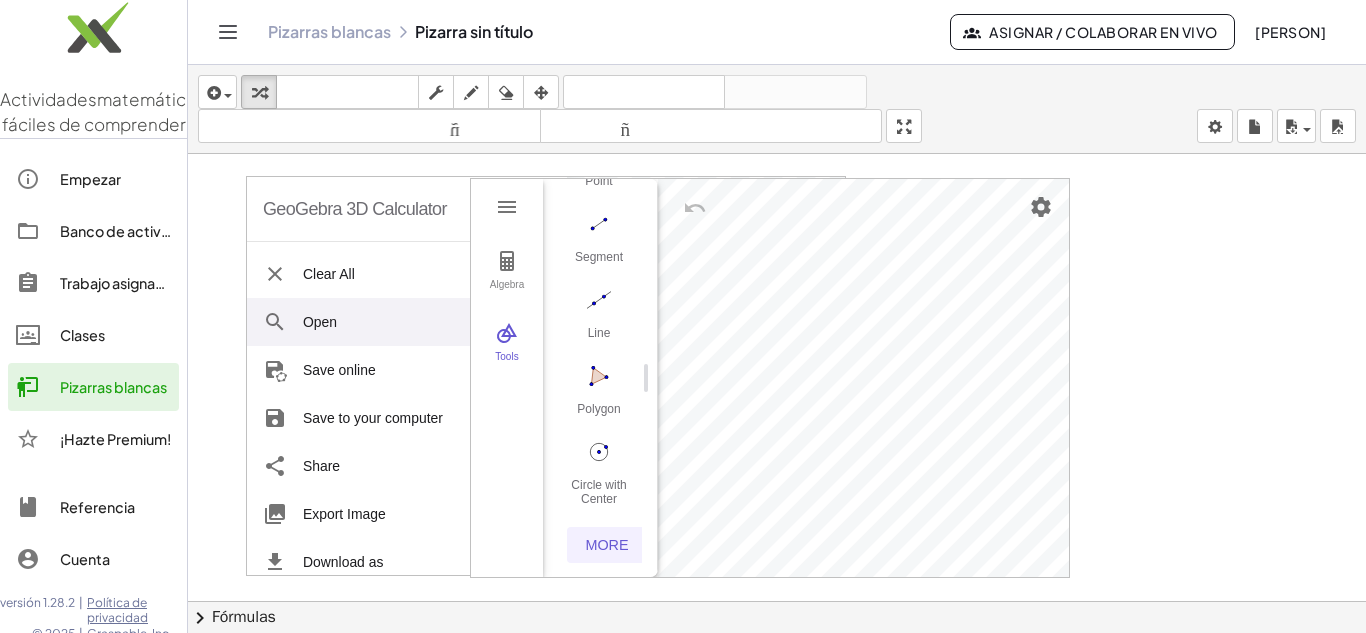 click on "More" at bounding box center [607, 545] 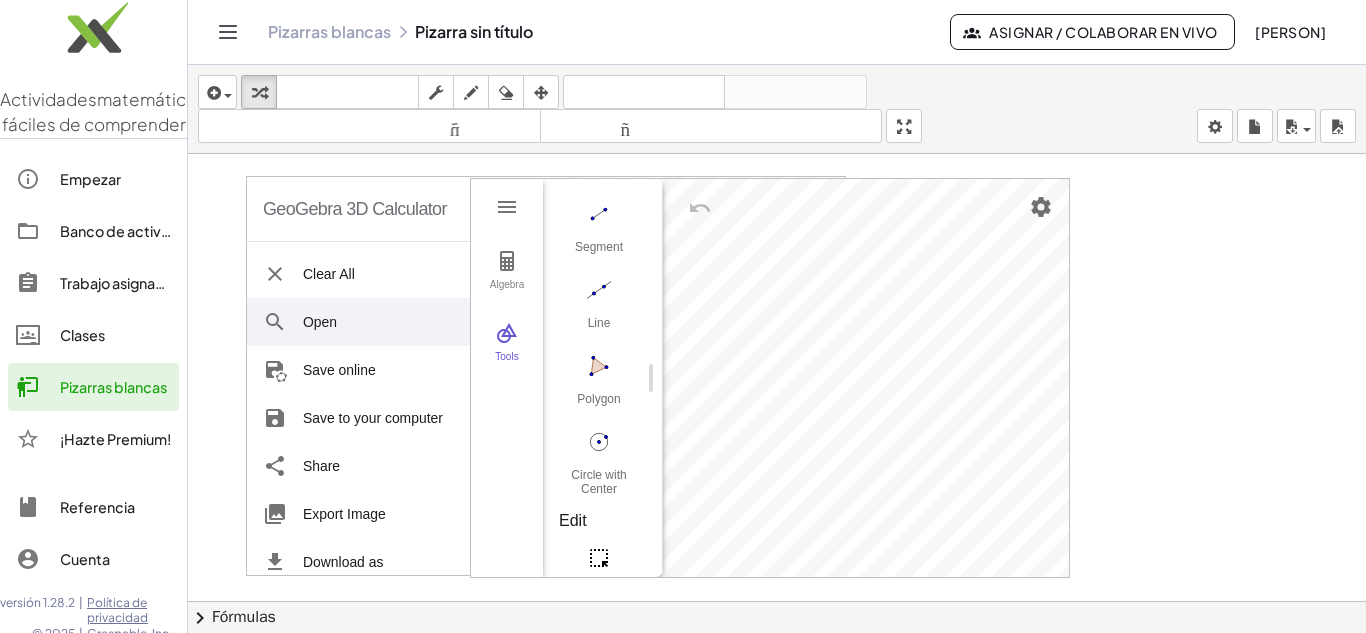 drag, startPoint x: 645, startPoint y: 383, endPoint x: 647, endPoint y: 494, distance: 111.01801 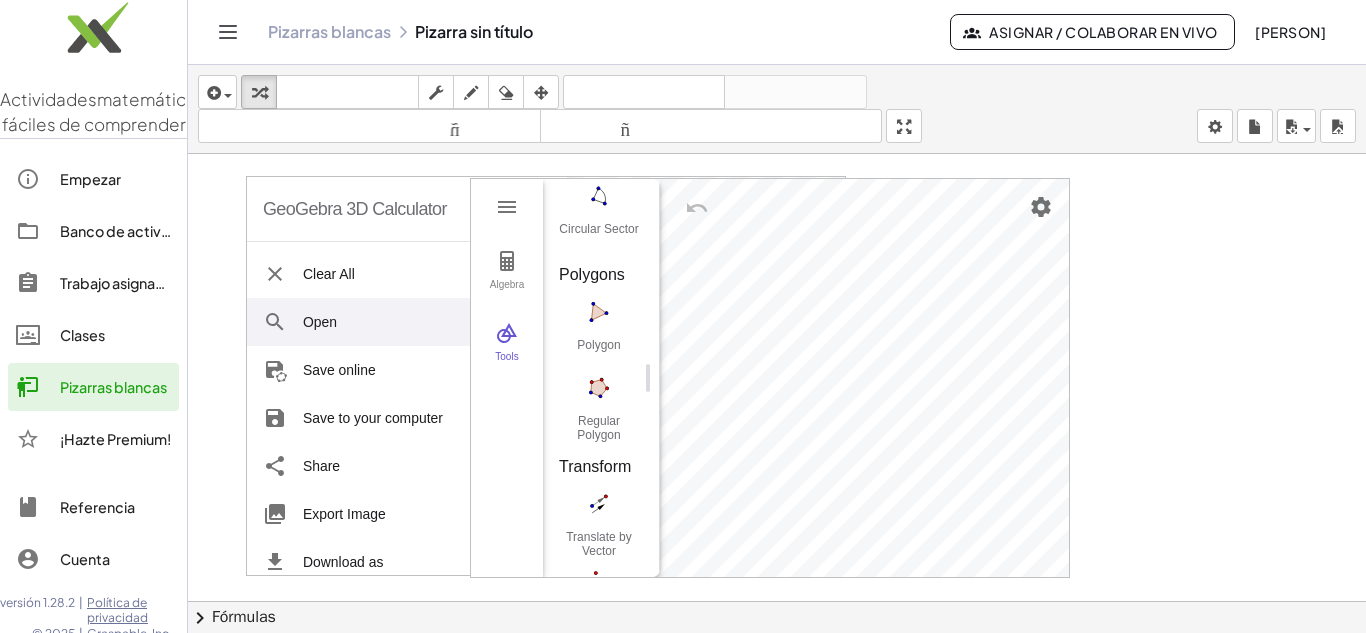 scroll, scrollTop: 2486, scrollLeft: 0, axis: vertical 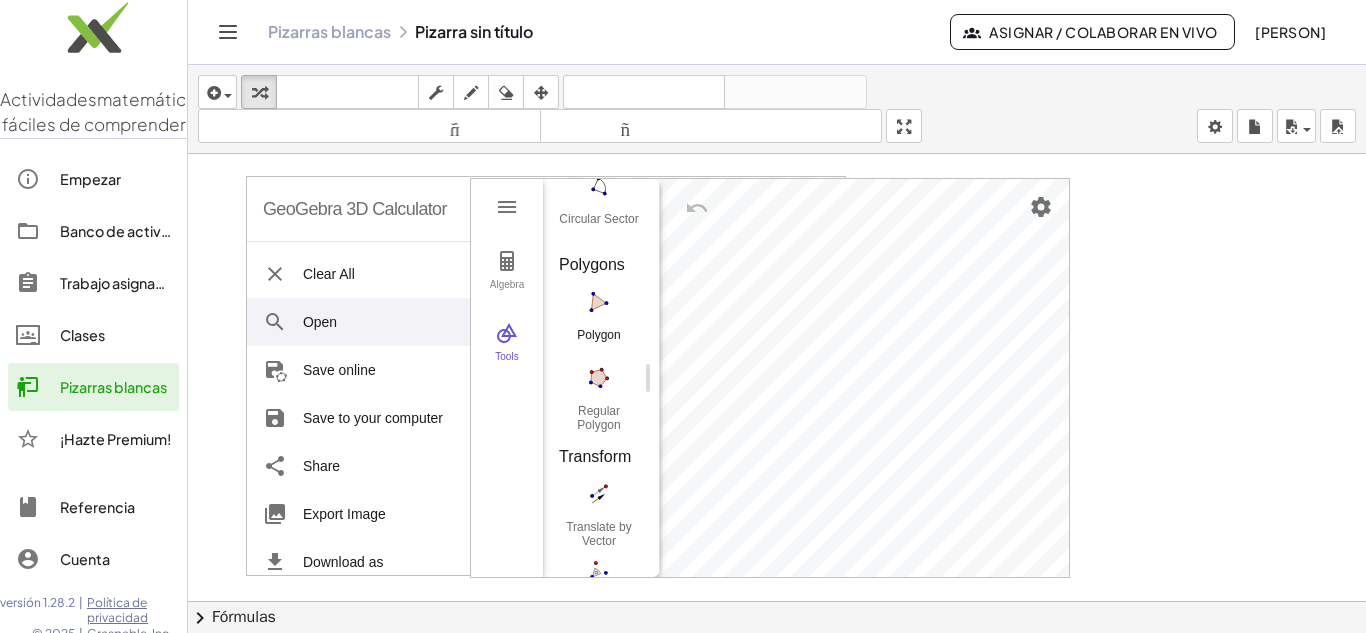 click at bounding box center [599, -1914] 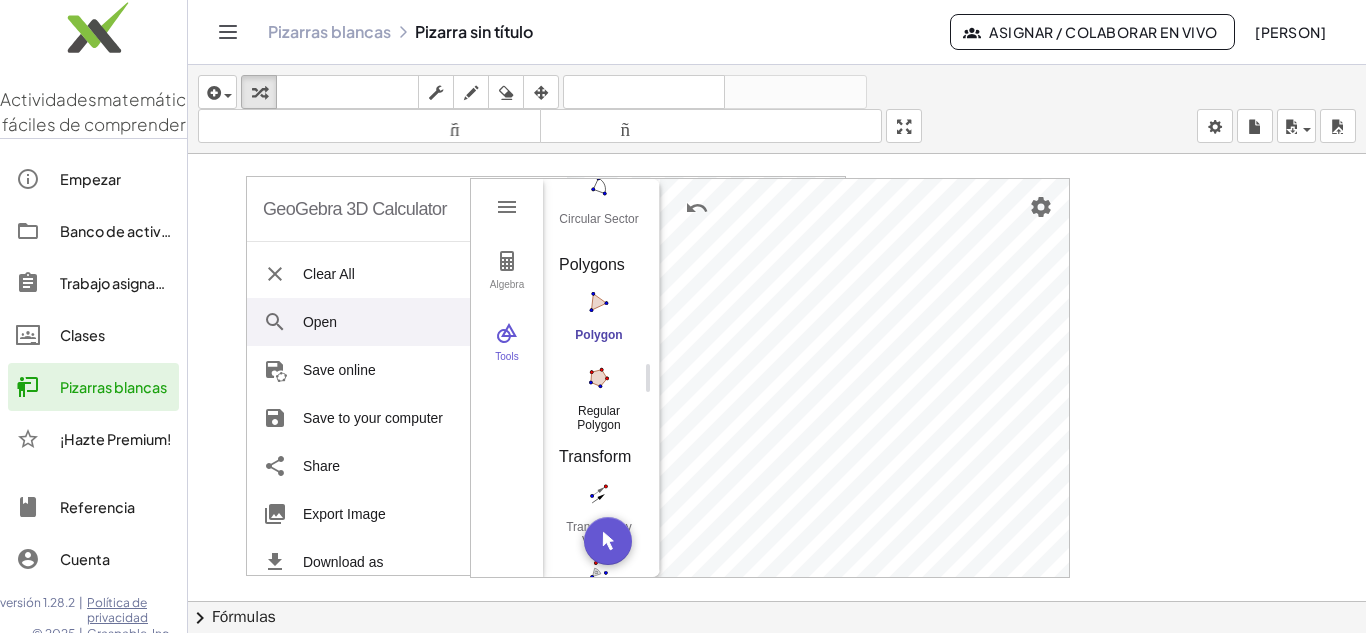 click on "Regular Polygon" at bounding box center (599, 418) 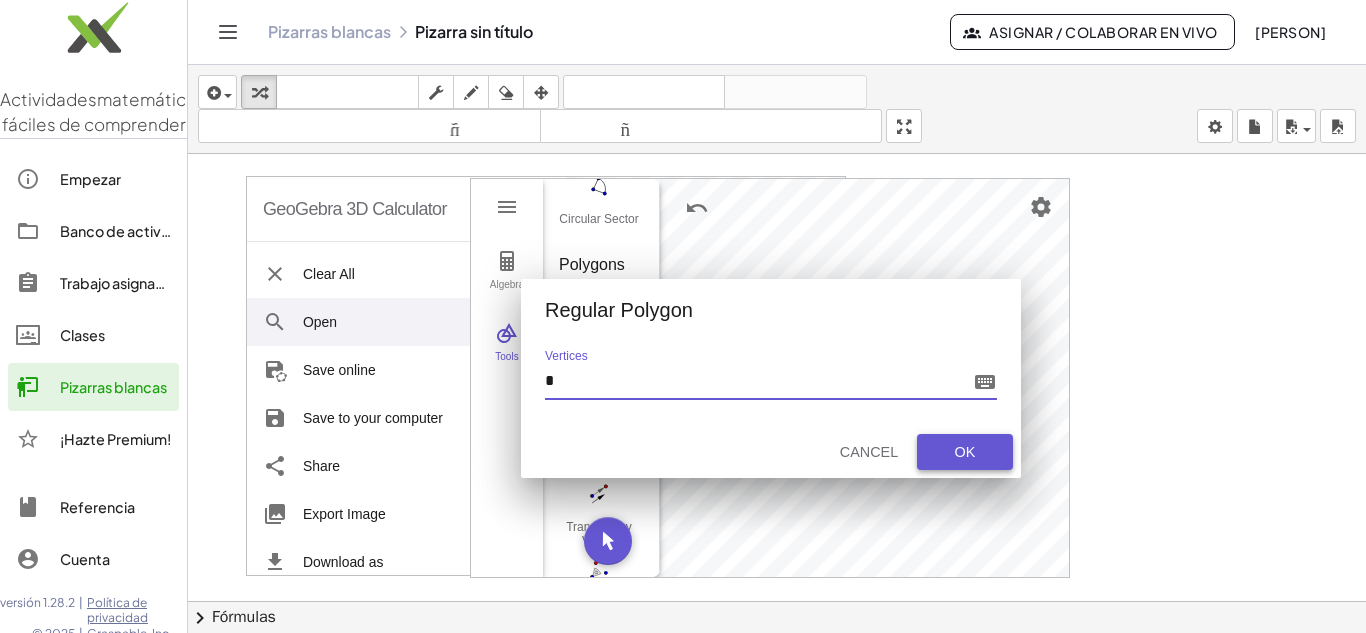 type on "*" 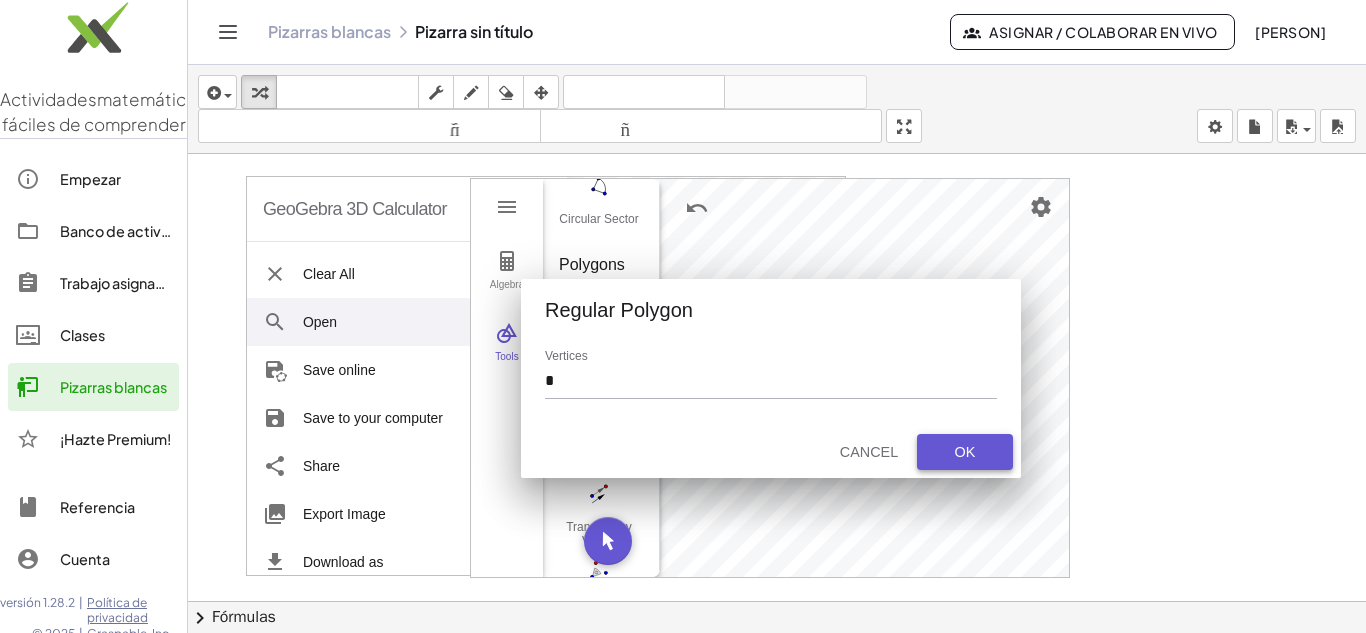click on "OK" at bounding box center (965, 452) 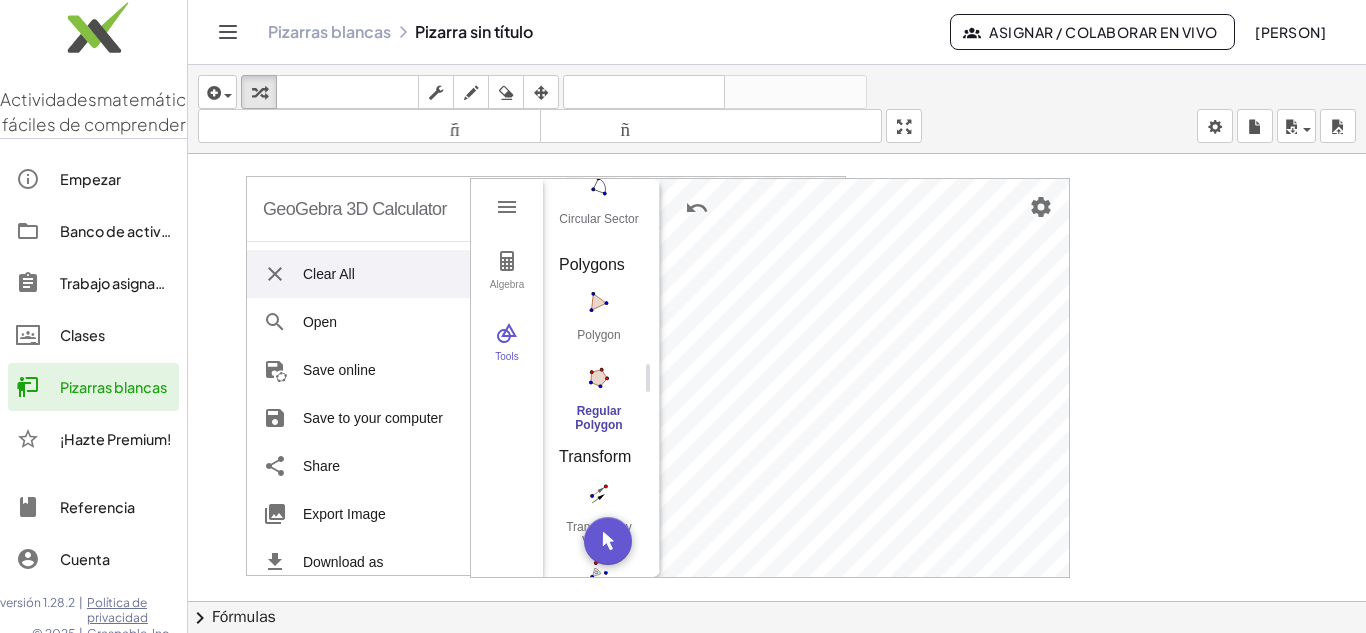 click on "Clear All" at bounding box center (402, 274) 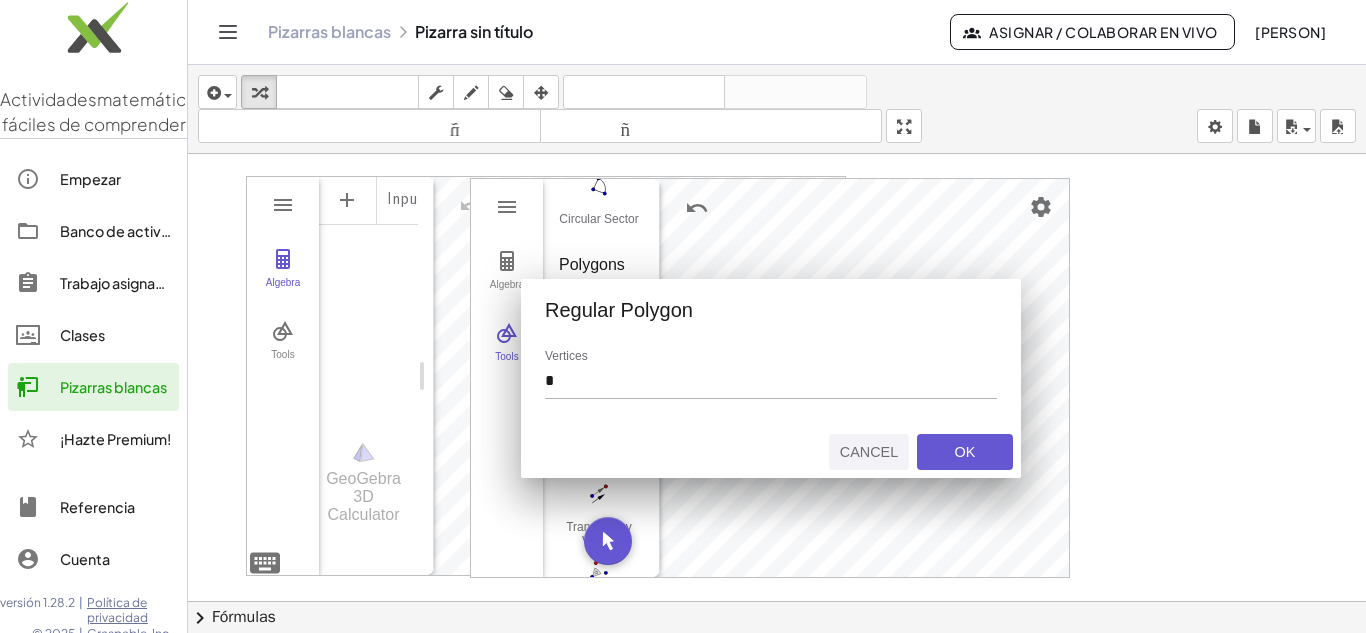 click on "Cancel" at bounding box center [869, 452] 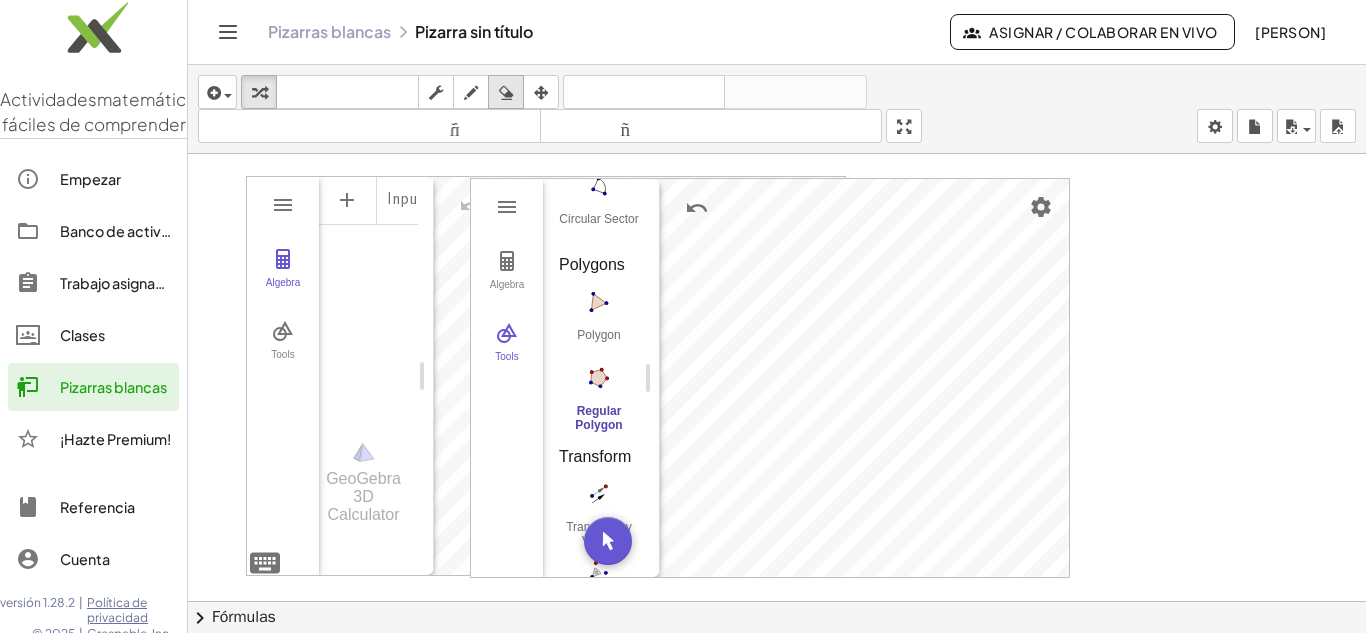 click at bounding box center (506, 93) 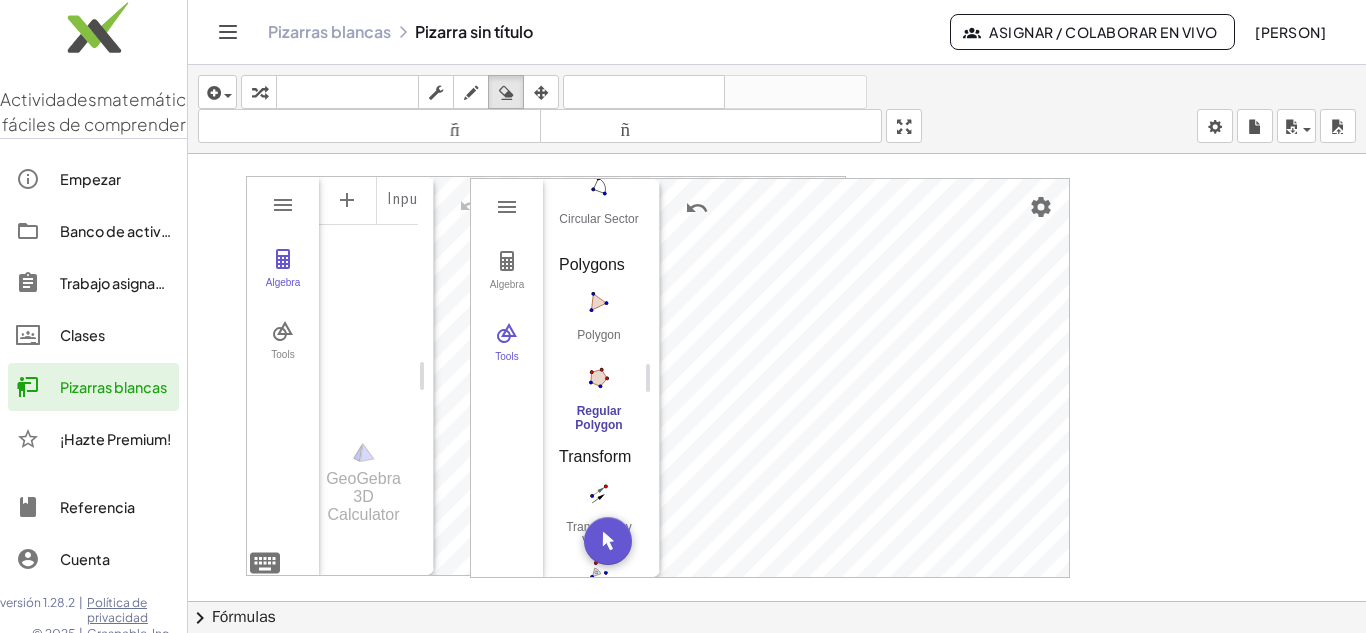 click at bounding box center (777, 615) 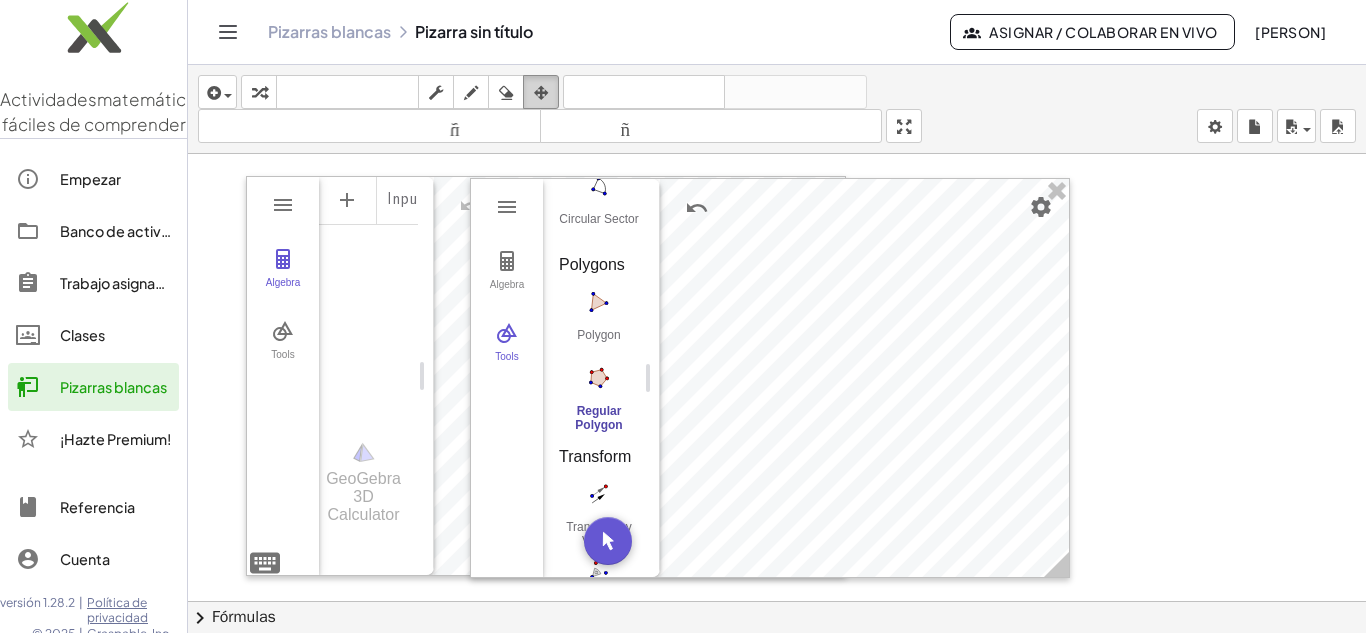 click at bounding box center [541, 93] 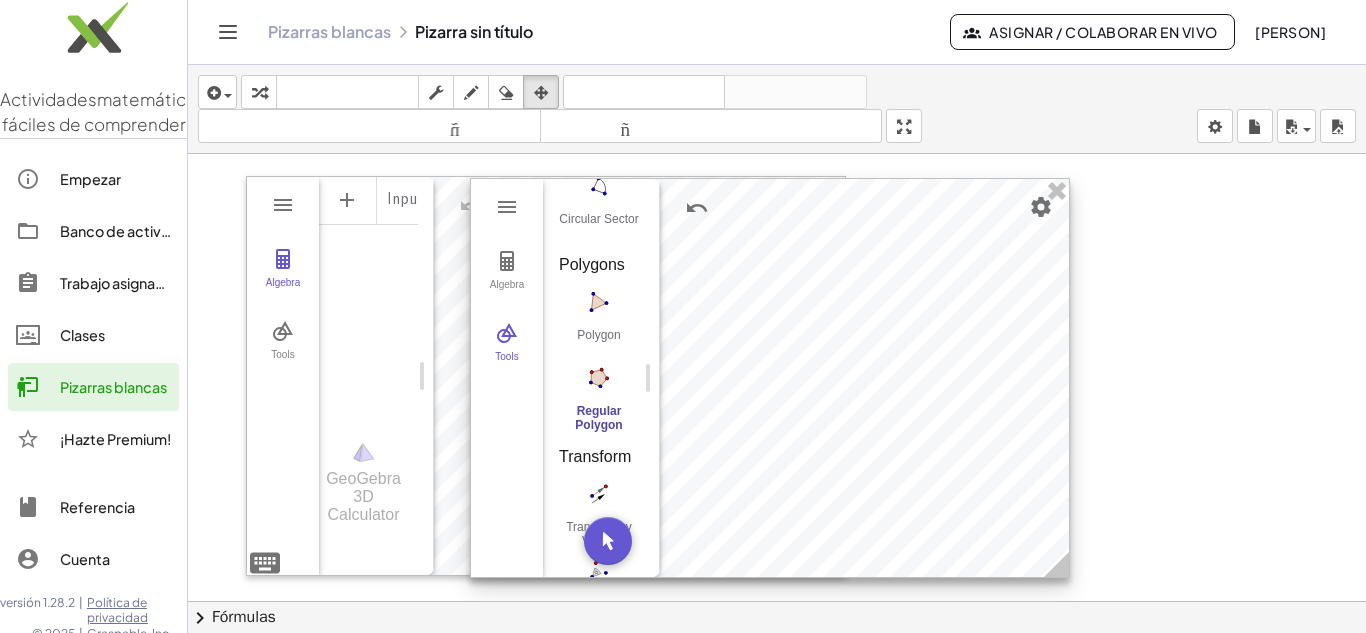click at bounding box center (770, 378) 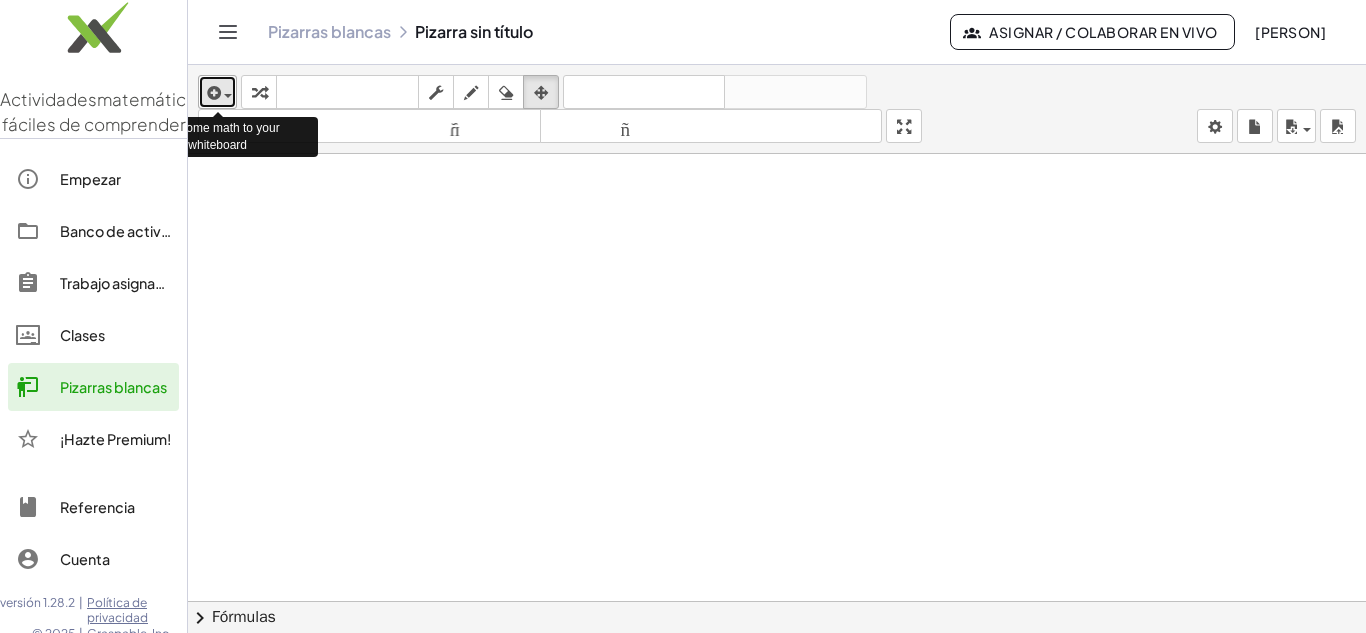 click at bounding box center [223, 95] 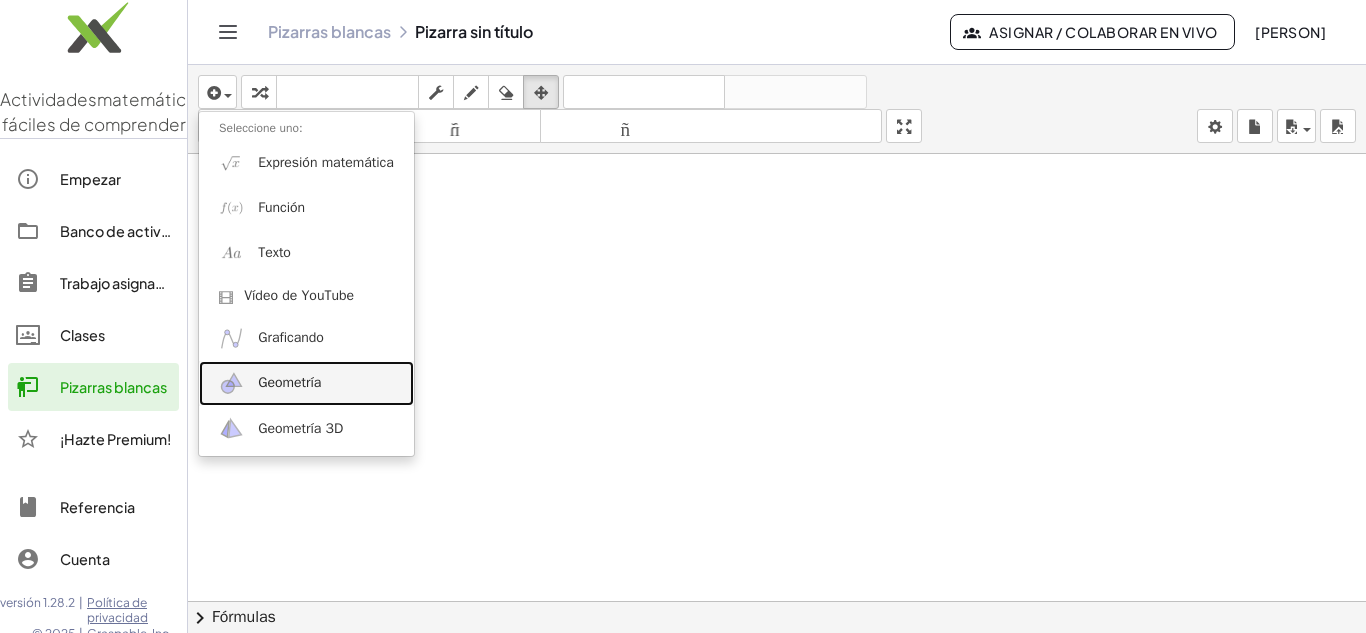 click on "Geometría" at bounding box center [289, 382] 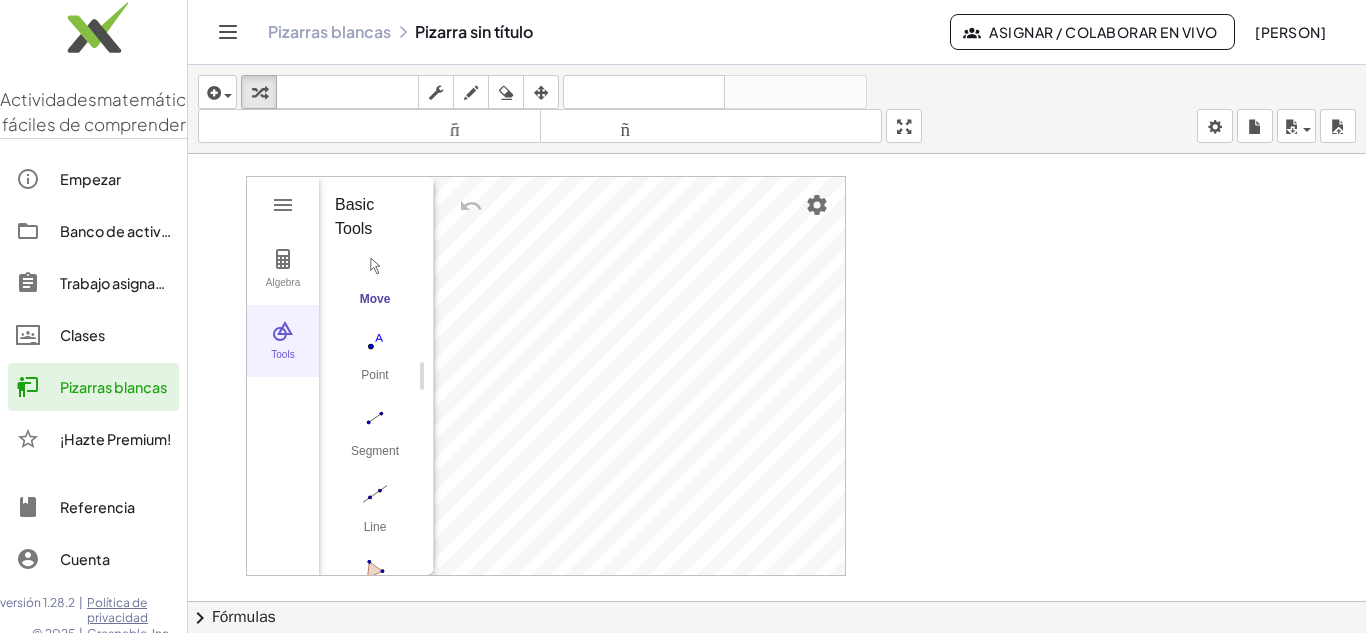 click on "Tools" at bounding box center [283, 341] 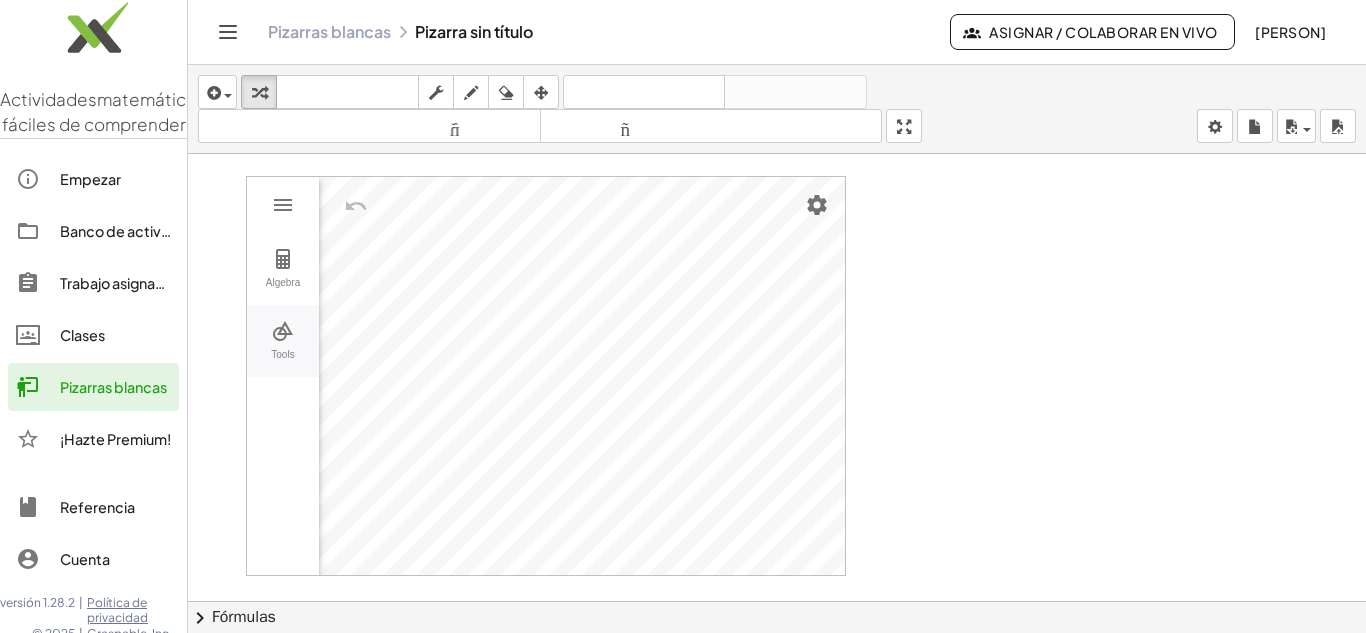 click on "Tools" at bounding box center [283, 341] 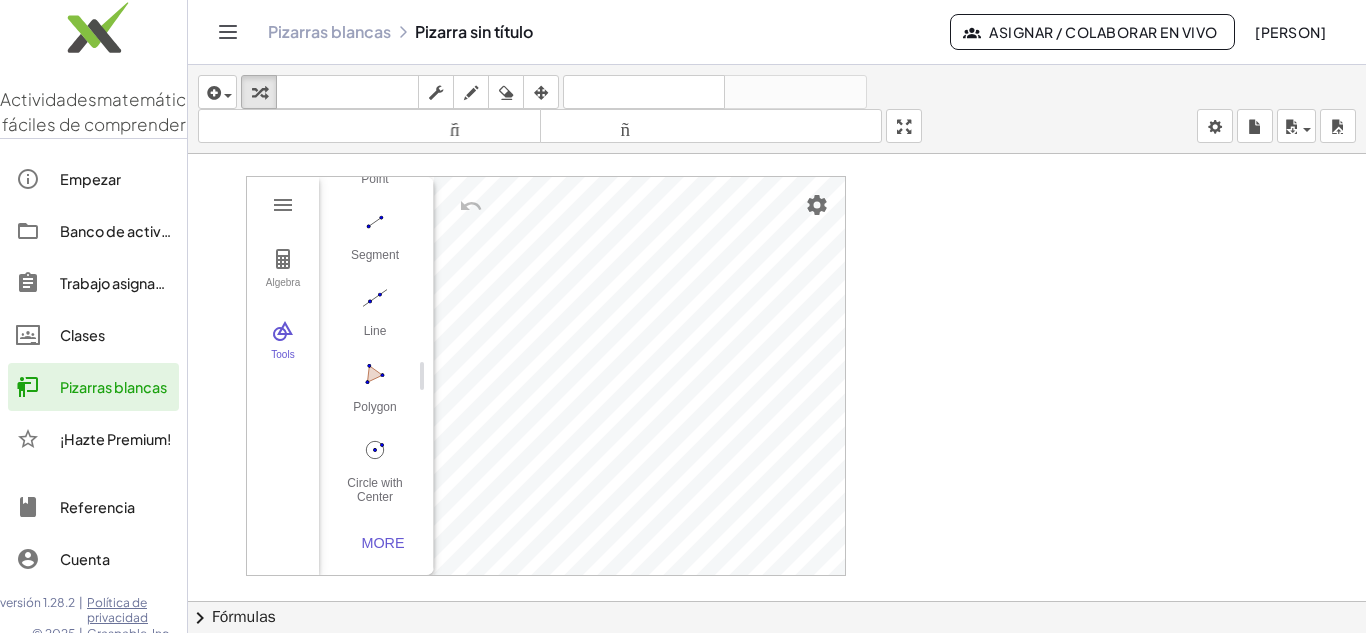 scroll, scrollTop: 206, scrollLeft: 0, axis: vertical 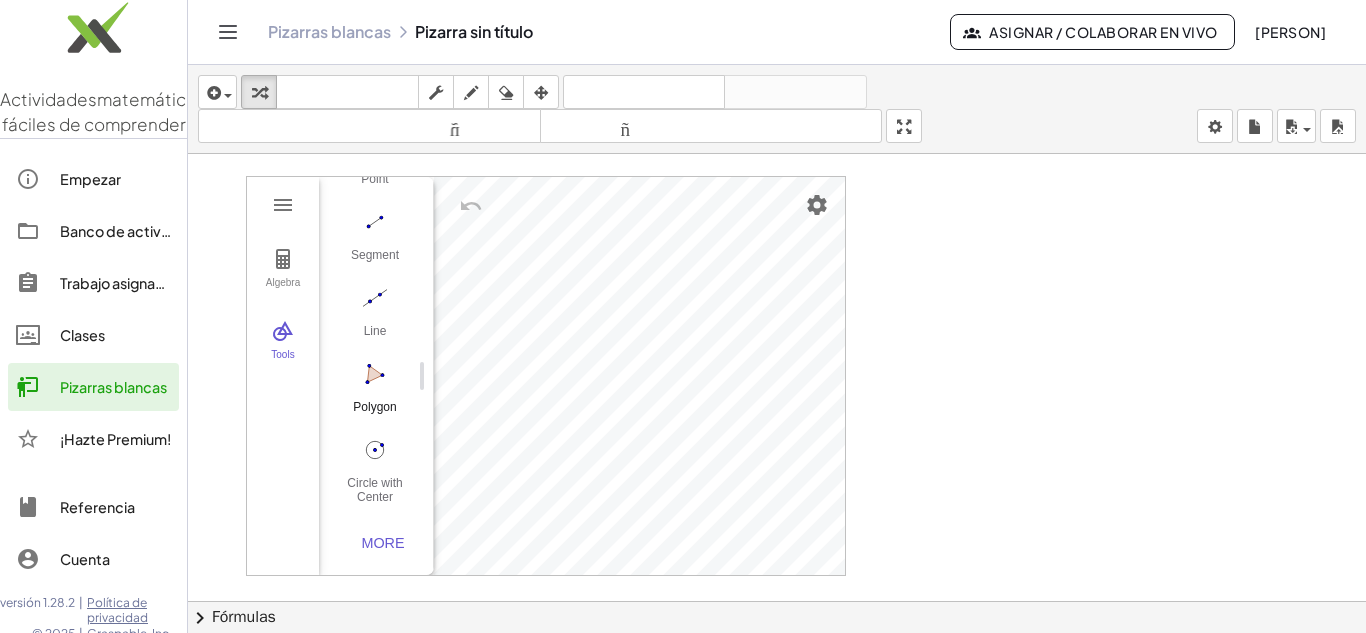 click at bounding box center [375, 374] 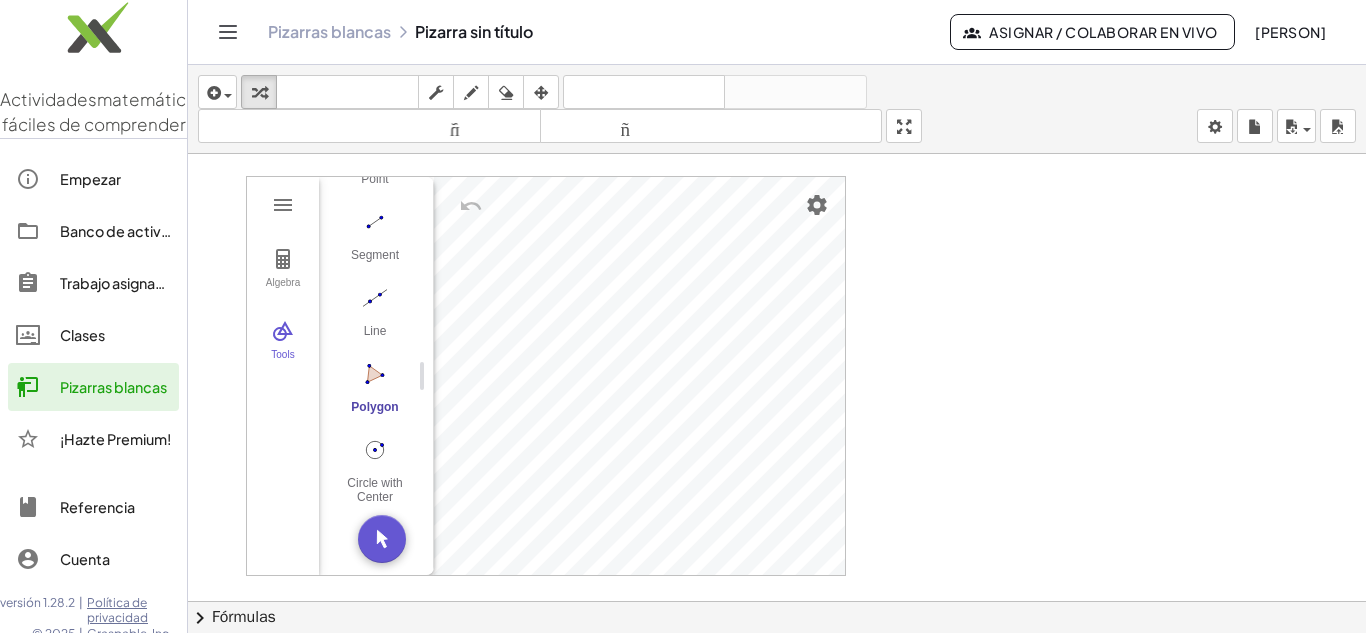 click at bounding box center (375, 374) 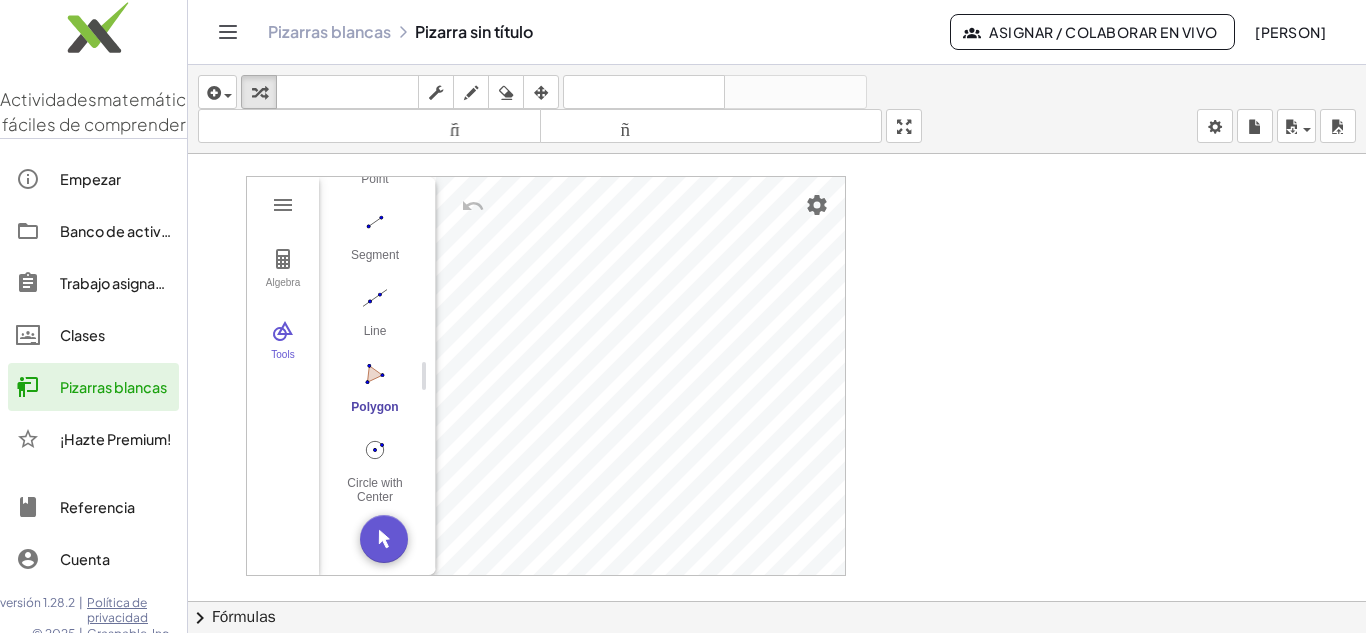 scroll, scrollTop: 172, scrollLeft: 0, axis: vertical 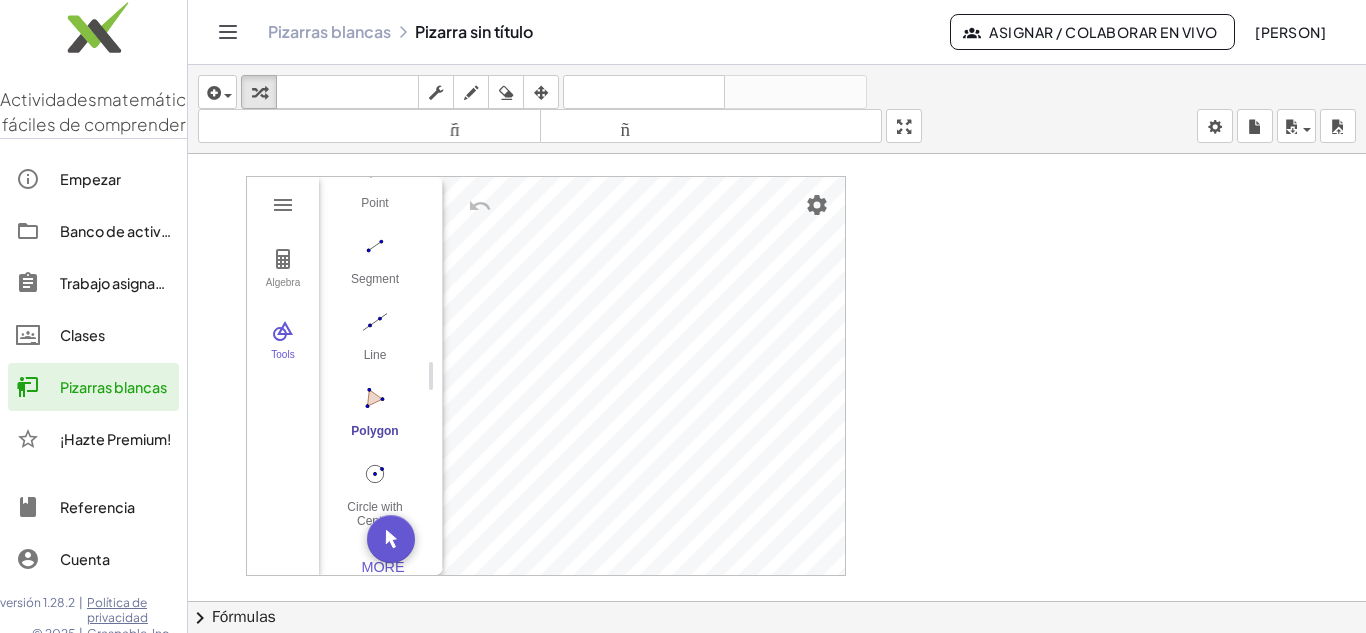 drag, startPoint x: 427, startPoint y: 376, endPoint x: 449, endPoint y: 417, distance: 46.52956 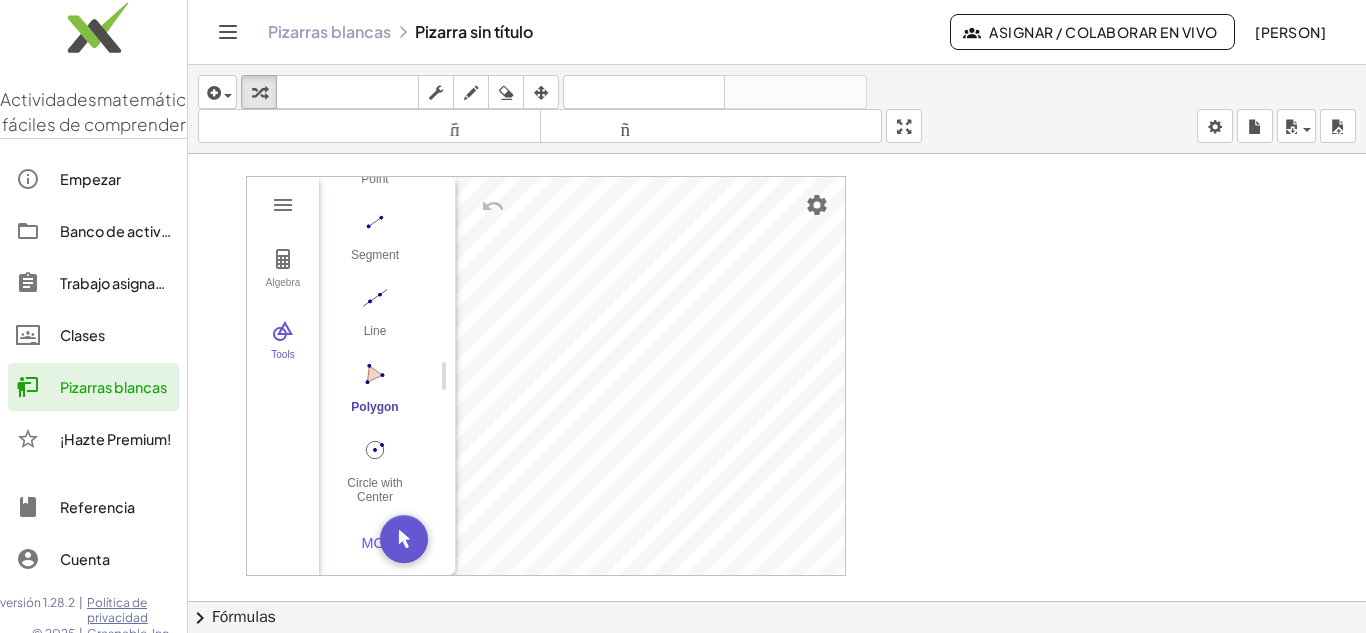 click on "Basic Tools Move Point Segment Line Polygon Circle with Center through Point More" at bounding box center [379, 290] 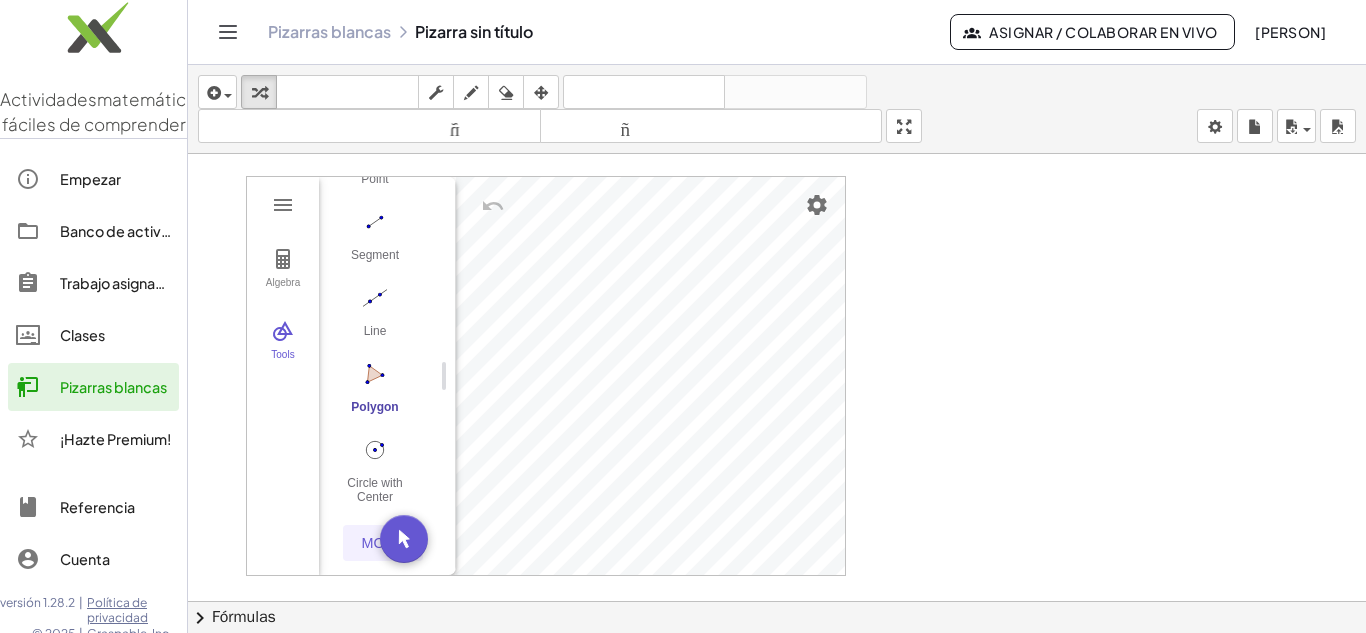 click on "More" at bounding box center [383, 543] 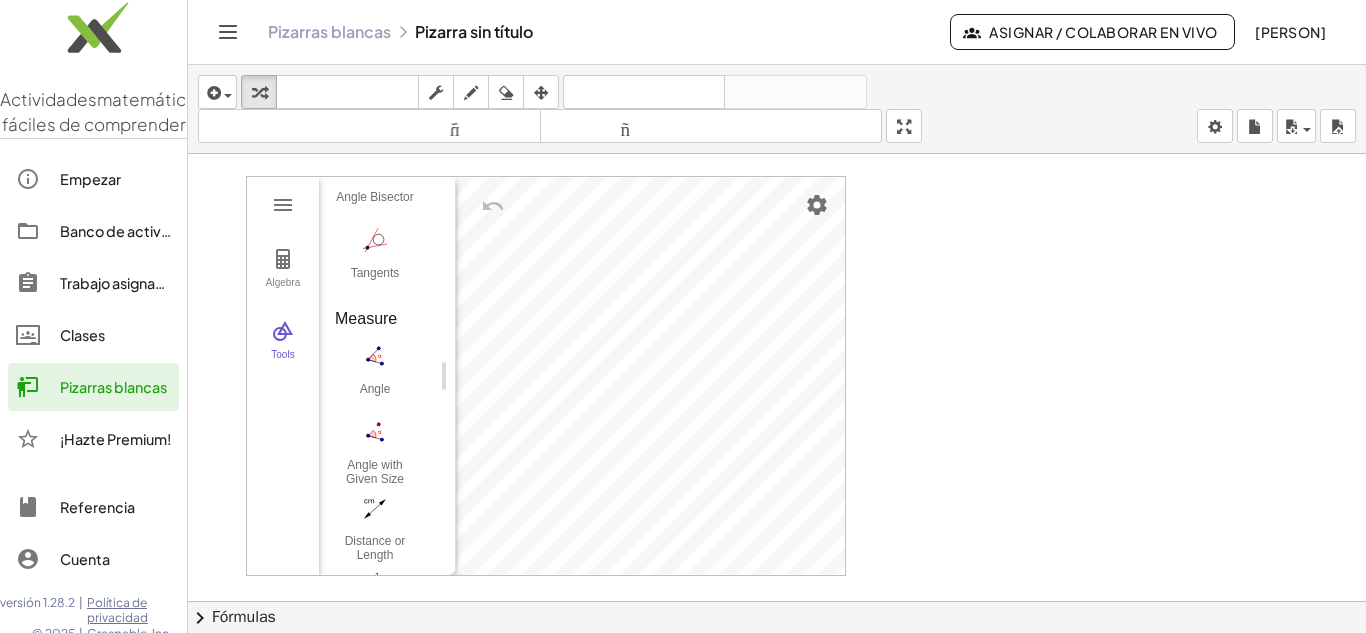 scroll, scrollTop: 1231, scrollLeft: 0, axis: vertical 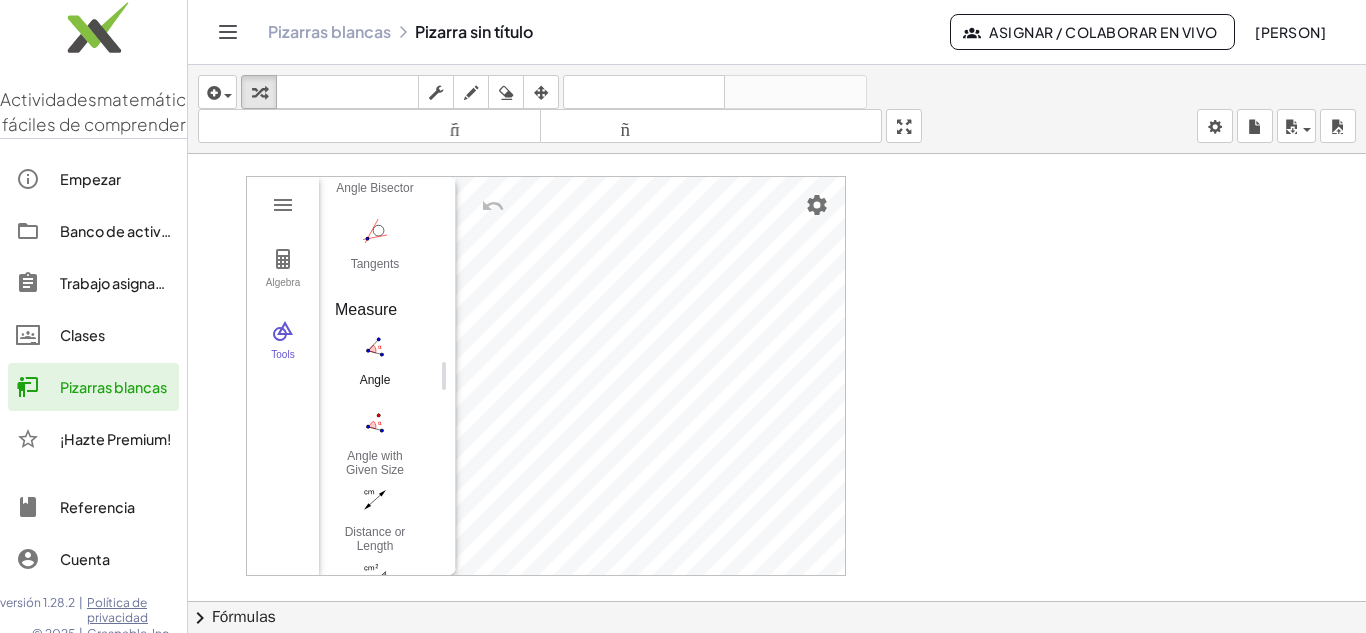click at bounding box center [375, 347] 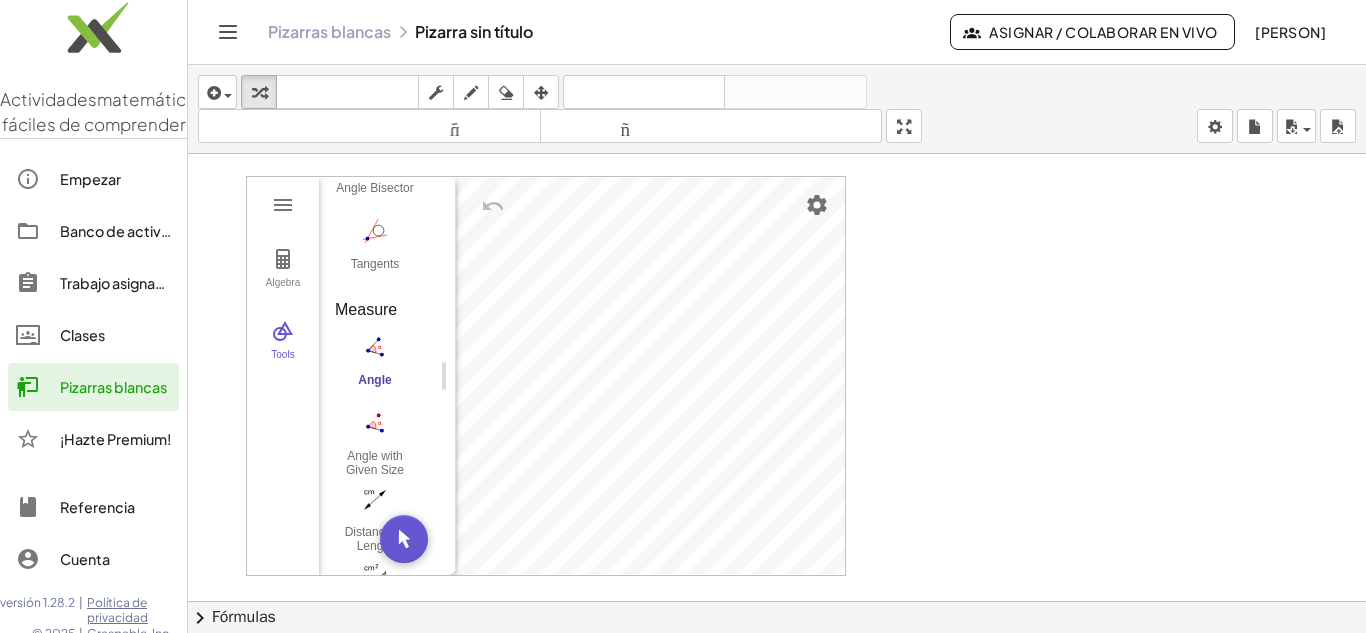 click at bounding box center (375, 347) 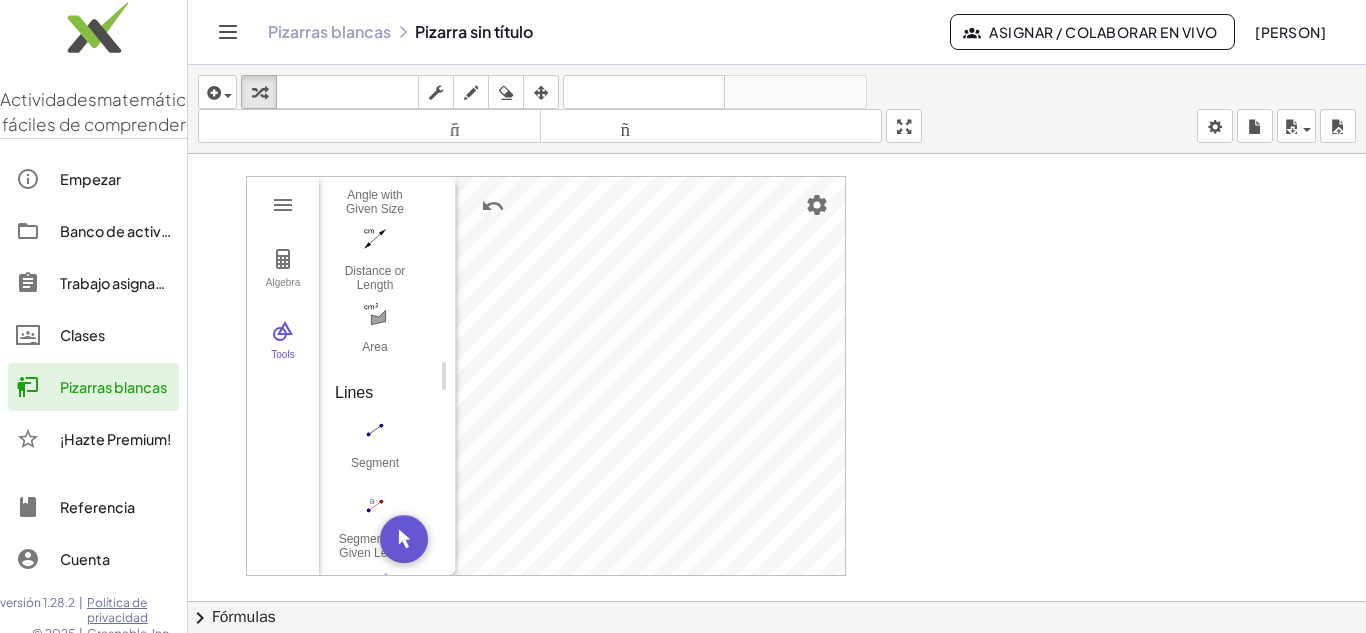 scroll, scrollTop: 1501, scrollLeft: 0, axis: vertical 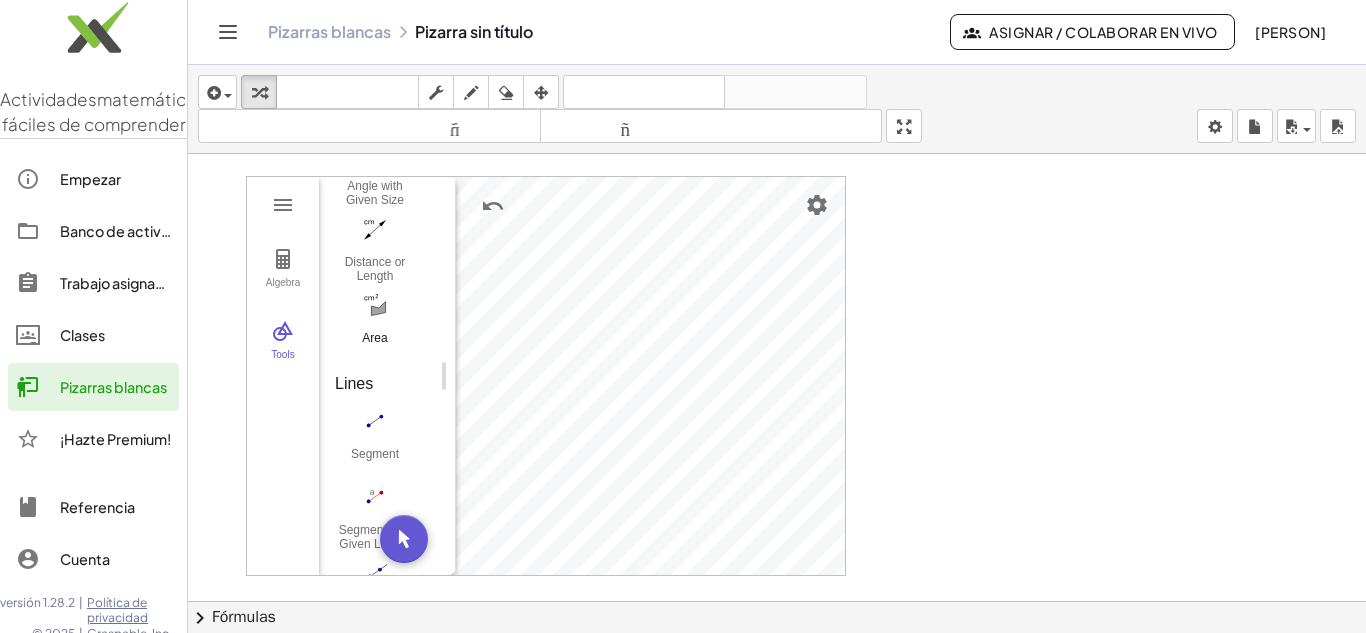 click at bounding box center (375, 305) 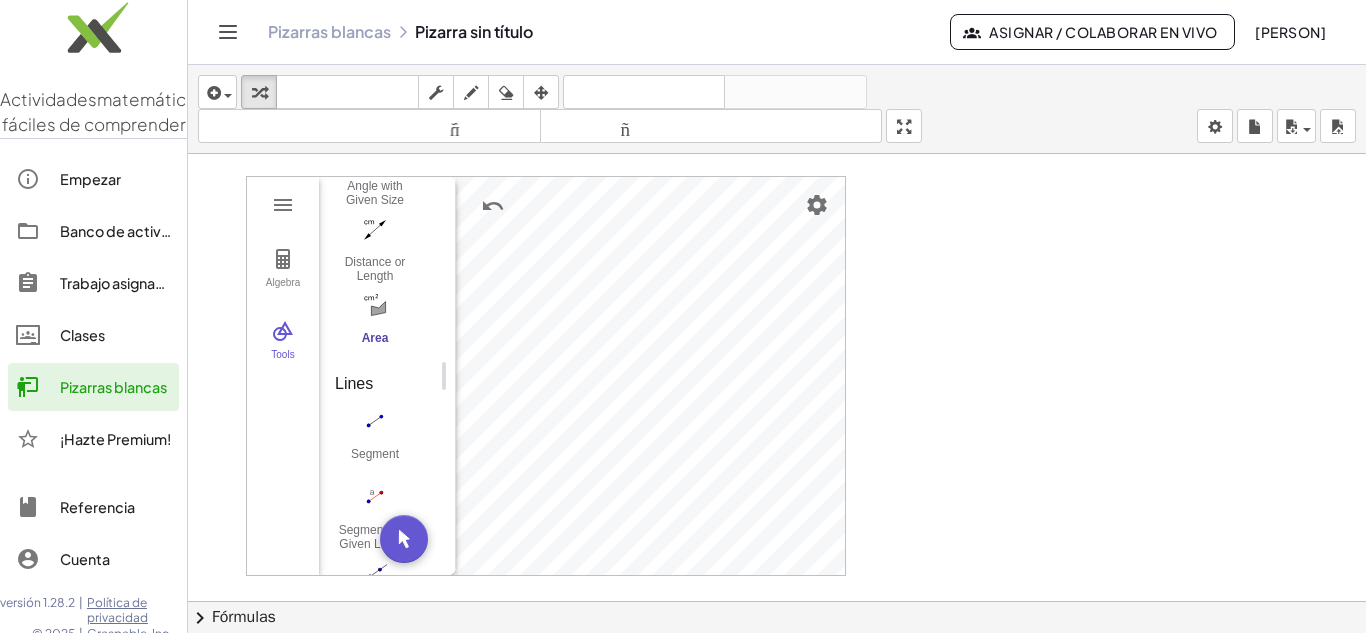click on "Area" at bounding box center (375, 324) 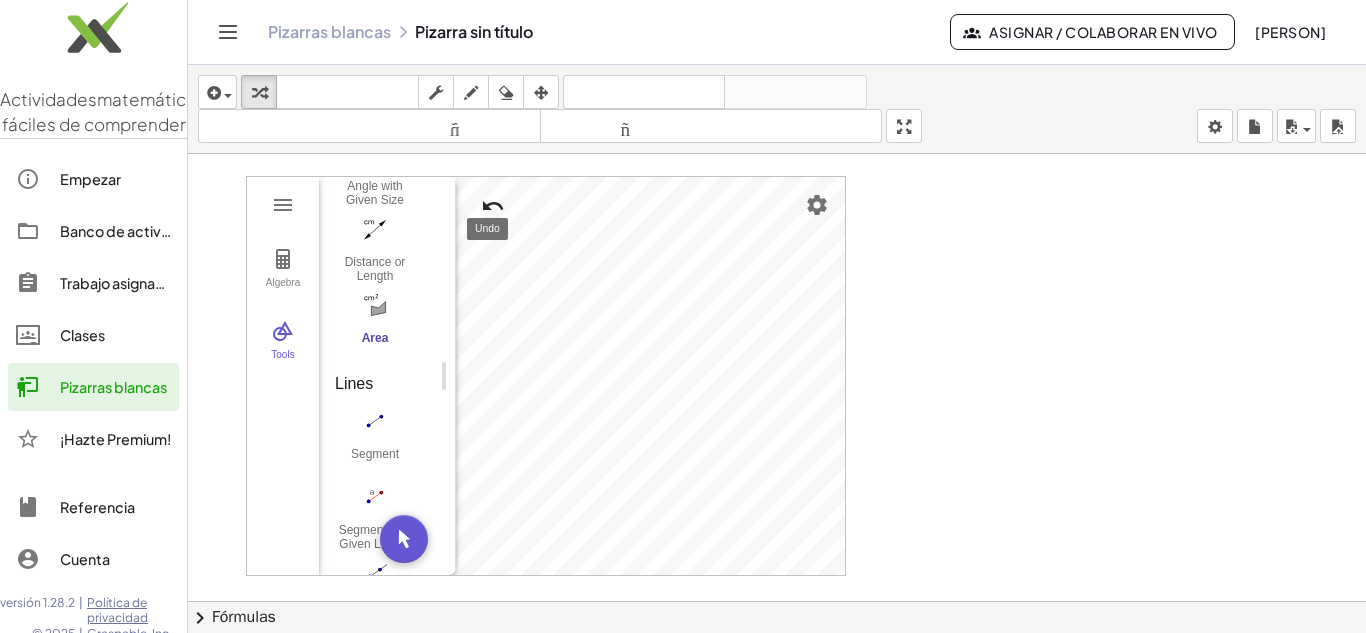 click at bounding box center [493, 206] 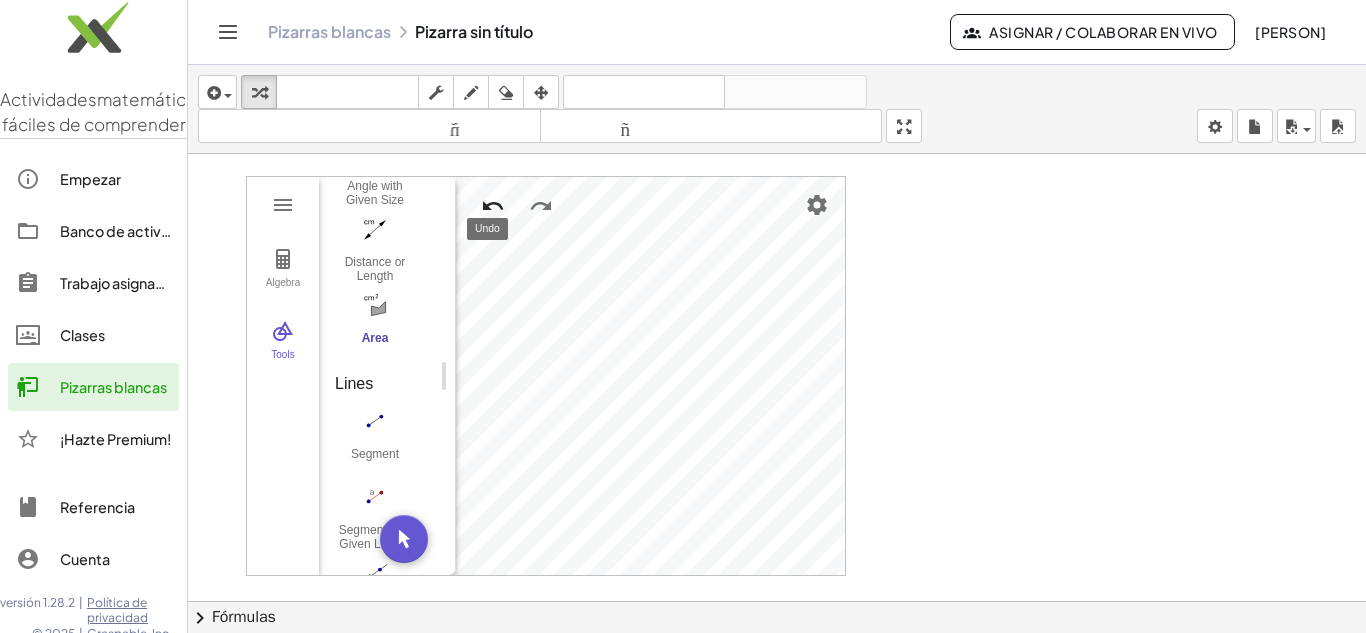 click at bounding box center [493, 206] 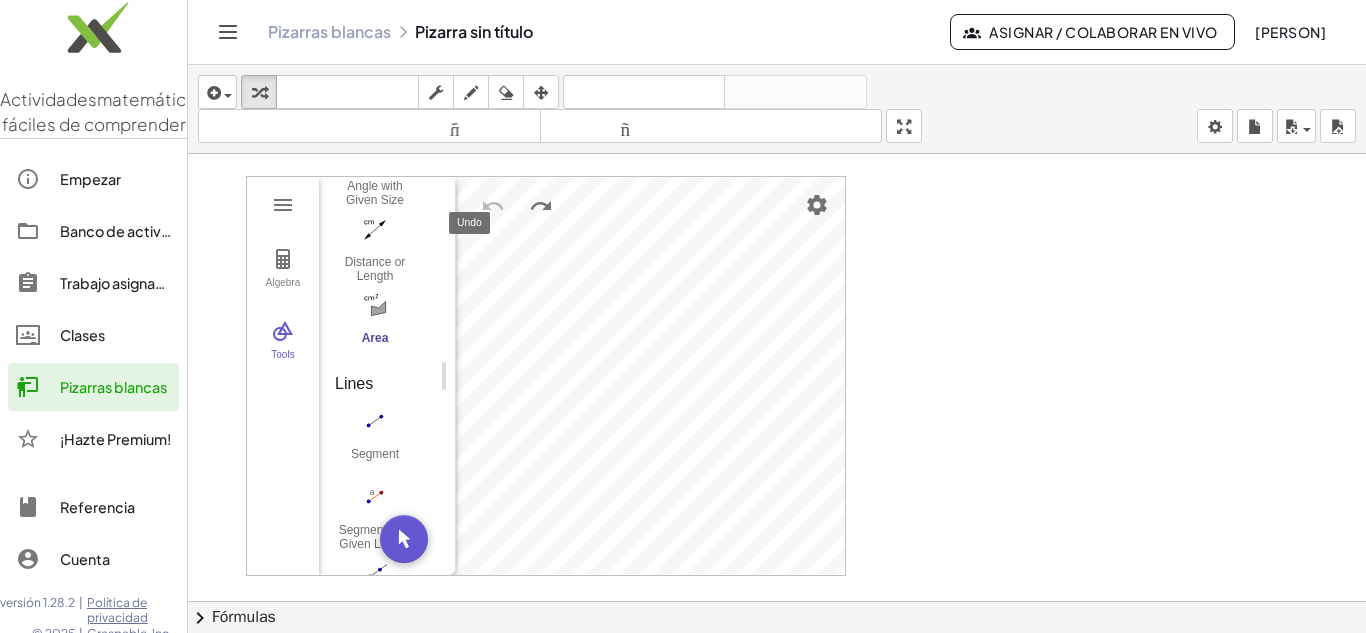 click at bounding box center (493, 206) 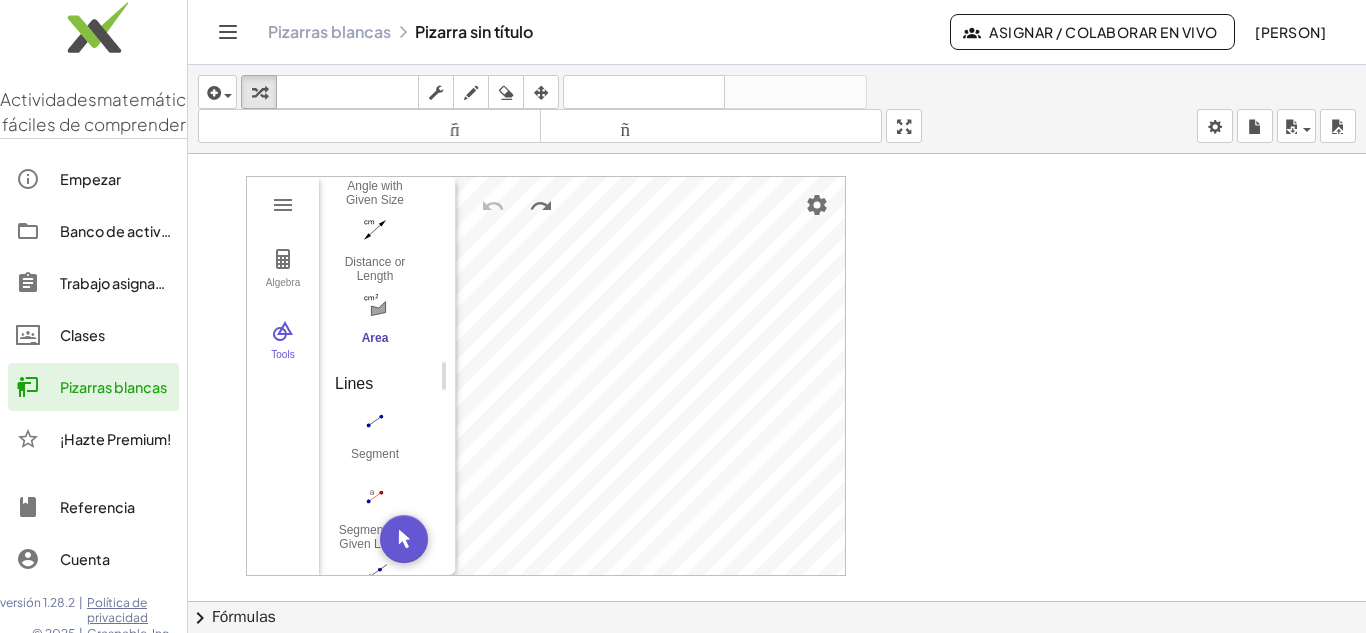 click at bounding box center [375, 305] 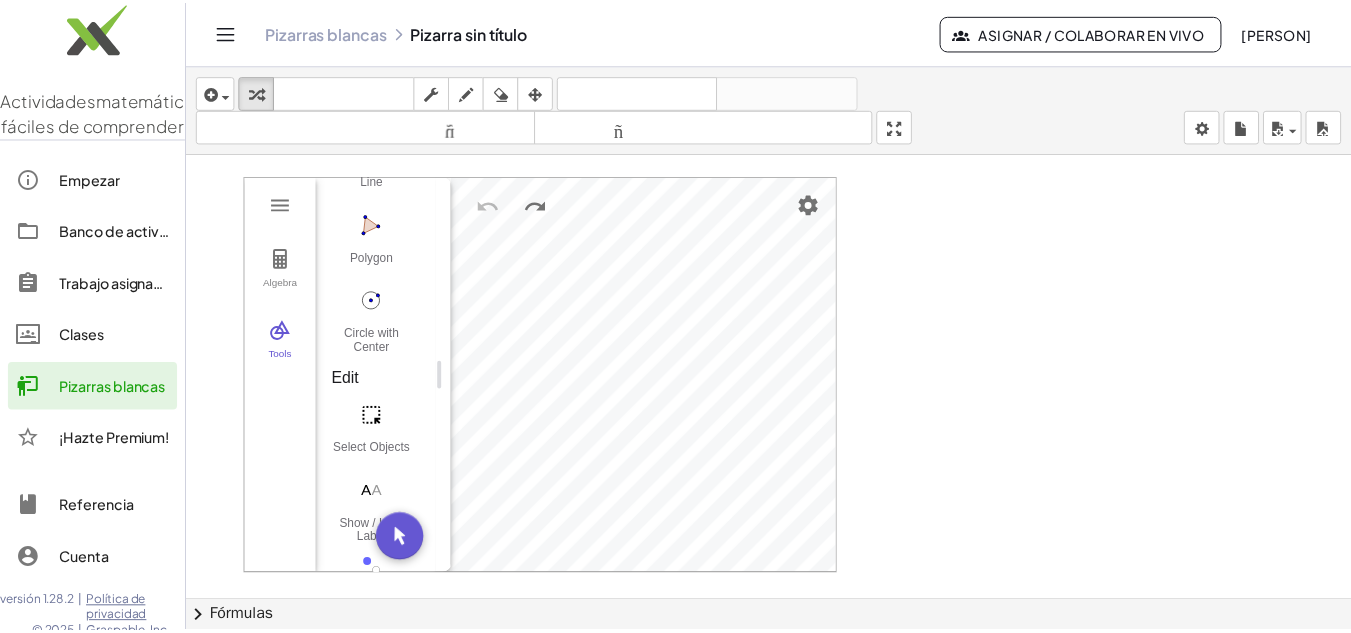 scroll, scrollTop: 209, scrollLeft: 0, axis: vertical 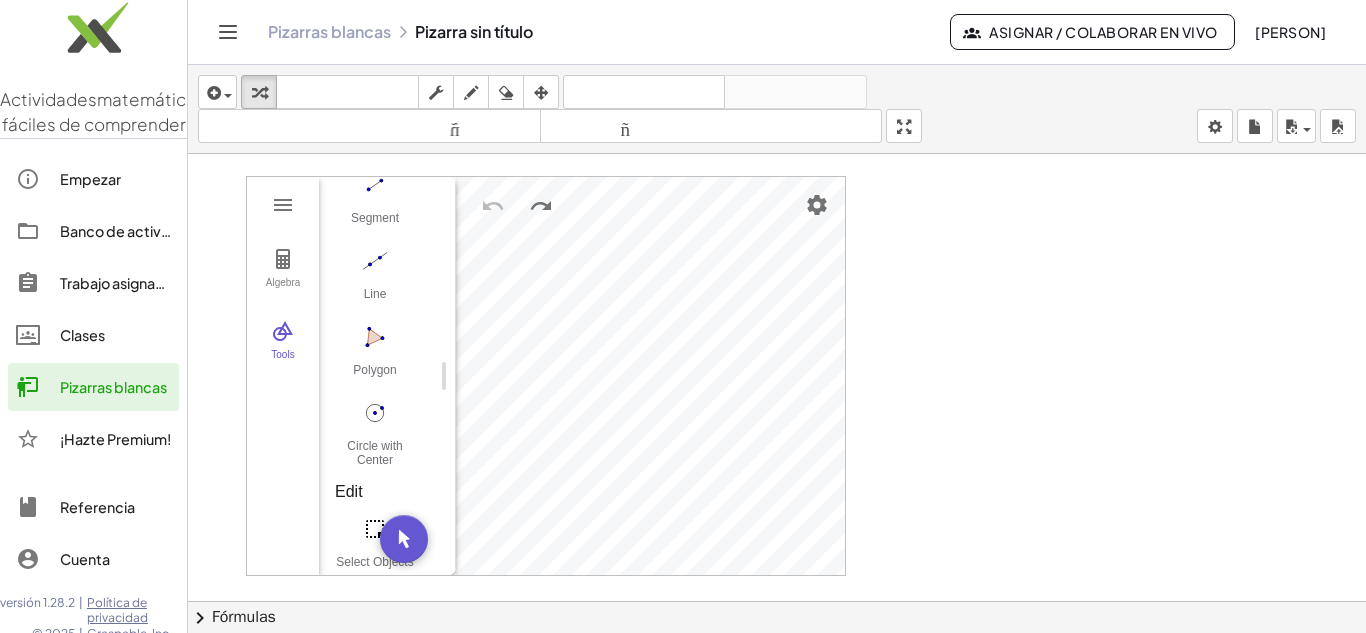 click on "Empezar" 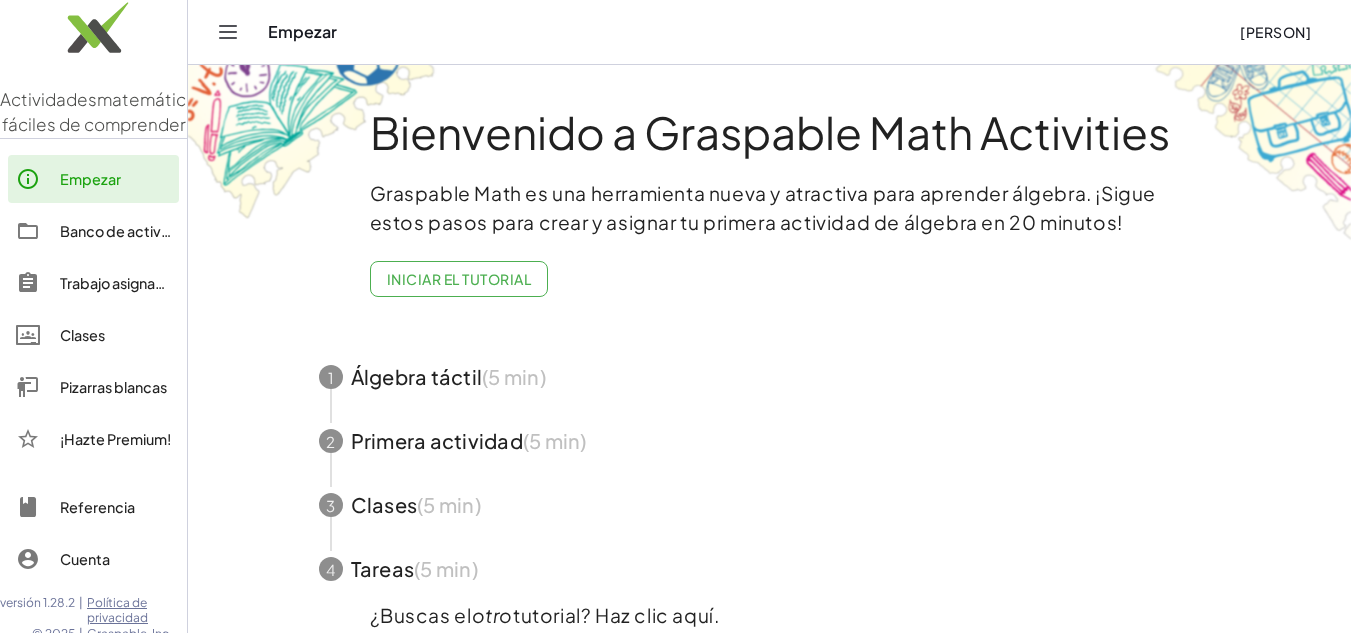 click on "Bienvenido a Graspable Math Activities Graspable Math es una herramienta nueva y atractiva para aprender álgebra. ¡Sigue estos pasos para crear y asignar tu primera actividad de álgebra en 20 minutos! Iniciar el tutorial 1 Álgebra táctil  (5 min) 2 Primera actividad  (5 min) 3 Clases  (5 min) 4 Tareas  (5 min) ¿Buscas el  otro  tutorial? Haz clic aquí. Iniciar el tutorial de GM basado en texto" 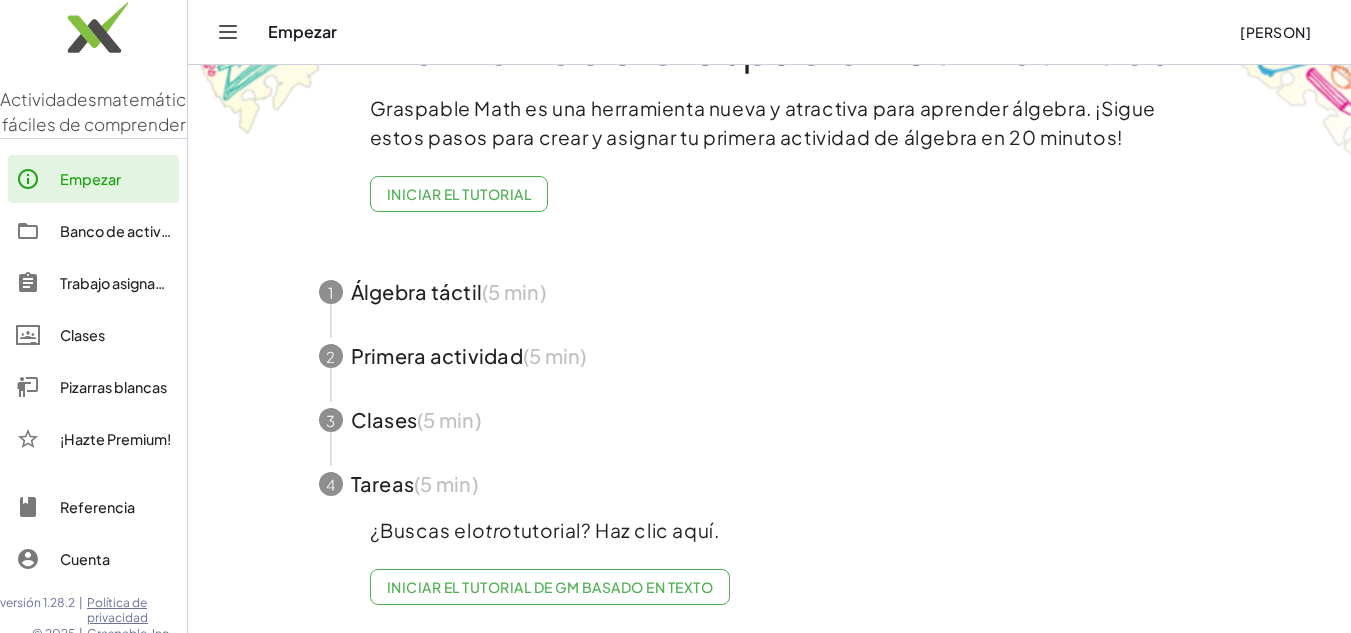 scroll, scrollTop: 100, scrollLeft: 0, axis: vertical 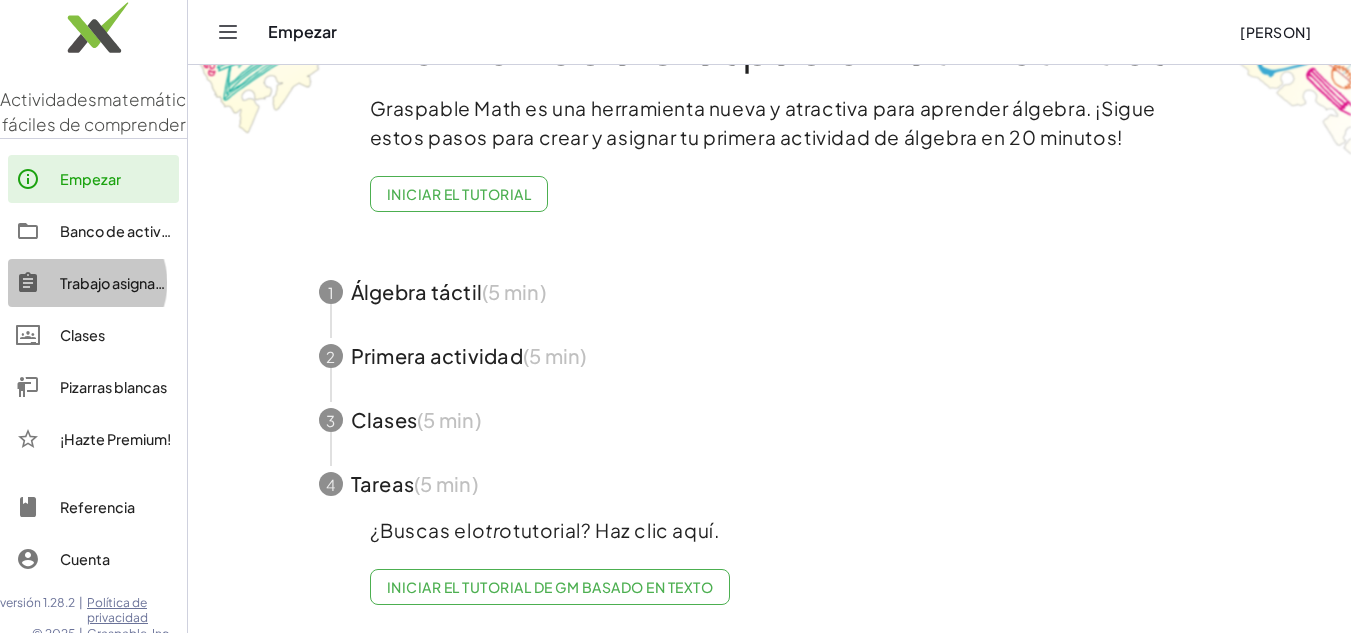 click on "Trabajo asignado" at bounding box center (117, 283) 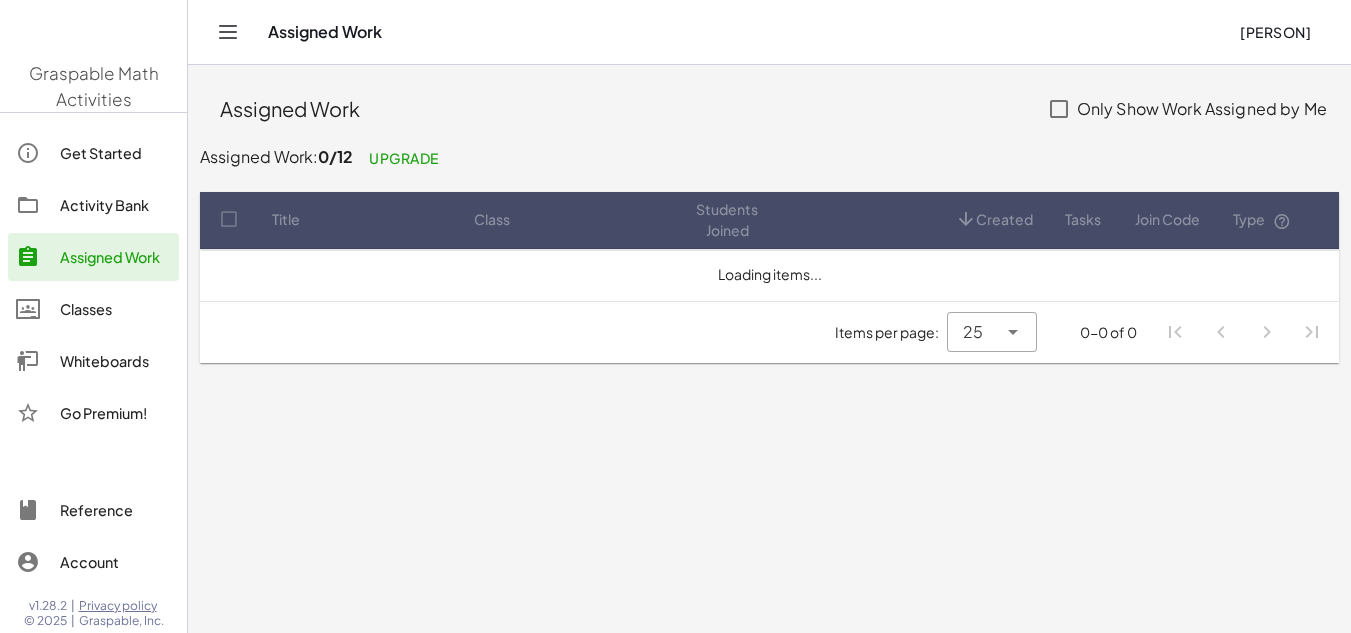 scroll, scrollTop: 0, scrollLeft: 0, axis: both 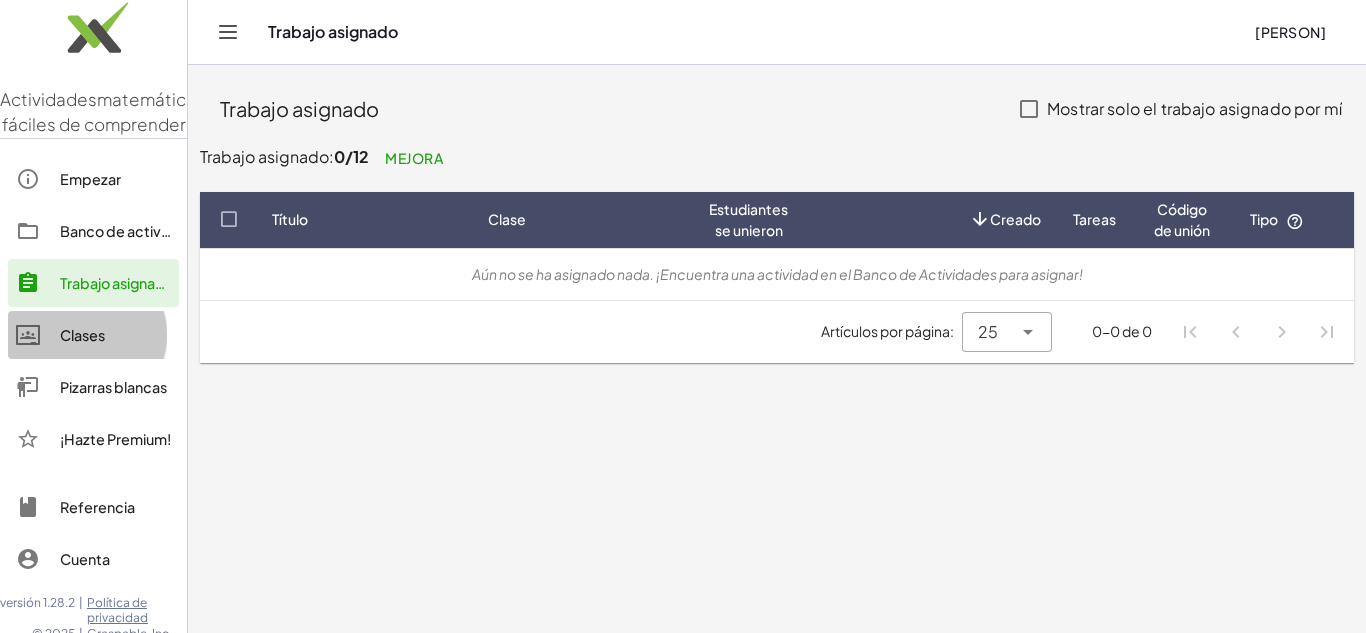 click on "Clases" at bounding box center [82, 335] 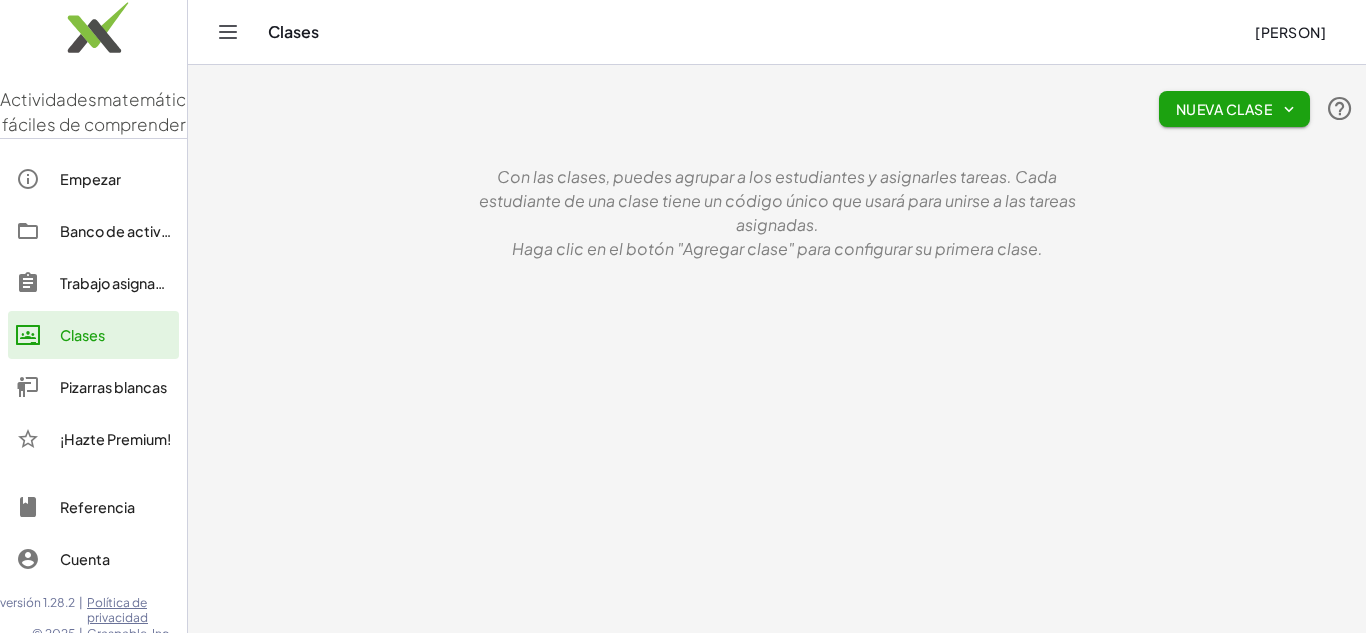 click on "Empezar" at bounding box center (90, 179) 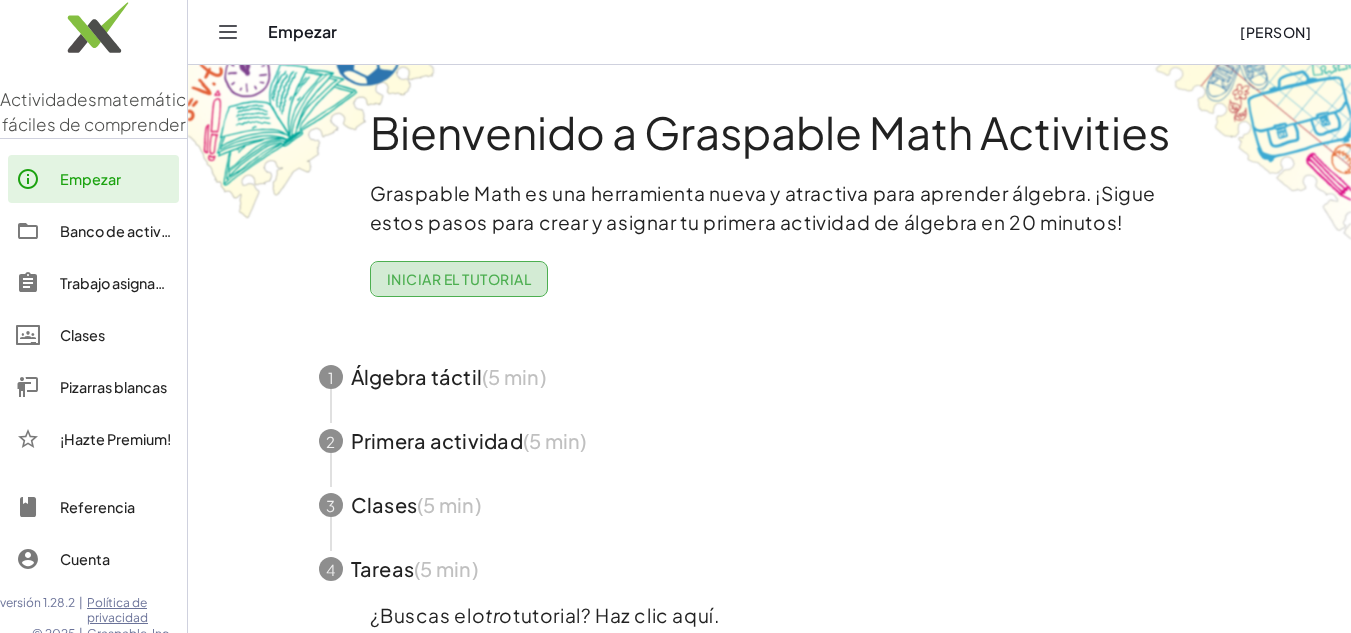 click on "Iniciar el tutorial" at bounding box center (459, 279) 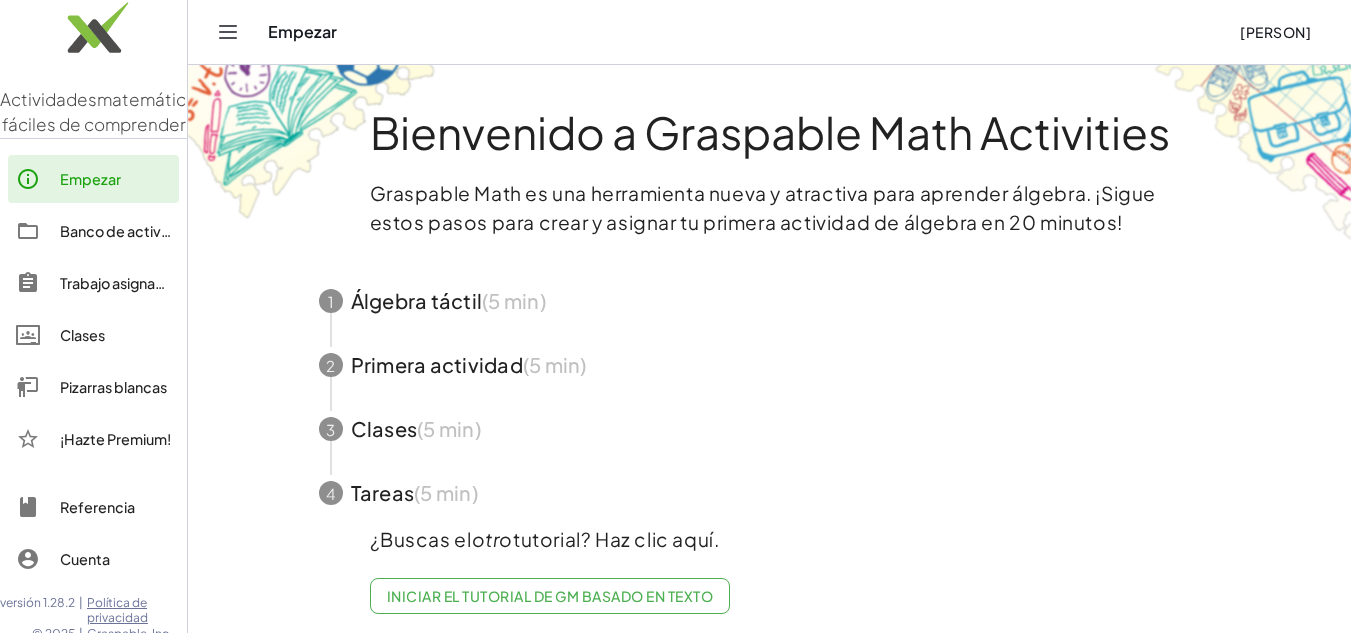 click on "Iniciar el tutorial de GM basado en texto" at bounding box center [550, 596] 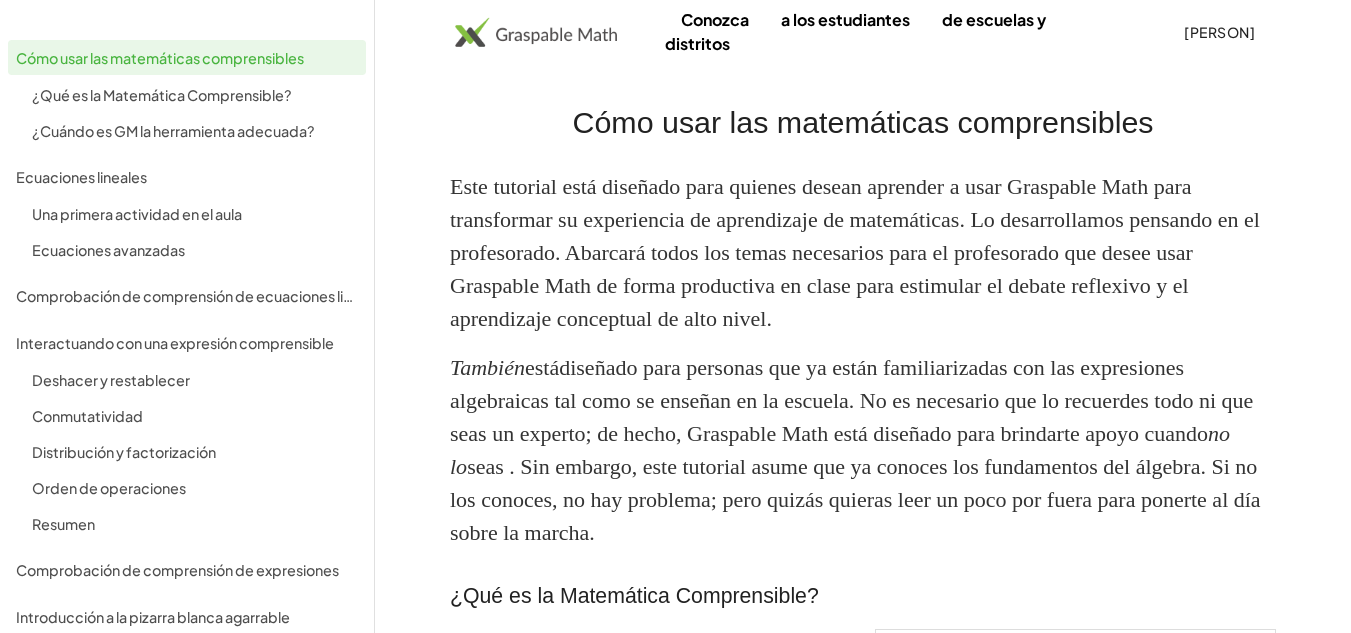 click on "Cómo usar las matemáticas comprensibles Este tutorial está diseñado para quienes desean aprender a usar Graspable Math para transformar su experiencia de aprendizaje de matemáticas. Lo desarrollamos pensando en el profesorado. Abarcará todos los temas necesarios para el profesorado que desee usar Graspable Math de forma productiva en clase para estimular el debate reflexivo y el aprendizaje conceptual de alto nivel. También  está  diseñado para personas que ya están familiarizadas con las expresiones algebraicas tal como se enseñan en la escuela. No es necesario que lo recuerdes todo ni que seas un experto; de hecho, Graspable Math está diseñado para brindarte apoyo cuando  no lo  seas . Sin embargo, este tutorial asume que ya conoces los fundamentos del álgebra. Si no los conoces, no hay problema; pero quizás quieras leer un poco por fuera para ponerte al día sobre la marcha. ¿Qué es la Matemática Comprensible? deshacer refrescar + 3 + 4 + 2 × ver  ,  tocar  y  experimentar data source )" 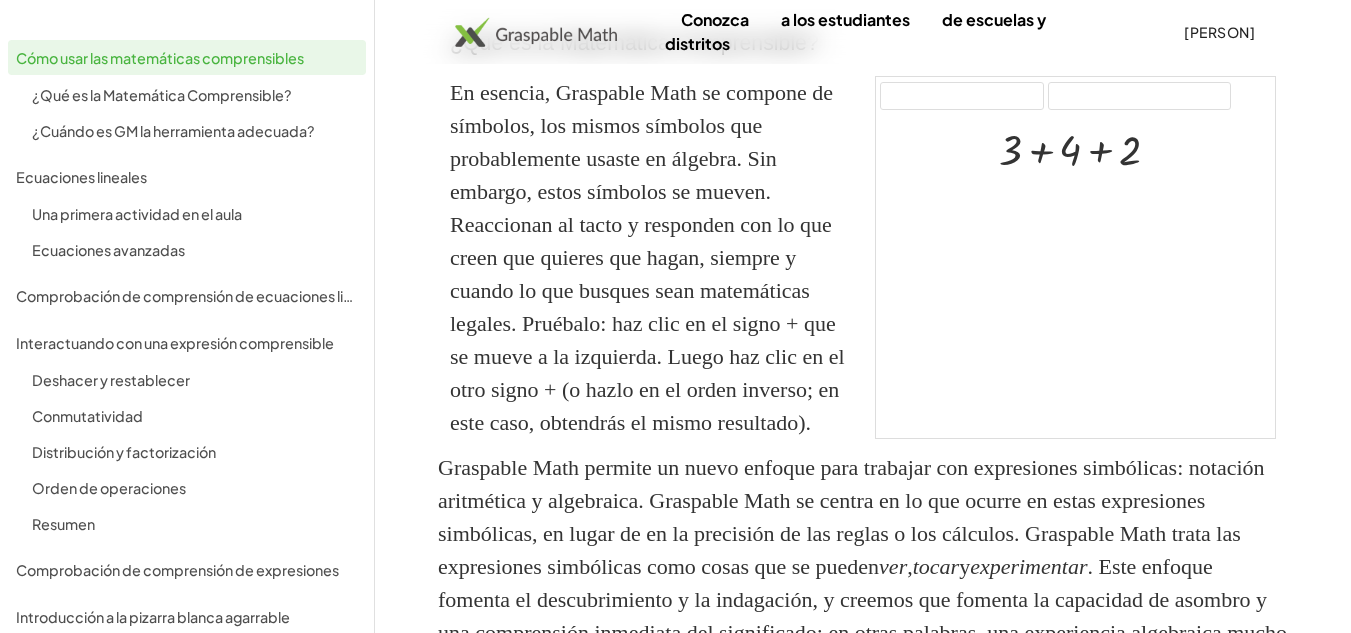 click on "Cómo usar las matemáticas comprensibles Este tutorial está diseñado para quienes desean aprender a usar Graspable Math para transformar su experiencia de aprendizaje de matemáticas. Lo desarrollamos pensando en el profesorado. Abarcará todos los temas necesarios para el profesorado que desee usar Graspable Math de forma productiva en clase para estimular el debate reflexivo y el aprendizaje conceptual de alto nivel. También  está  diseñado para personas que ya están familiarizadas con las expresiones algebraicas tal como se enseñan en la escuela. No es necesario que lo recuerdes todo ni que seas un experto; de hecho, Graspable Math está diseñado para brindarte apoyo cuando  no lo  seas . Sin embargo, este tutorial asume que ya conoces los fundamentos del álgebra. Si no los conoces, no hay problema; pero quizás quieras leer un poco por fuera para ponerte al día sobre la marcha. ¿Qué es la Matemática Comprensible? deshacer refrescar + 3 + 4 + 2 × ver  ,  tocar  y  experimentar data source )" 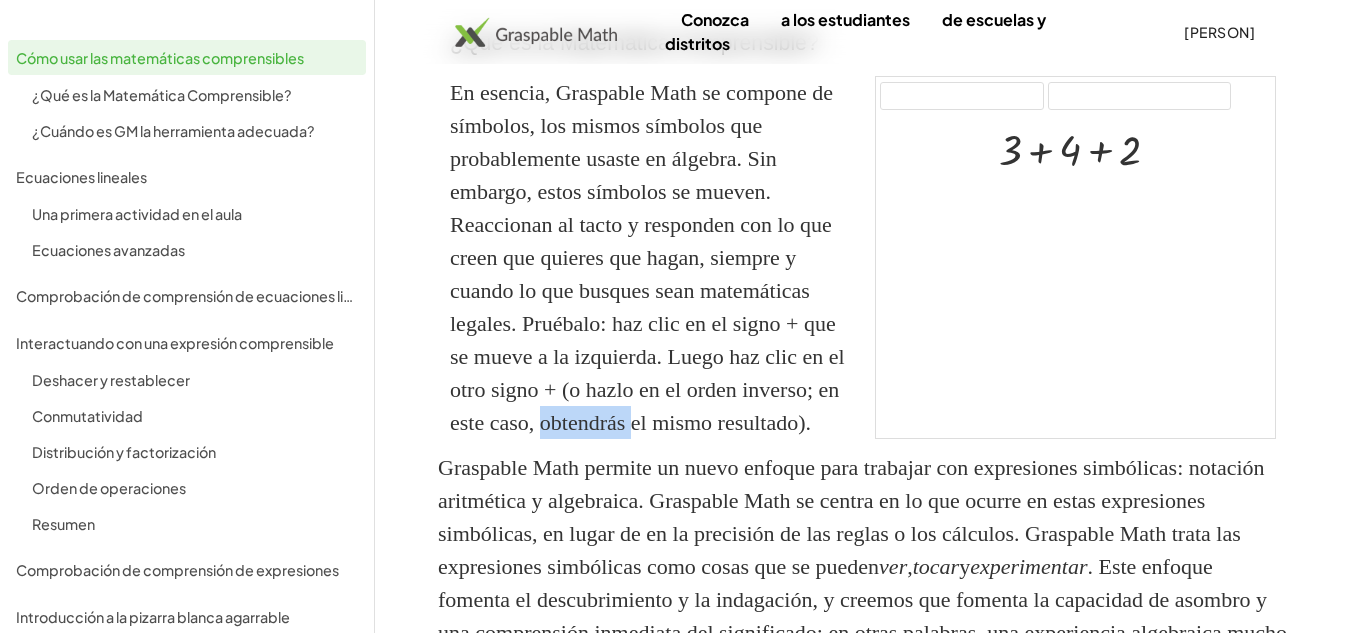click on "Cómo usar las matemáticas comprensibles Este tutorial está diseñado para quienes desean aprender a usar Graspable Math para transformar su experiencia de aprendizaje de matemáticas. Lo desarrollamos pensando en el profesorado. Abarcará todos los temas necesarios para el profesorado que desee usar Graspable Math de forma productiva en clase para estimular el debate reflexivo y el aprendizaje conceptual de alto nivel. También  está  diseñado para personas que ya están familiarizadas con las expresiones algebraicas tal como se enseñan en la escuela. No es necesario que lo recuerdes todo ni que seas un experto; de hecho, Graspable Math está diseñado para brindarte apoyo cuando  no lo  seas . Sin embargo, este tutorial asume que ya conoces los fundamentos del álgebra. Si no los conoces, no hay problema; pero quizás quieras leer un poco por fuera para ponerte al día sobre la marcha. ¿Qué es la Matemática Comprensible? deshacer refrescar + 3 + 4 + 2 × ver  ,  tocar  y  experimentar data source )" 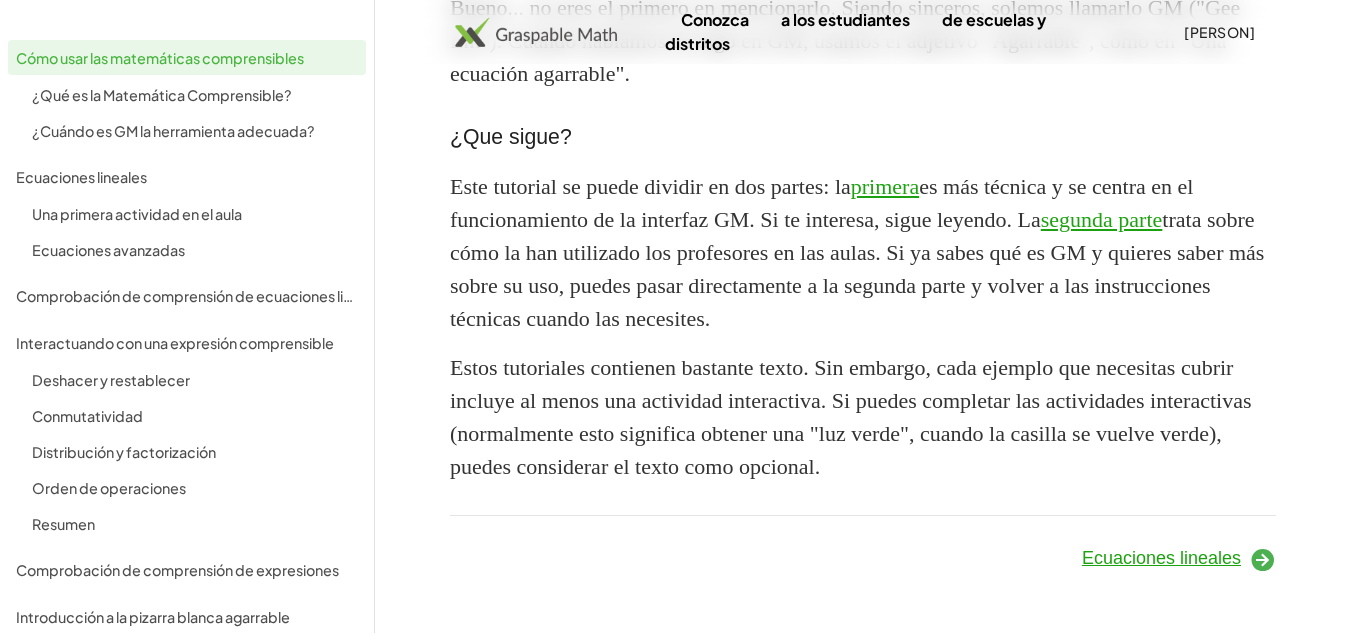 scroll, scrollTop: 2099, scrollLeft: 0, axis: vertical 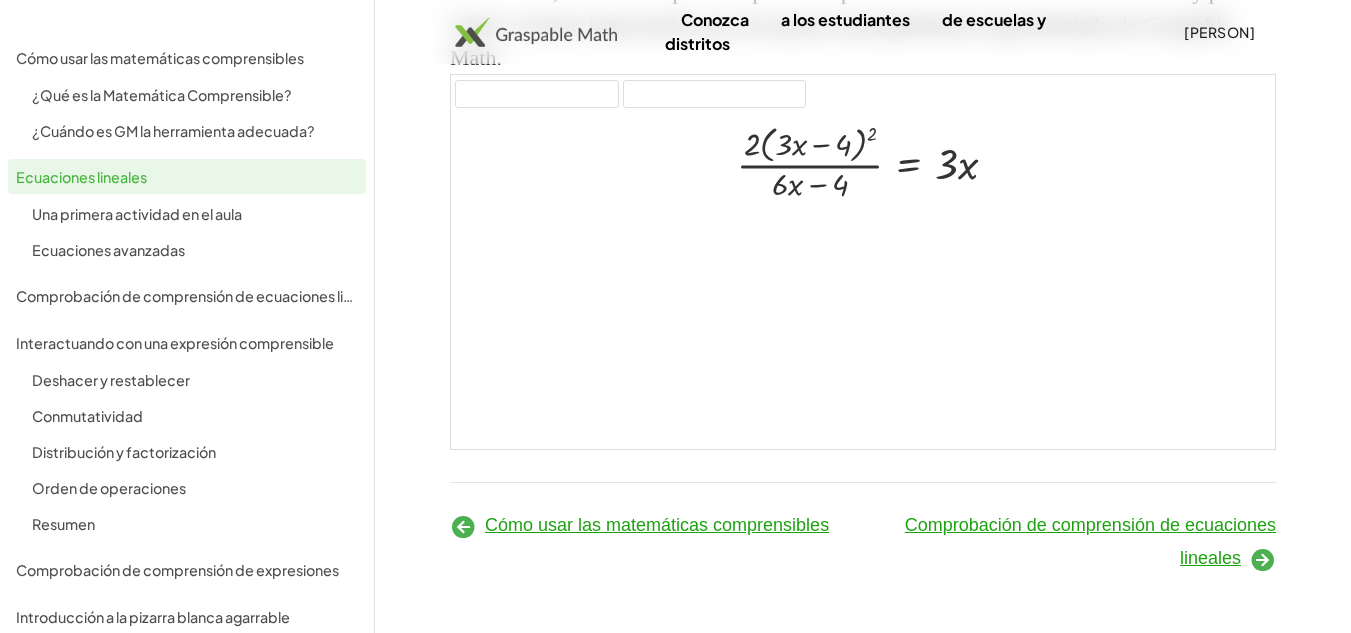click at bounding box center [1262, 559] 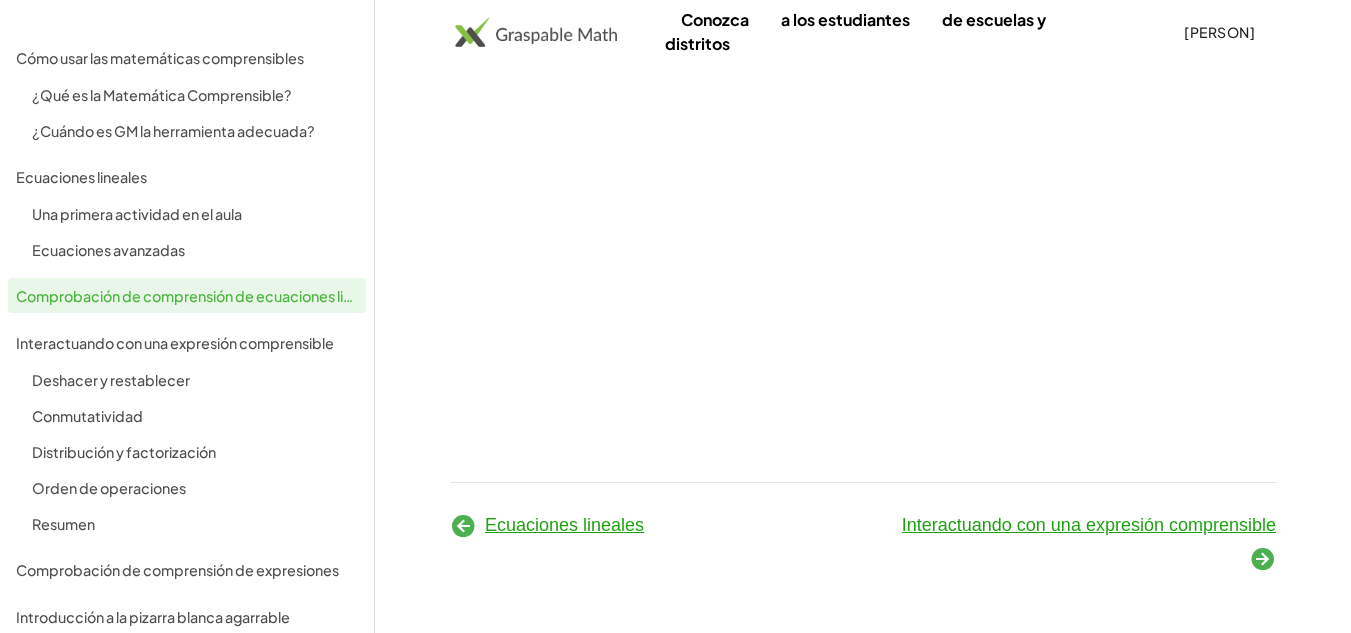 scroll, scrollTop: 0, scrollLeft: 0, axis: both 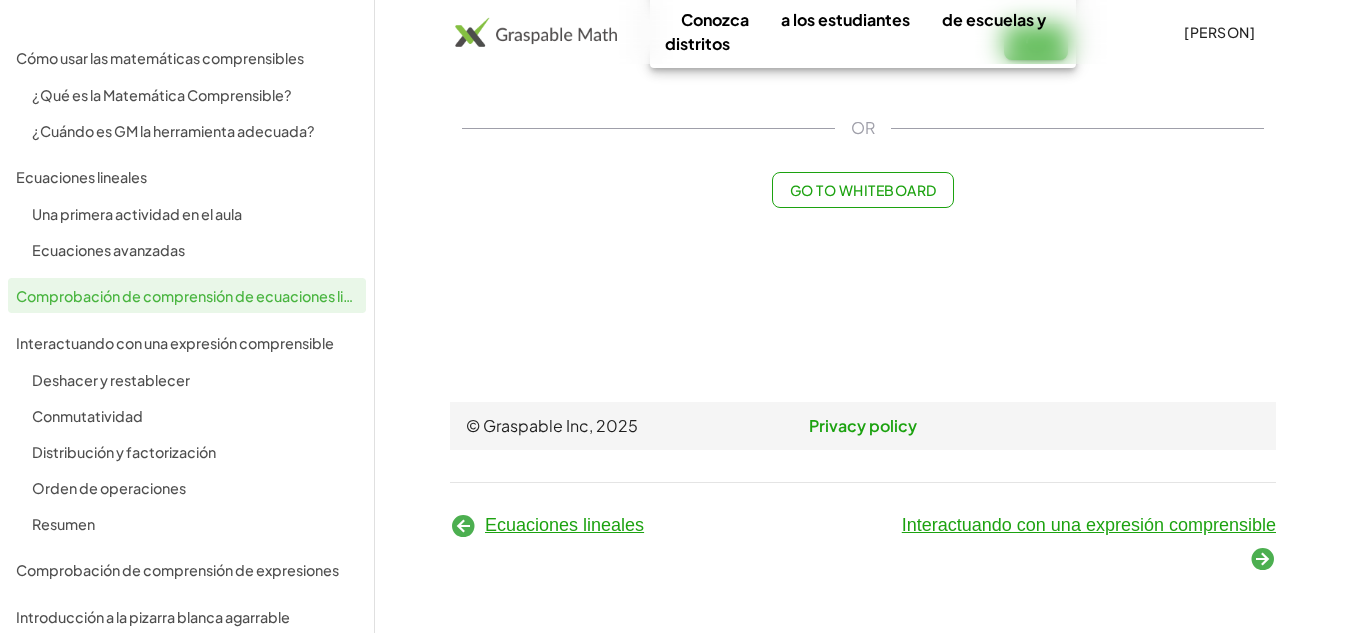 click at bounding box center [1262, 558] 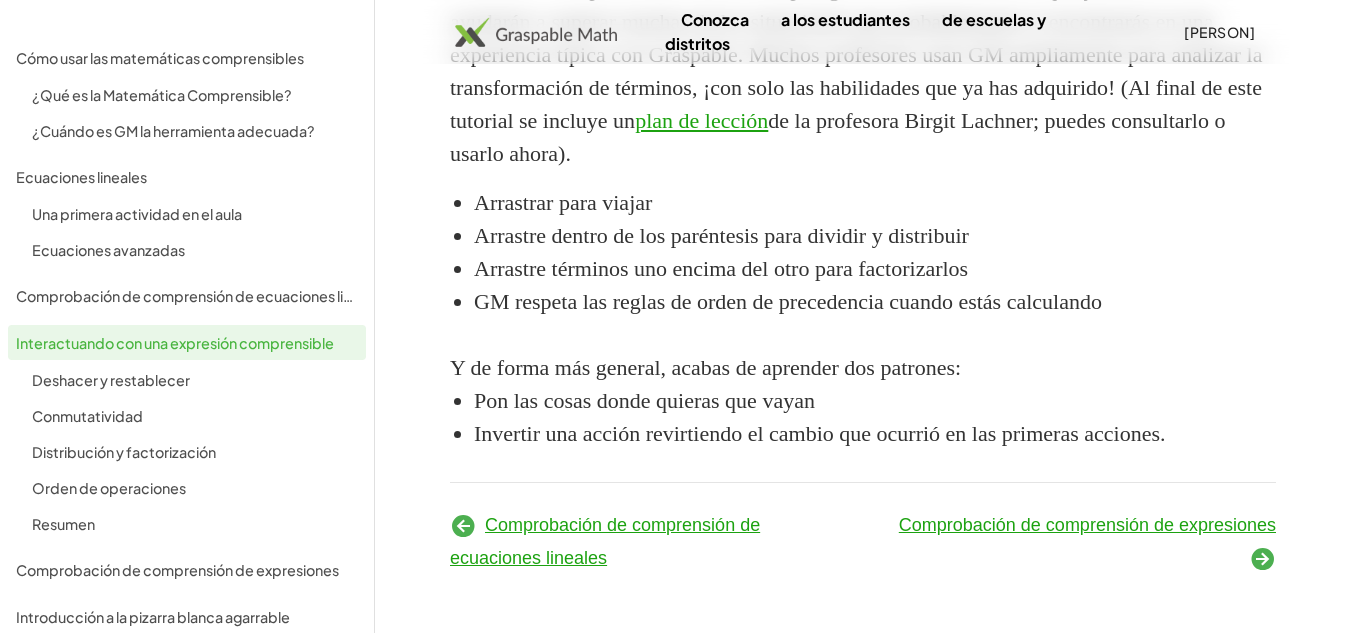 scroll, scrollTop: 3536, scrollLeft: 0, axis: vertical 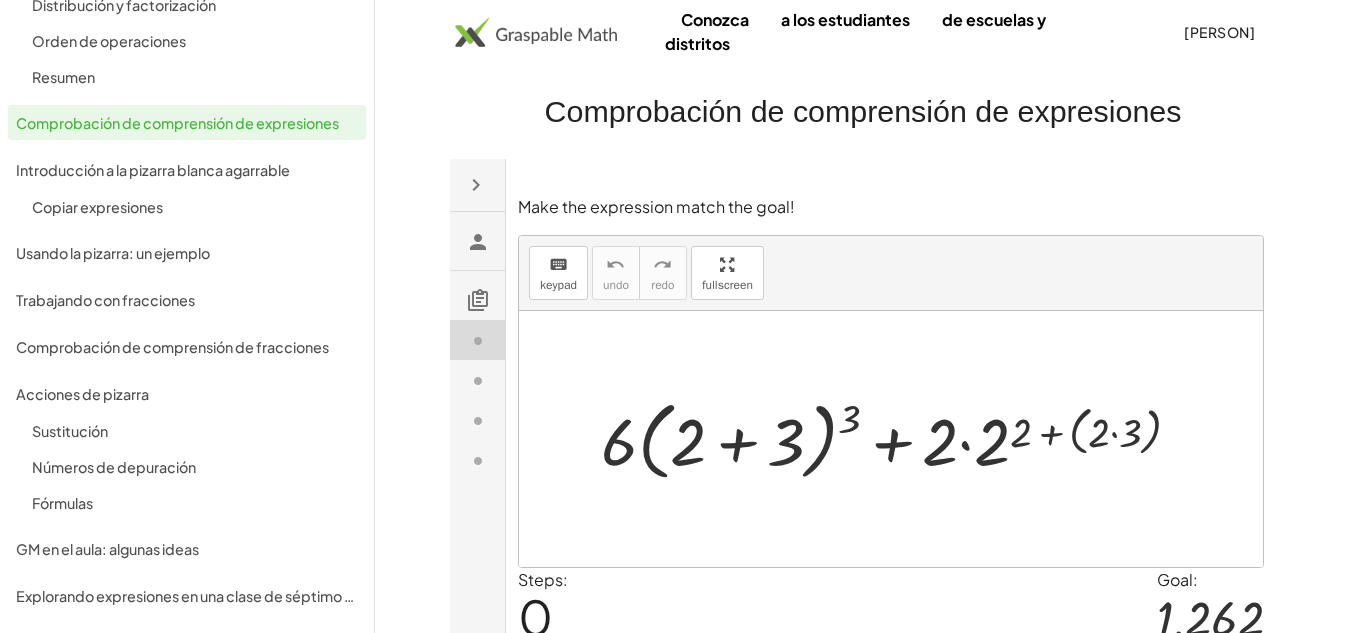 click on "Explorando expresiones en una clase de séptimo grado" at bounding box center [200, 596] 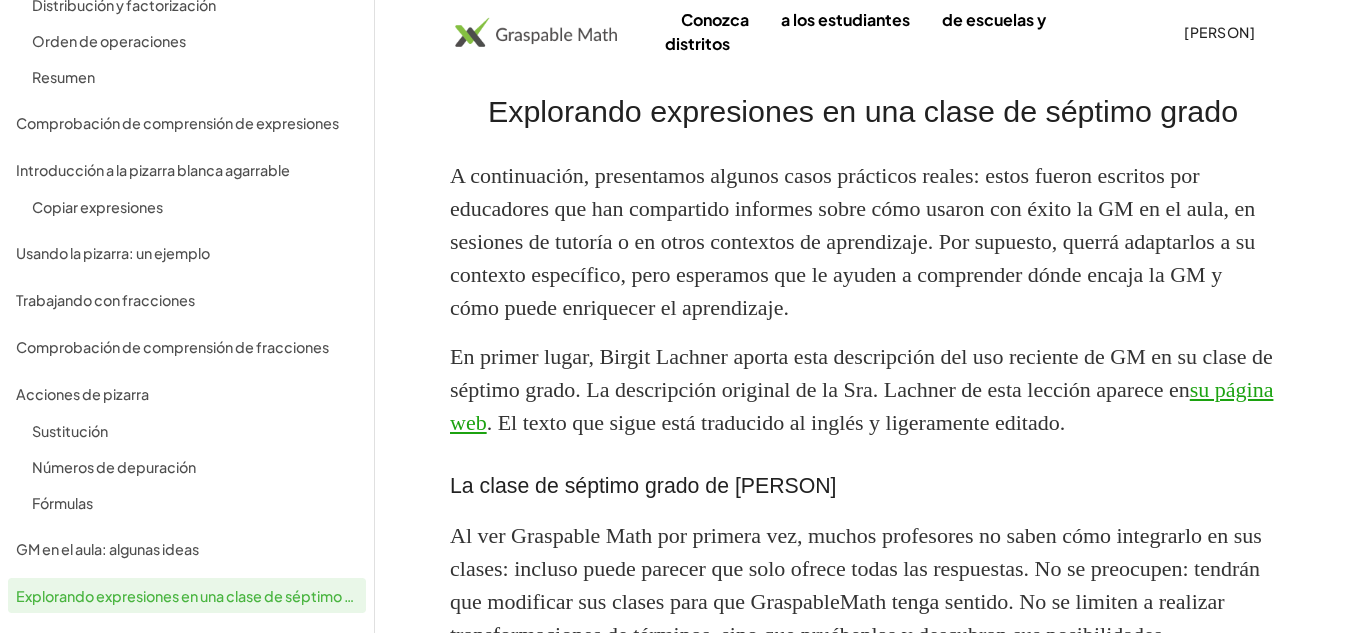 click on "A continuación, presentamos algunos casos prácticos reales: estos fueron escritos por educadores que han compartido informes sobre cómo usaron con éxito la GM en el aula, en sesiones de tutoría o en otros contextos de aprendizaje. Por supuesto, querrá adaptarlos a su contexto específico, pero esperamos que le ayuden a comprender dónde encaja la GM y cómo puede enriquecer el aprendizaje." 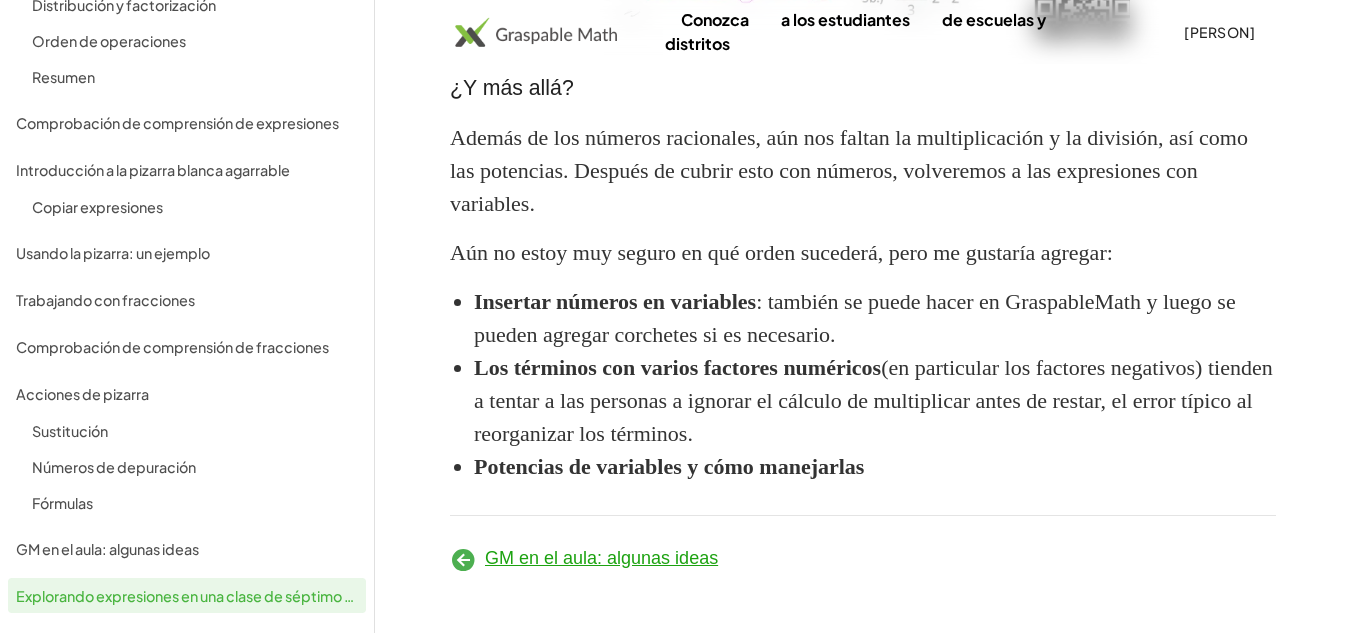 scroll, scrollTop: 8333, scrollLeft: 0, axis: vertical 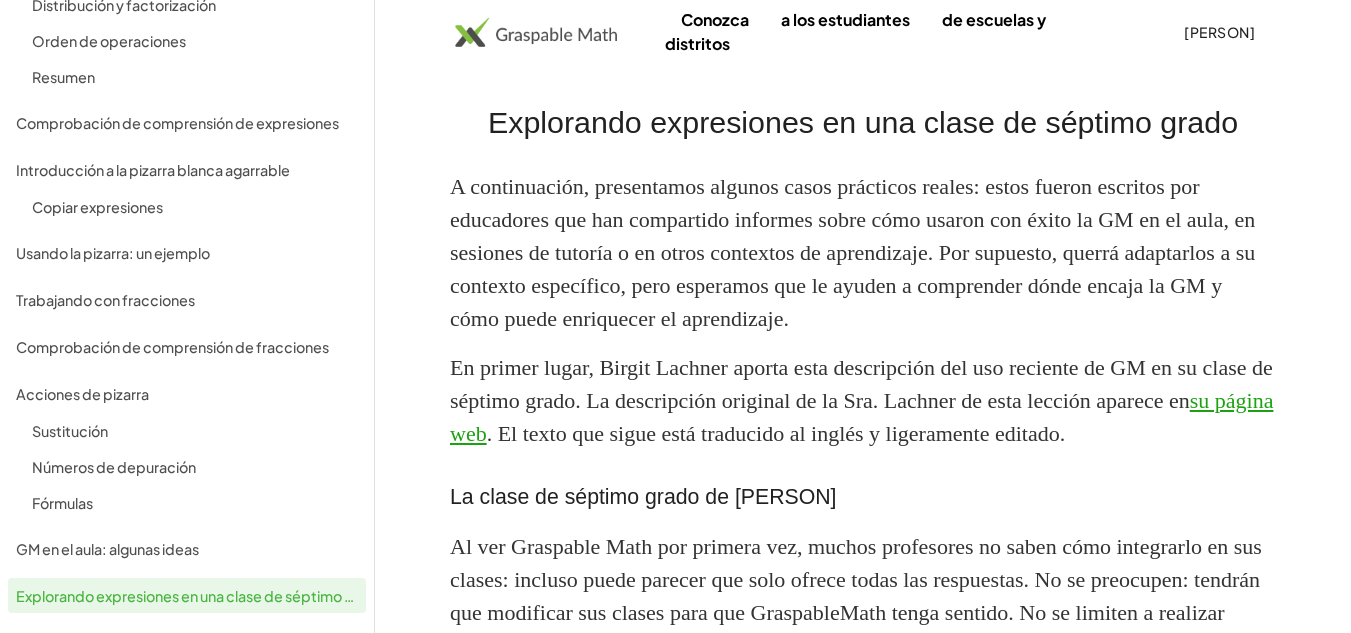 click on "A continuación, presentamos algunos casos prácticos reales: estos fueron escritos por educadores que han compartido informes sobre cómo usaron con éxito la GM en el aula, en sesiones de tutoría o en otros contextos de aprendizaje. Por supuesto, querrá adaptarlos a su contexto específico, pero esperamos que le ayuden a comprender dónde encaja la GM y cómo puede enriquecer el aprendizaje. En primer lugar, Birgit Lachner aporta esta descripción del uso reciente de GM en su clase de séptimo grado. La descripción original de la Sra. Lachner de esta lección aparece en  su página web  . El texto que sigue está traducido al inglés y ligeramente editado." at bounding box center (863, 310) 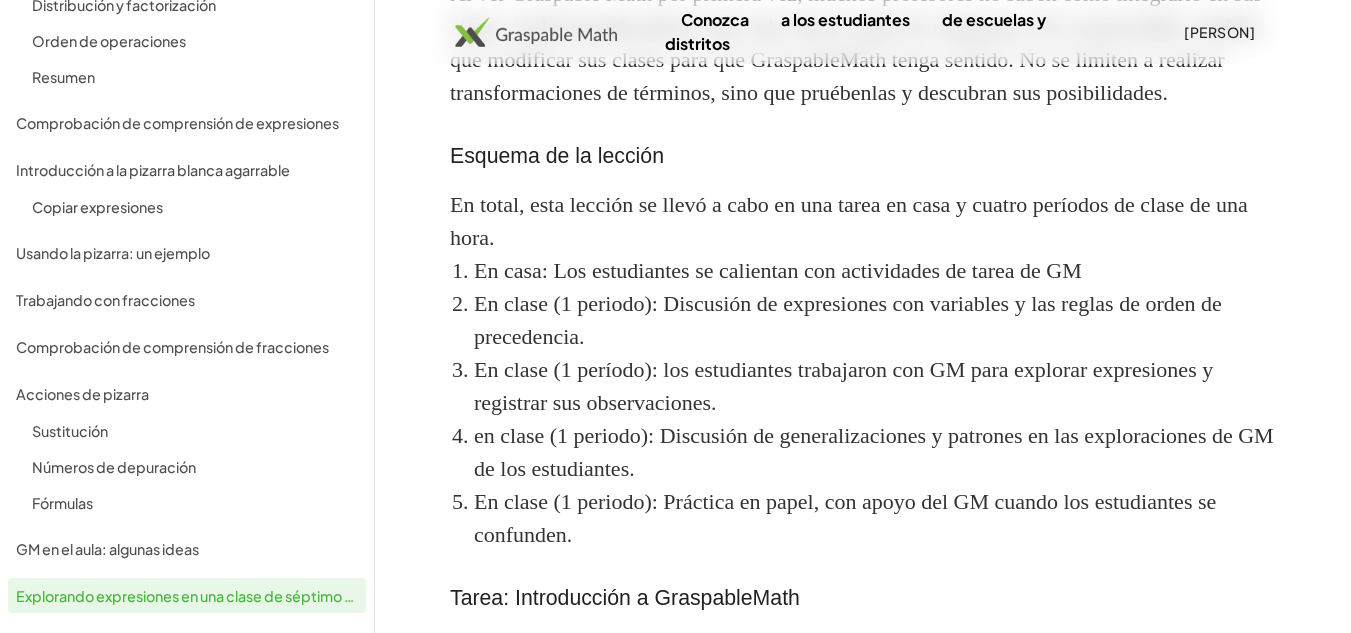 scroll, scrollTop: 0, scrollLeft: 0, axis: both 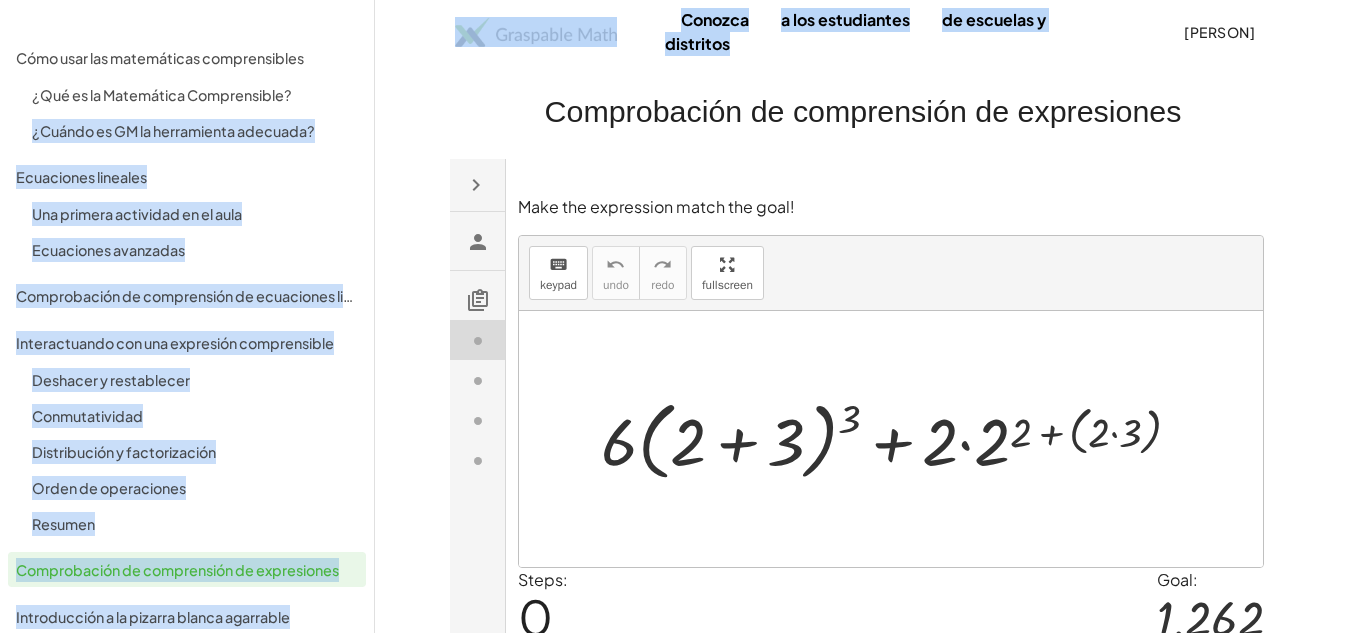 drag, startPoint x: 381, startPoint y: 92, endPoint x: 332, endPoint y: 100, distance: 49.648766 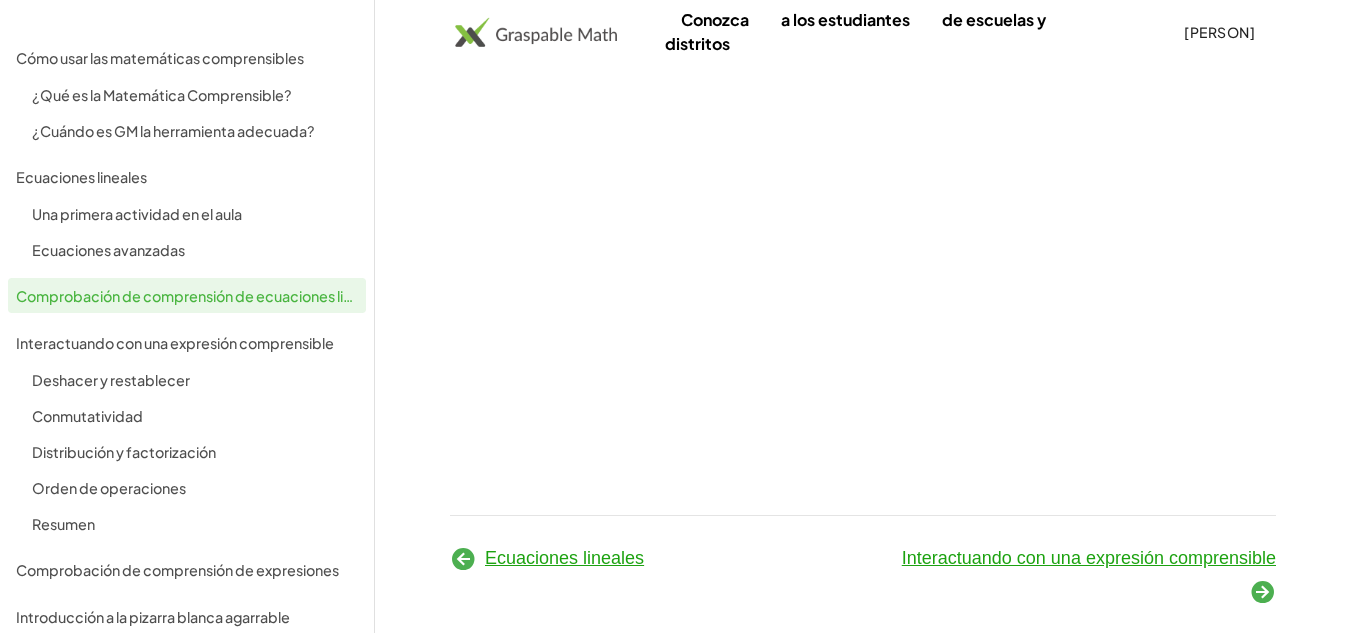 scroll, scrollTop: 0, scrollLeft: 0, axis: both 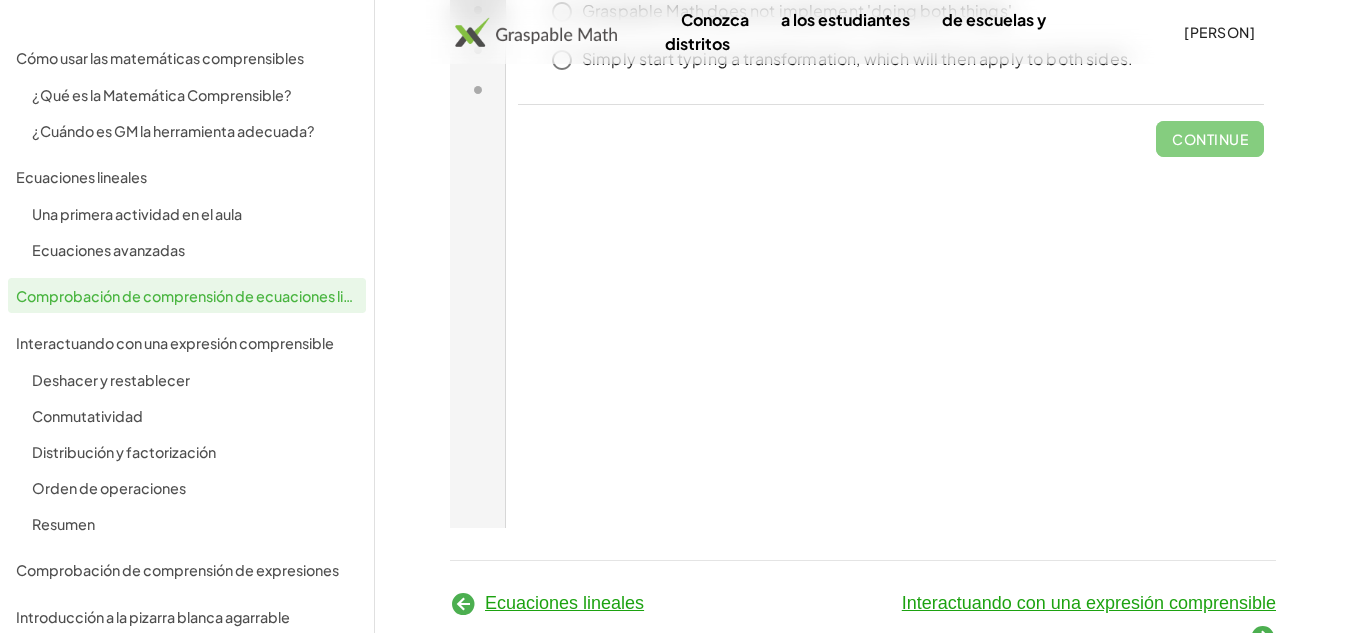 click on "Comprobación de comprensión de ecuaciones lineales Ecuaciones lineales Interactuando con una expresión comprensible" 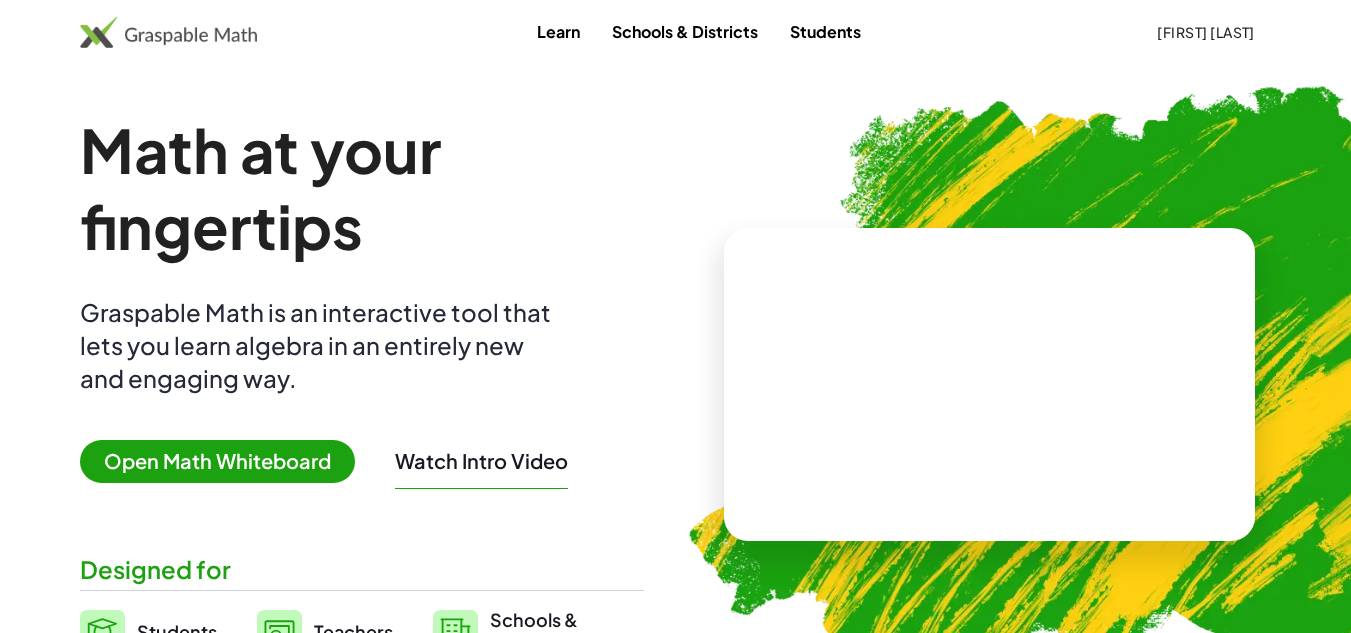 scroll, scrollTop: 0, scrollLeft: 0, axis: both 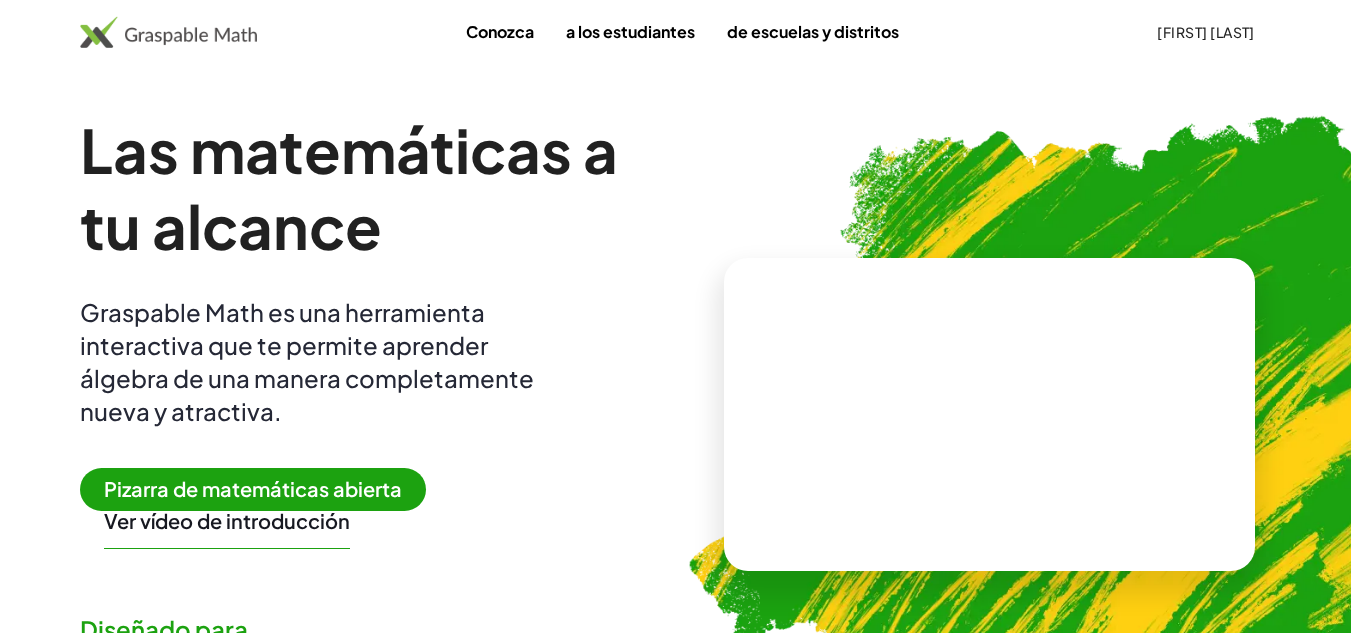 click on "Las matemáticas a tu alcance Graspable Math es una herramienta interactiva que te permite aprender álgebra de una manera completamente nueva y atractiva. Pizarra de matemáticas abierta Ver vídeo de introducción Diseñado para Estudiantes Profesores Escuelas y  administradores" at bounding box center [362, 414] 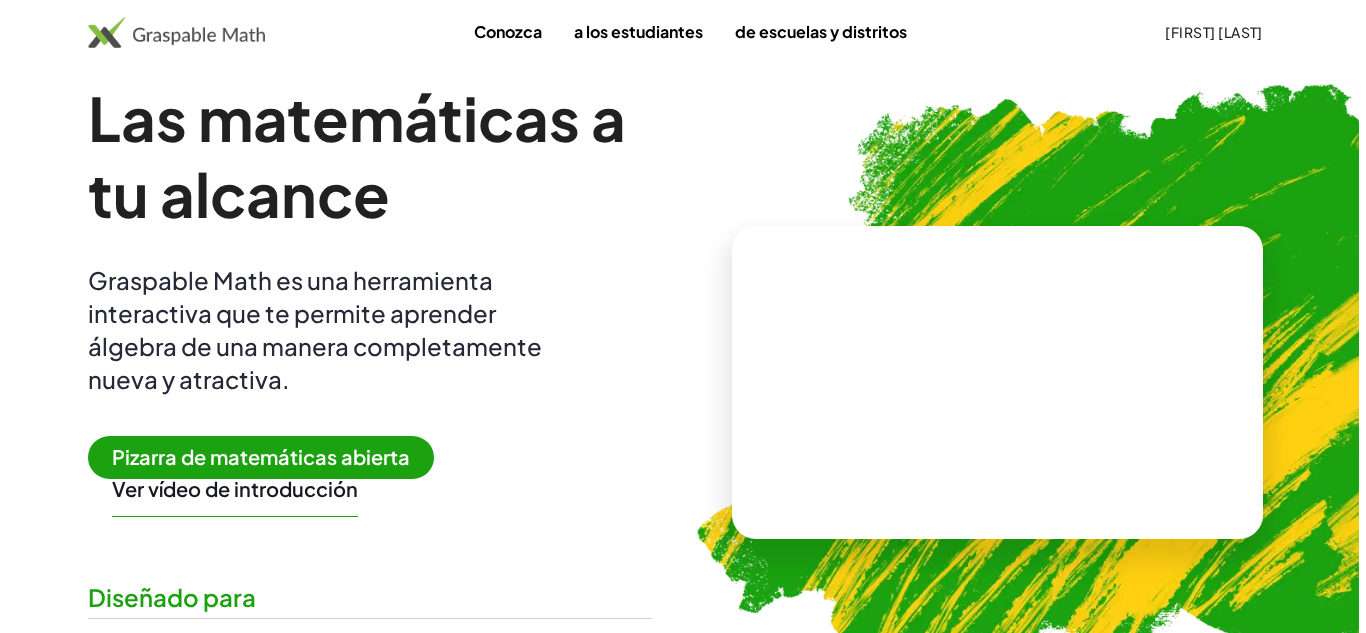 scroll, scrollTop: 0, scrollLeft: 0, axis: both 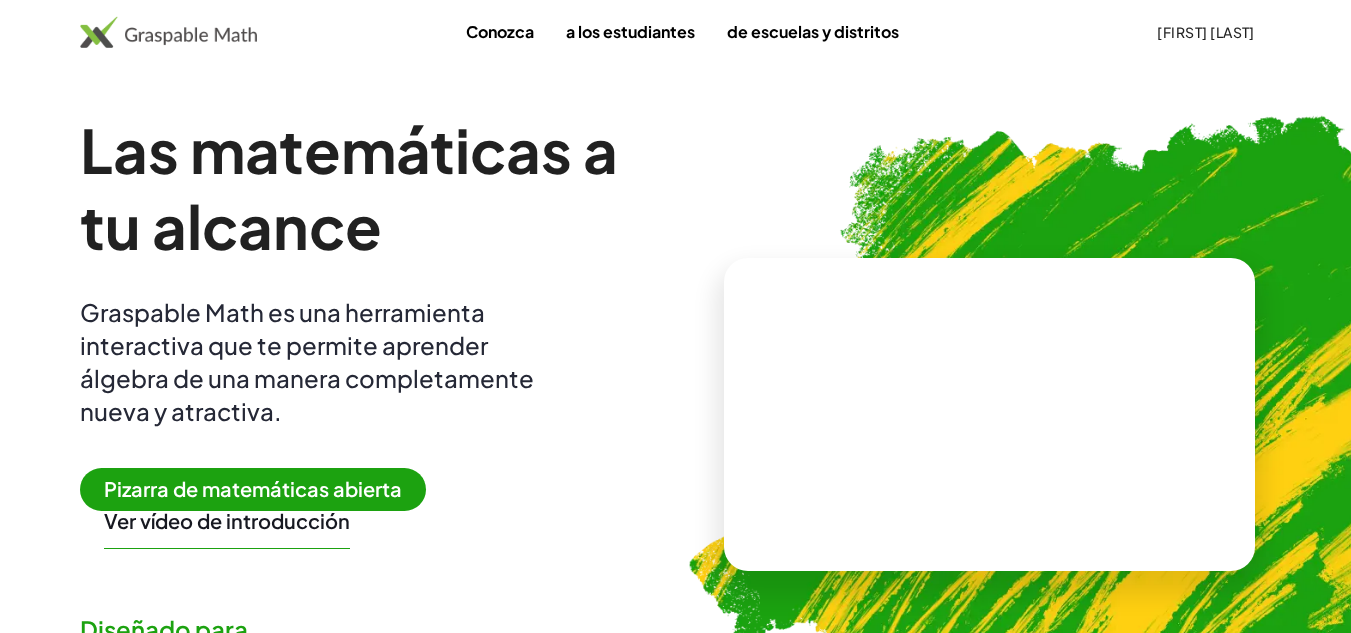 click on "Pizarra de matemáticas abierta" at bounding box center [253, 488] 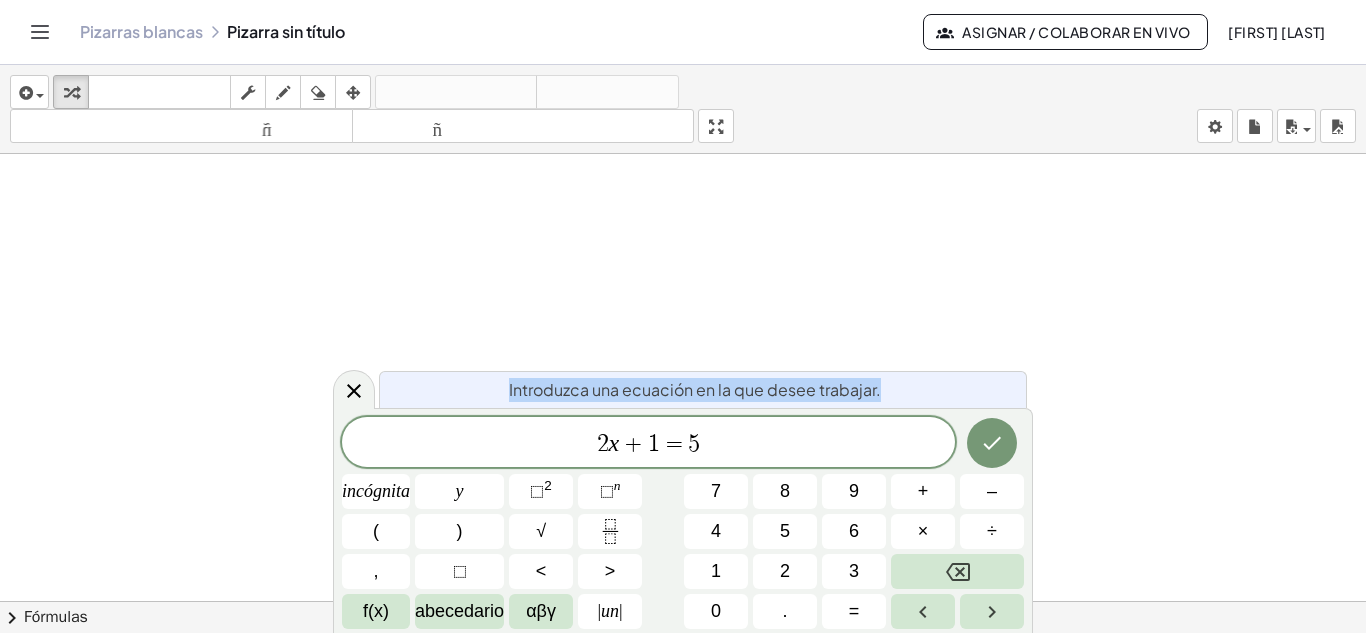drag, startPoint x: 452, startPoint y: 389, endPoint x: 664, endPoint y: 413, distance: 213.35417 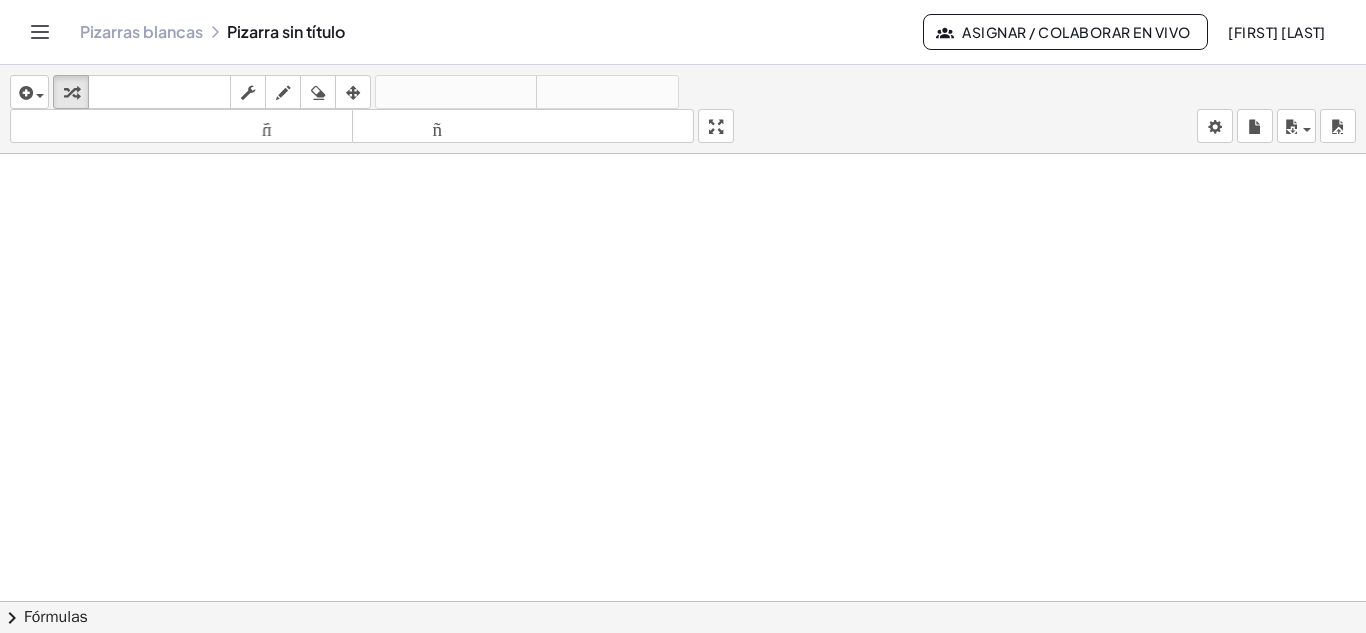 click at bounding box center (683, 680) 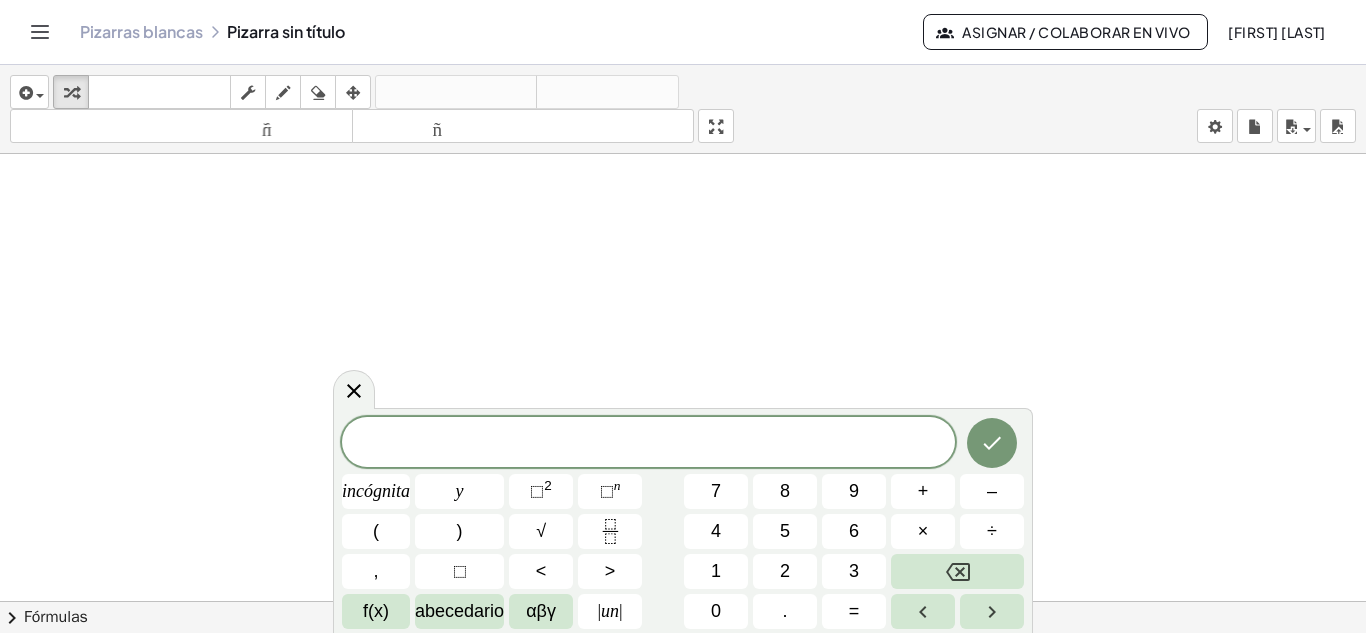 click at bounding box center (683, 680) 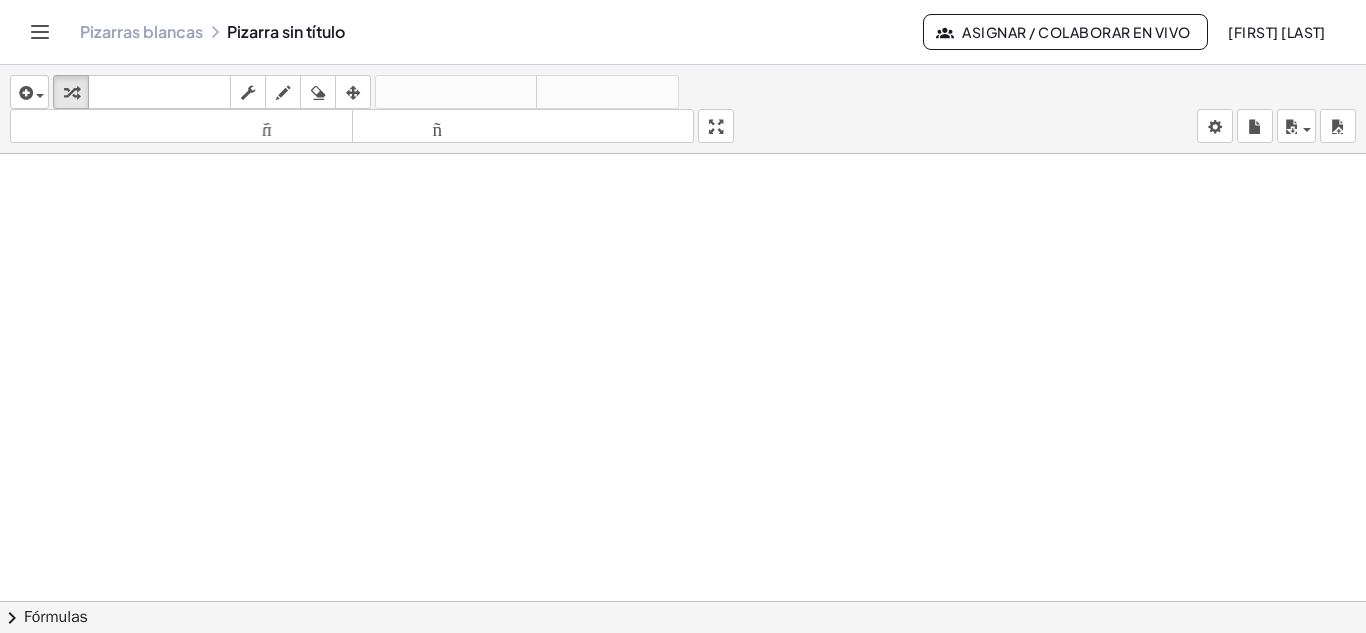 click at bounding box center (683, 680) 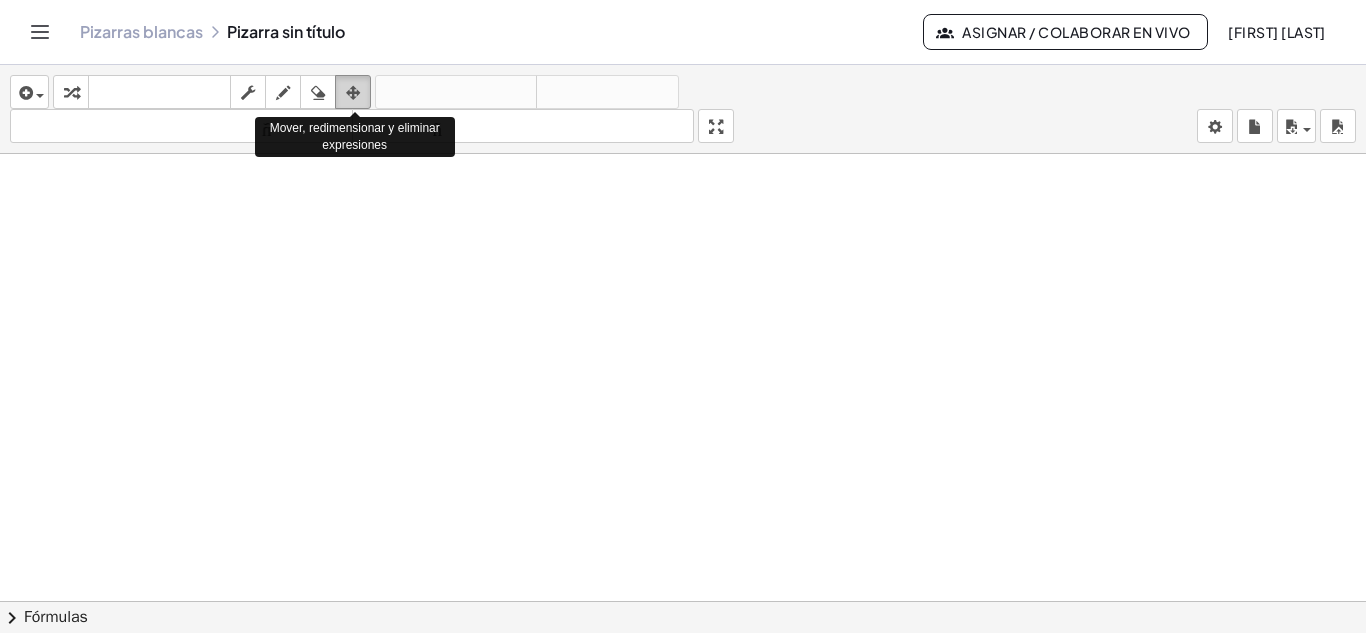 click at bounding box center [353, 93] 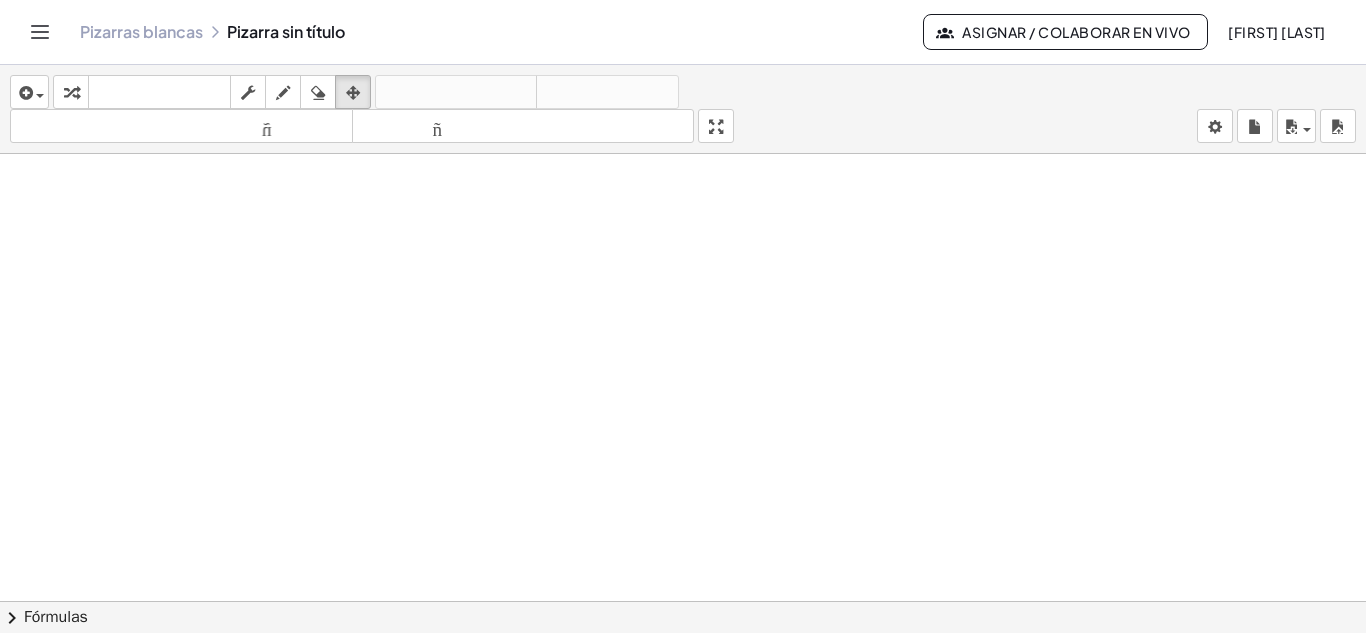 click at bounding box center (683, 680) 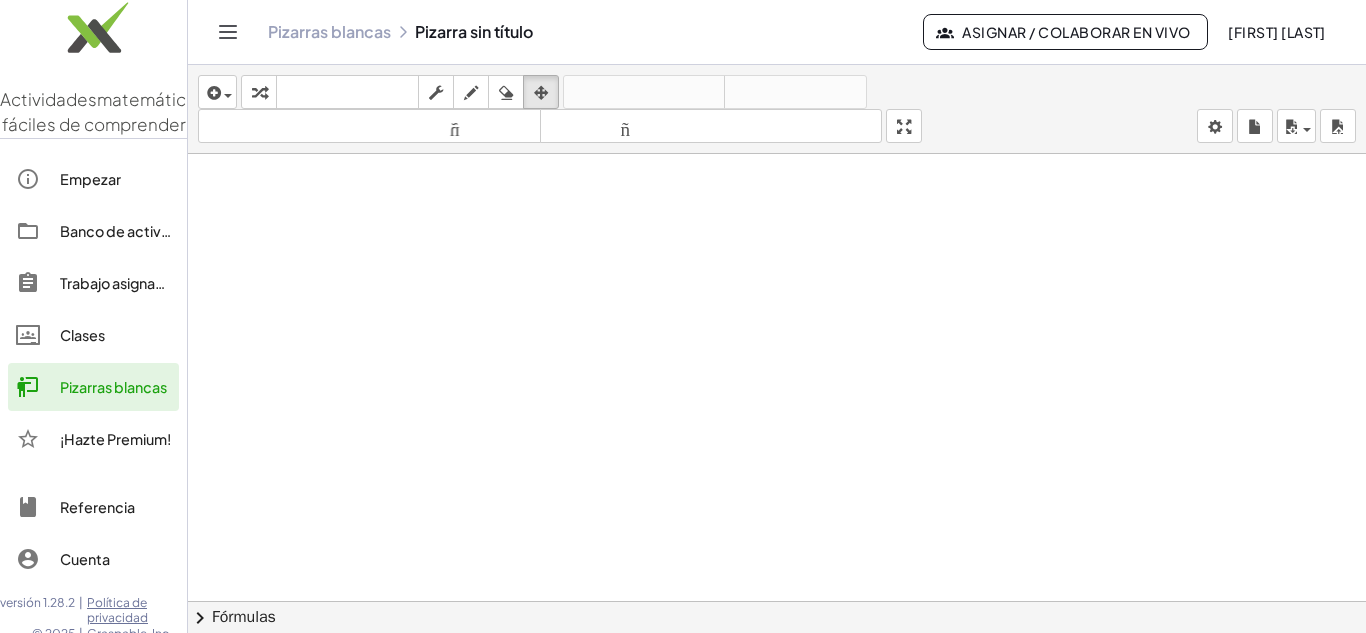 click 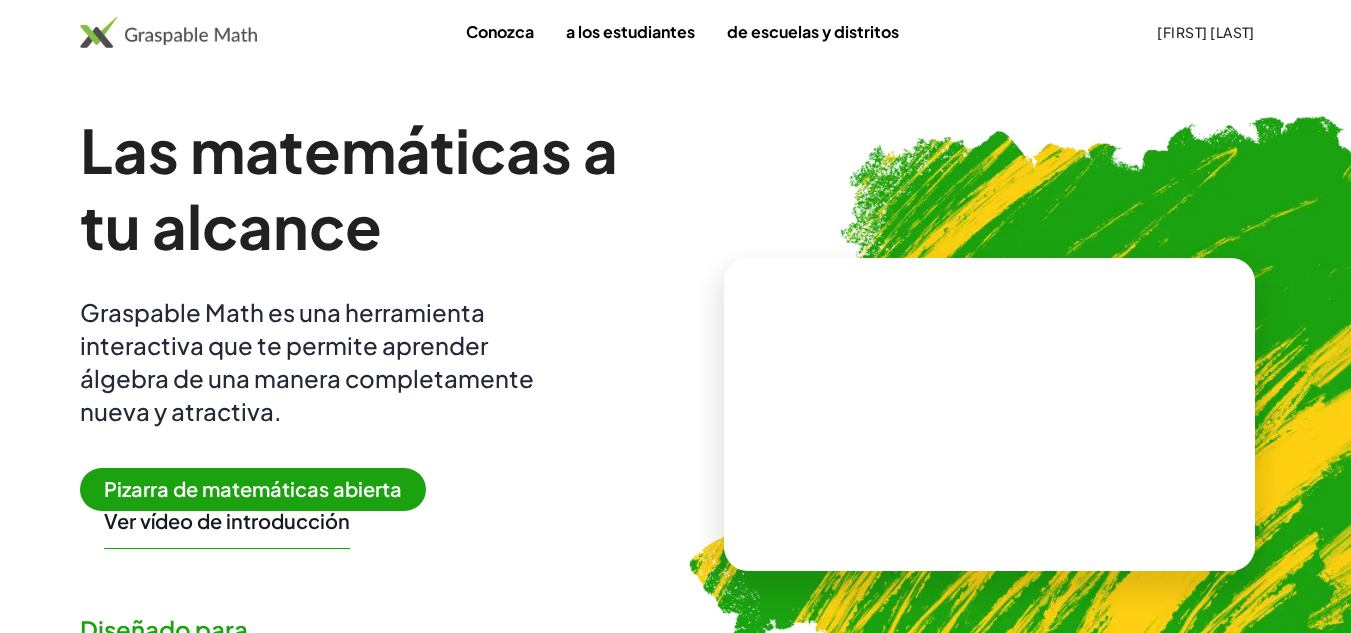 click on "[FIRST] [LAST]" at bounding box center (1206, 32) 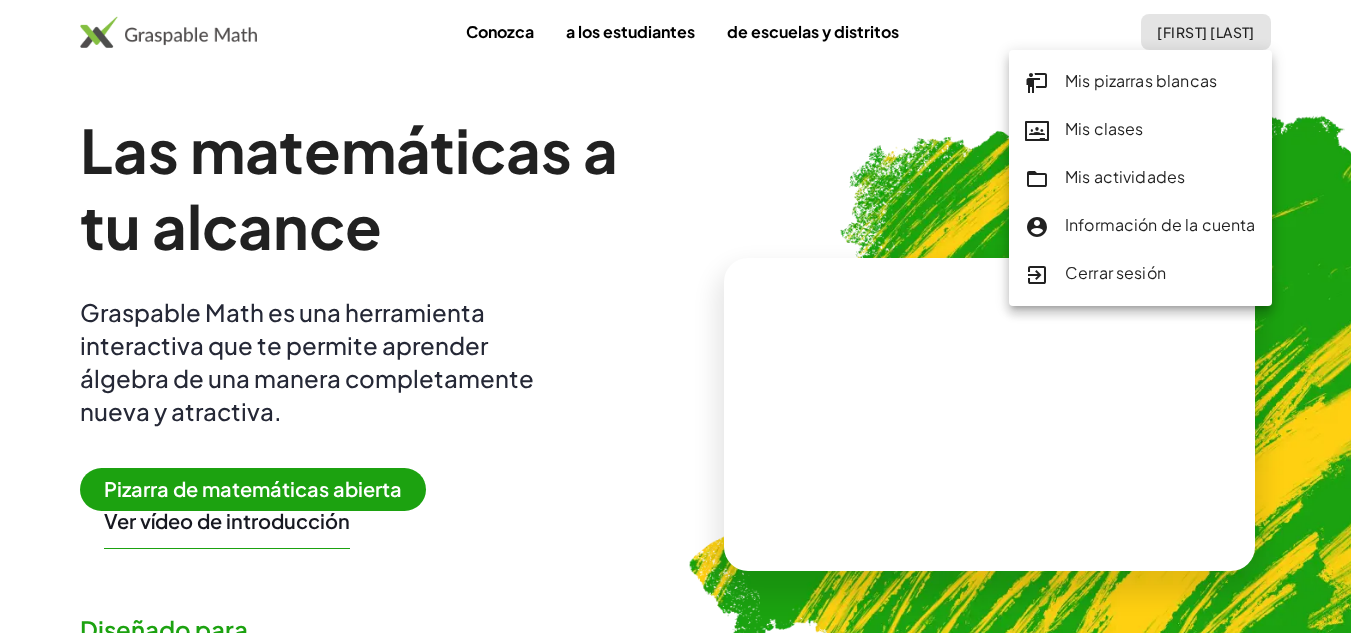 click on "Mis pizarras blancas" at bounding box center (1141, 80) 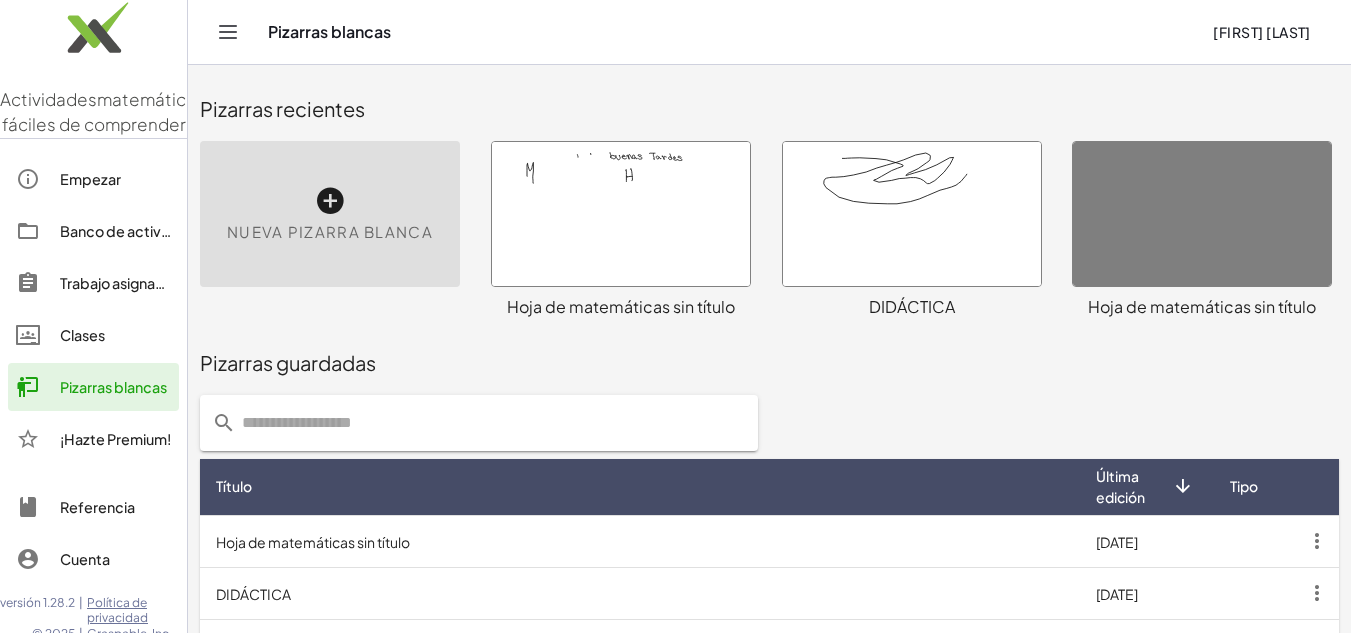 click at bounding box center (330, 201) 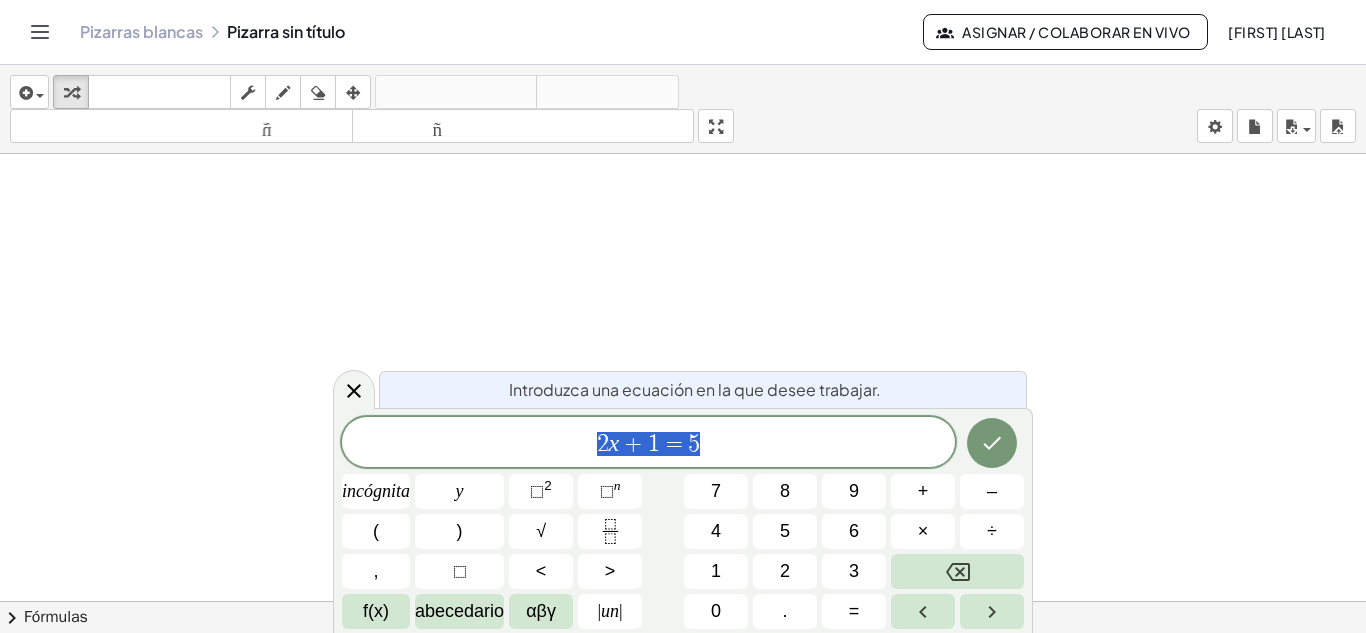 click on "Asignar / Colaborar en vivo" at bounding box center [1076, 32] 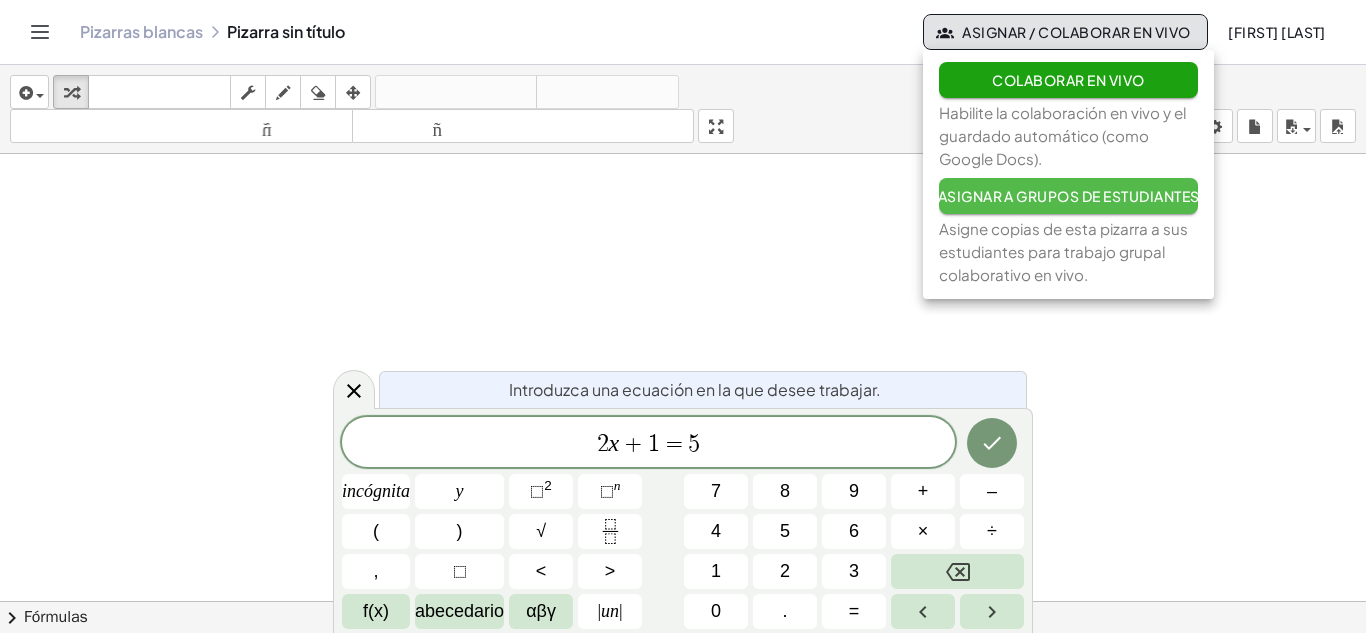click on "Asignar a grupos de estudiantes" at bounding box center (1069, 196) 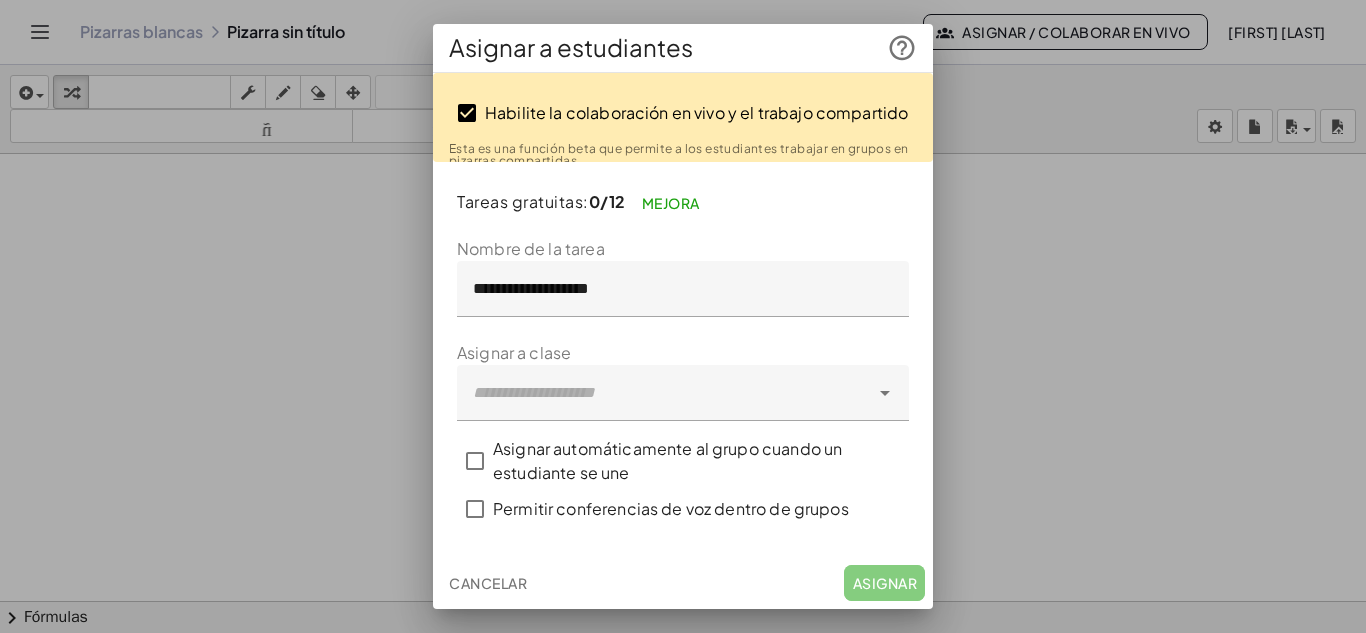click at bounding box center [683, 316] 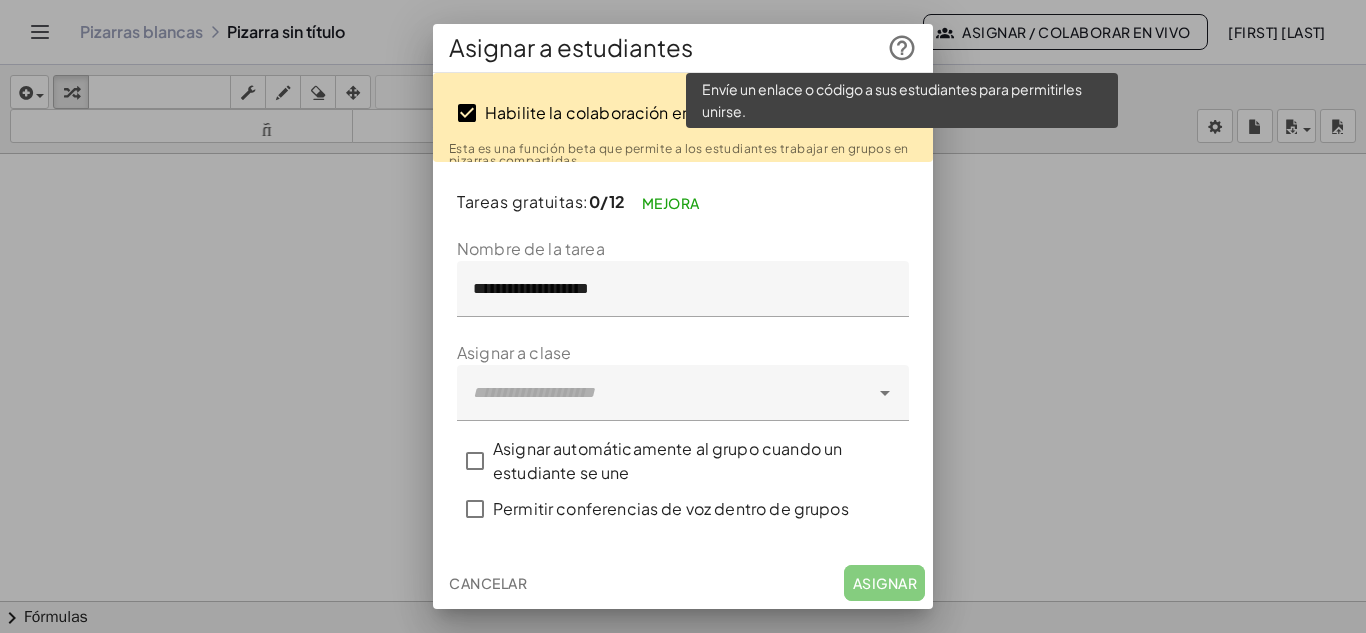 click 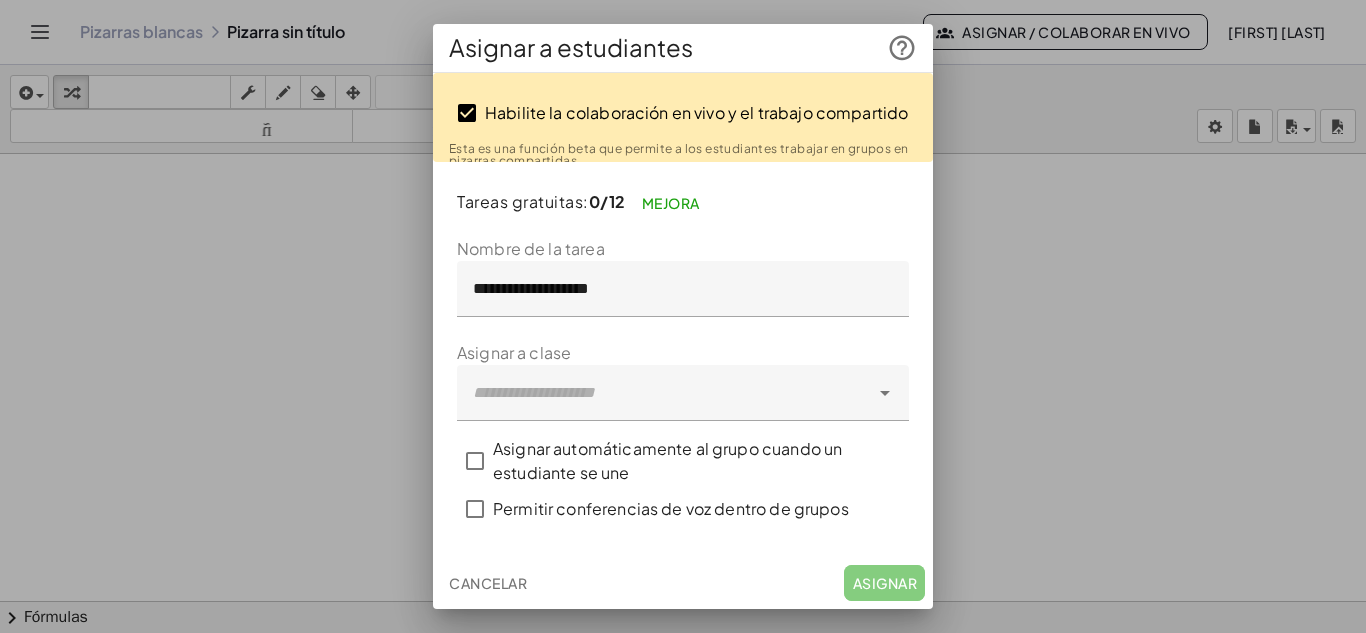 click at bounding box center [683, 316] 